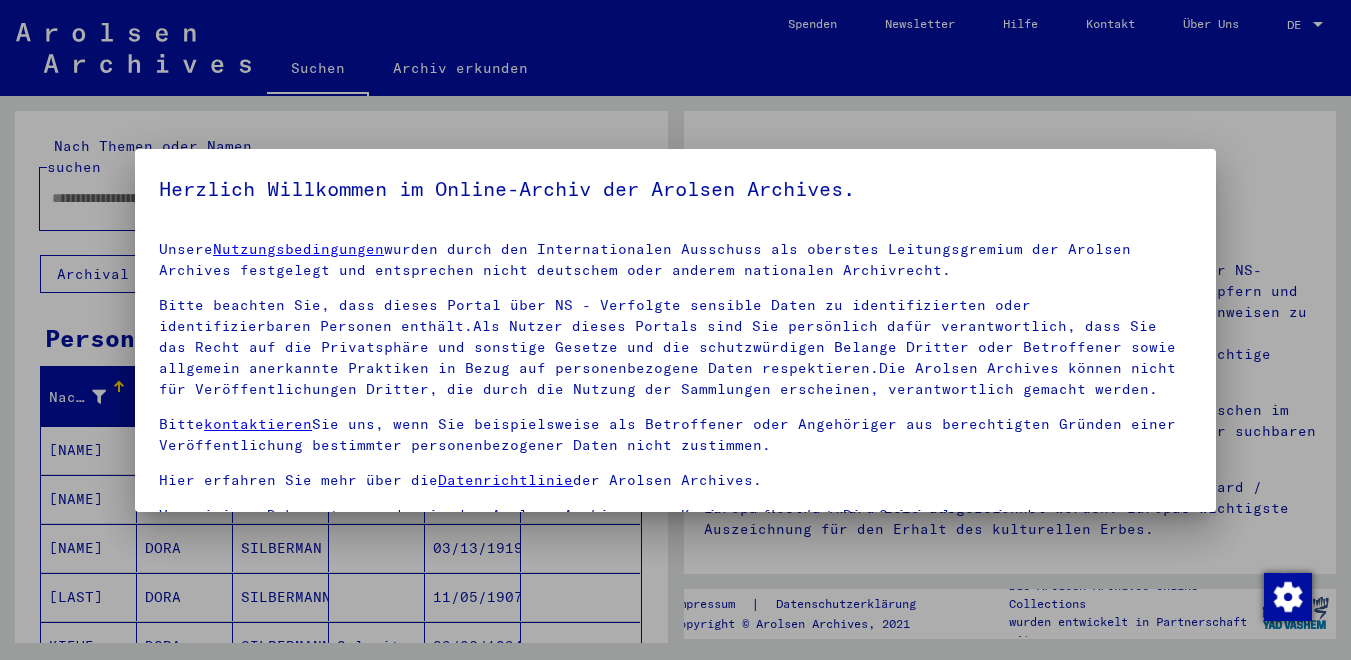type on "**********" 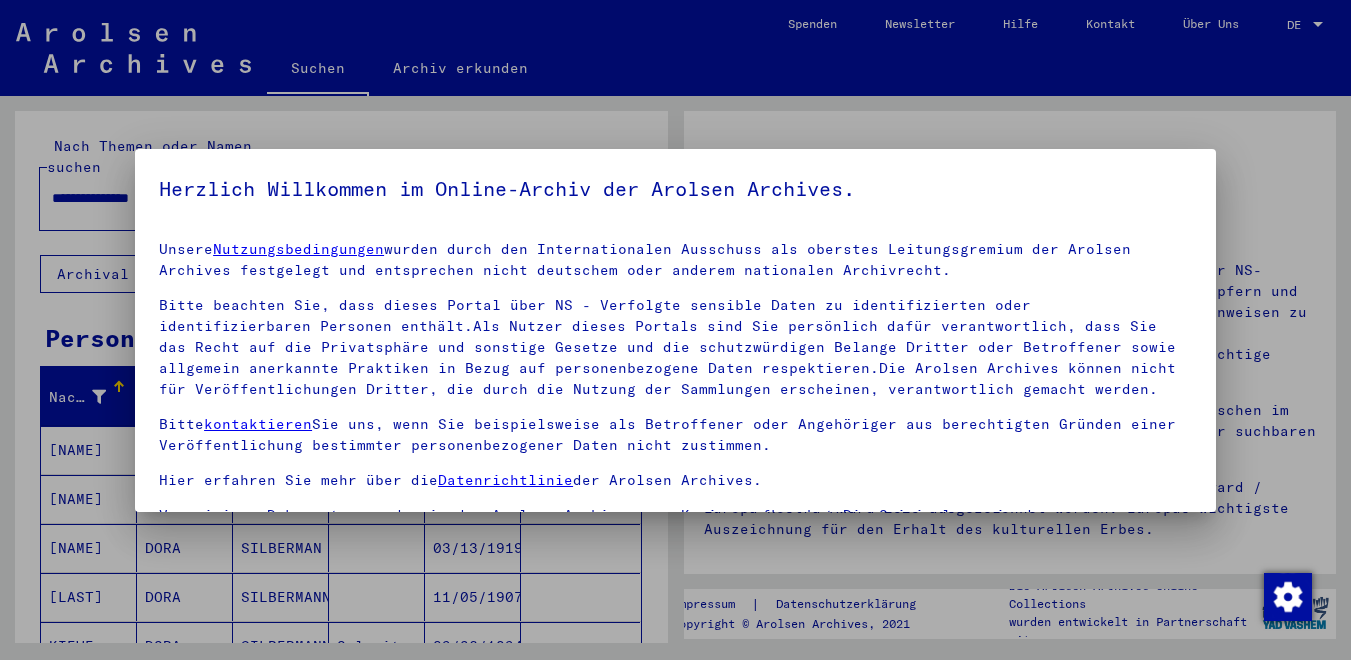 scroll, scrollTop: 0, scrollLeft: 0, axis: both 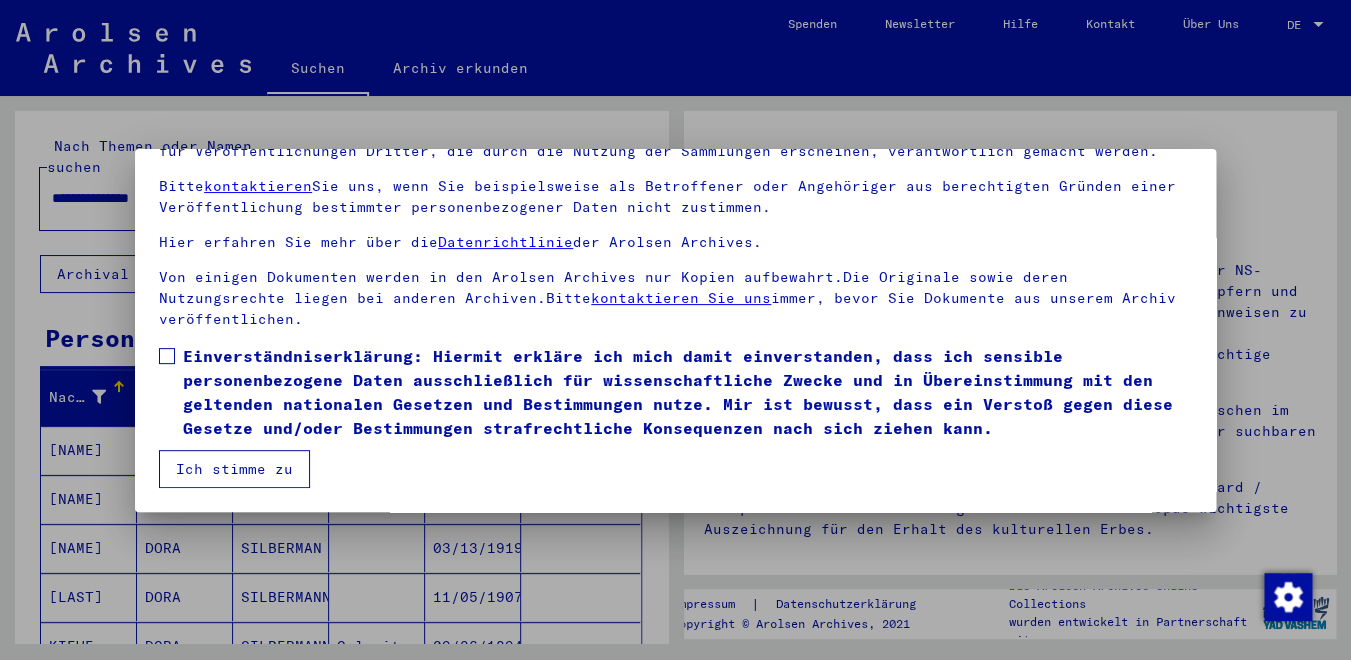 click at bounding box center (167, 356) 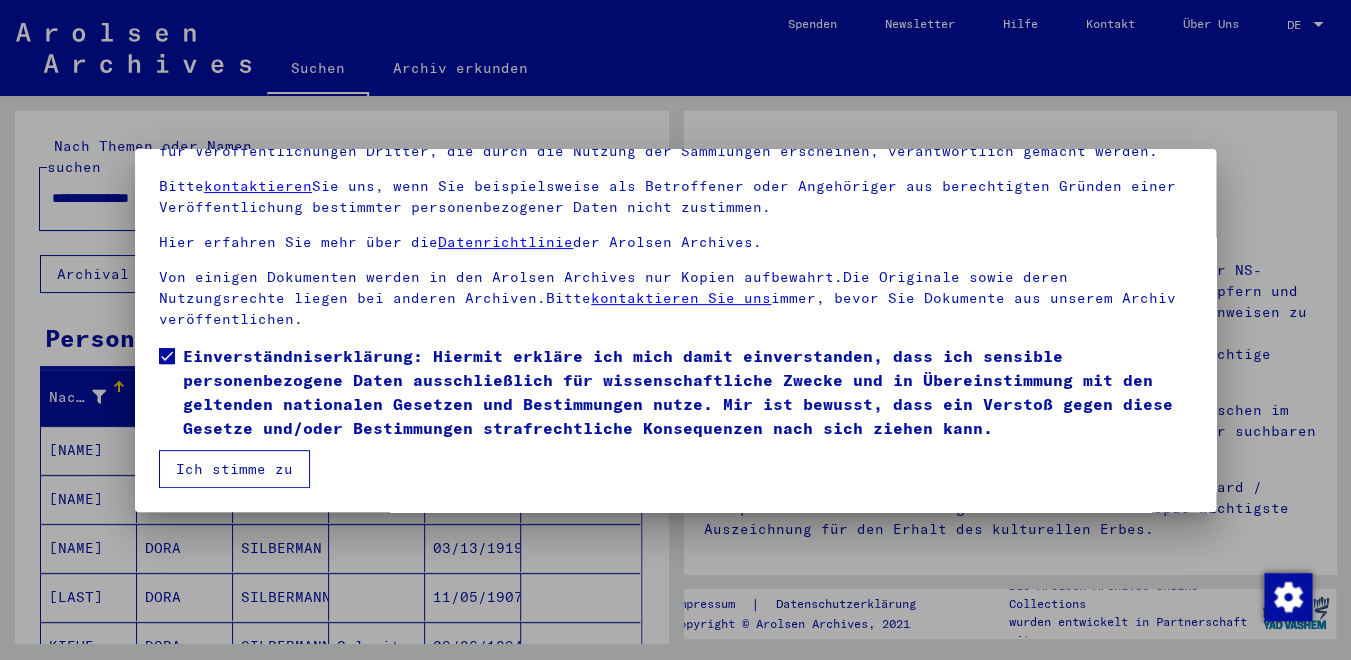 click on "Ich stimme zu" at bounding box center [234, 469] 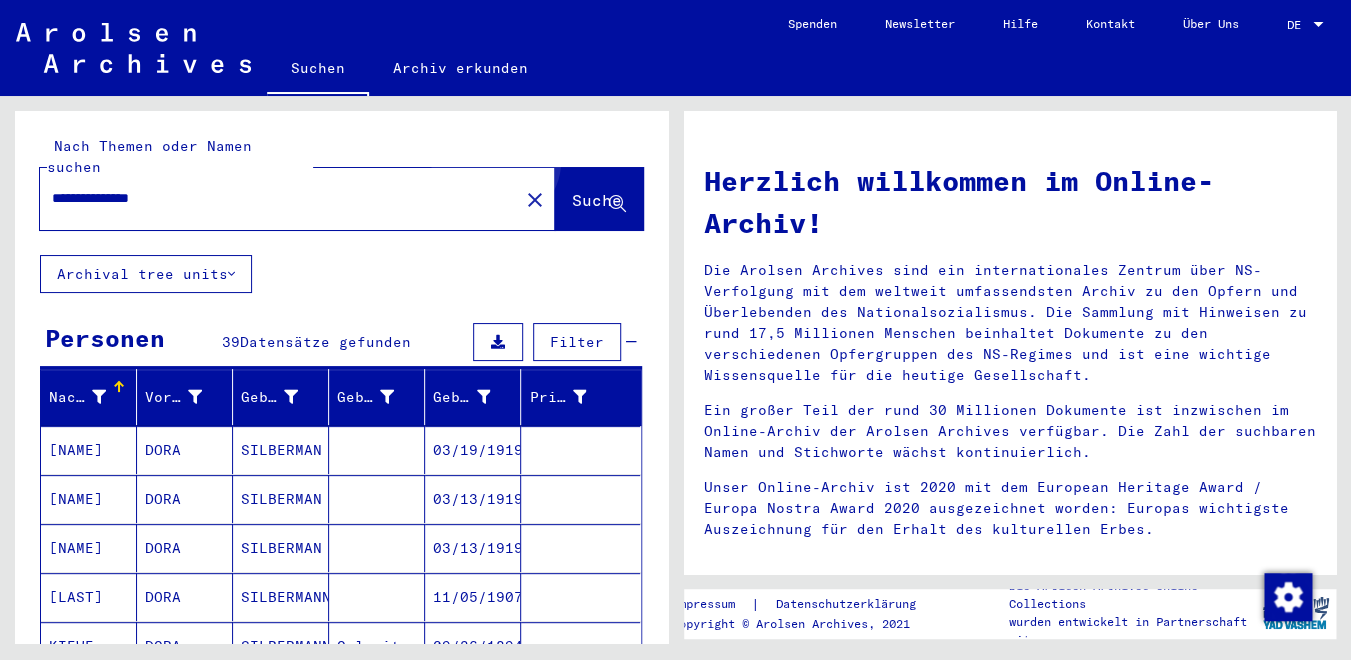 click on "Suche" 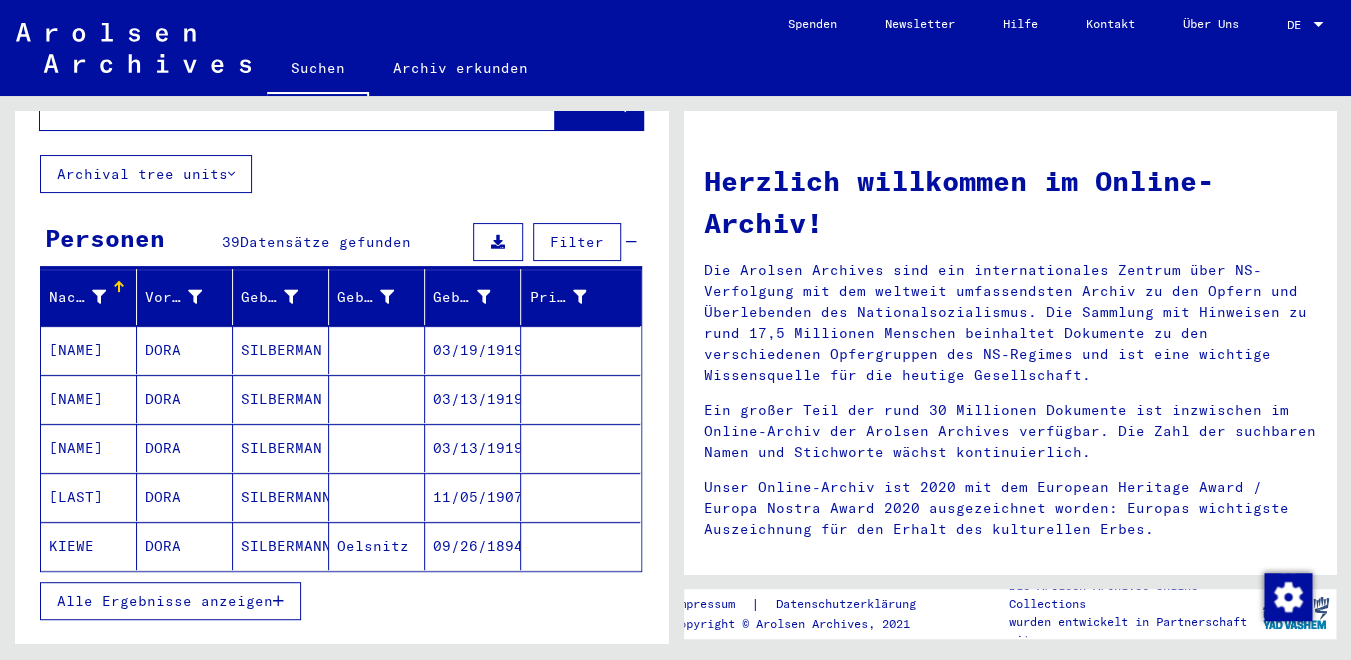 scroll, scrollTop: 144, scrollLeft: 0, axis: vertical 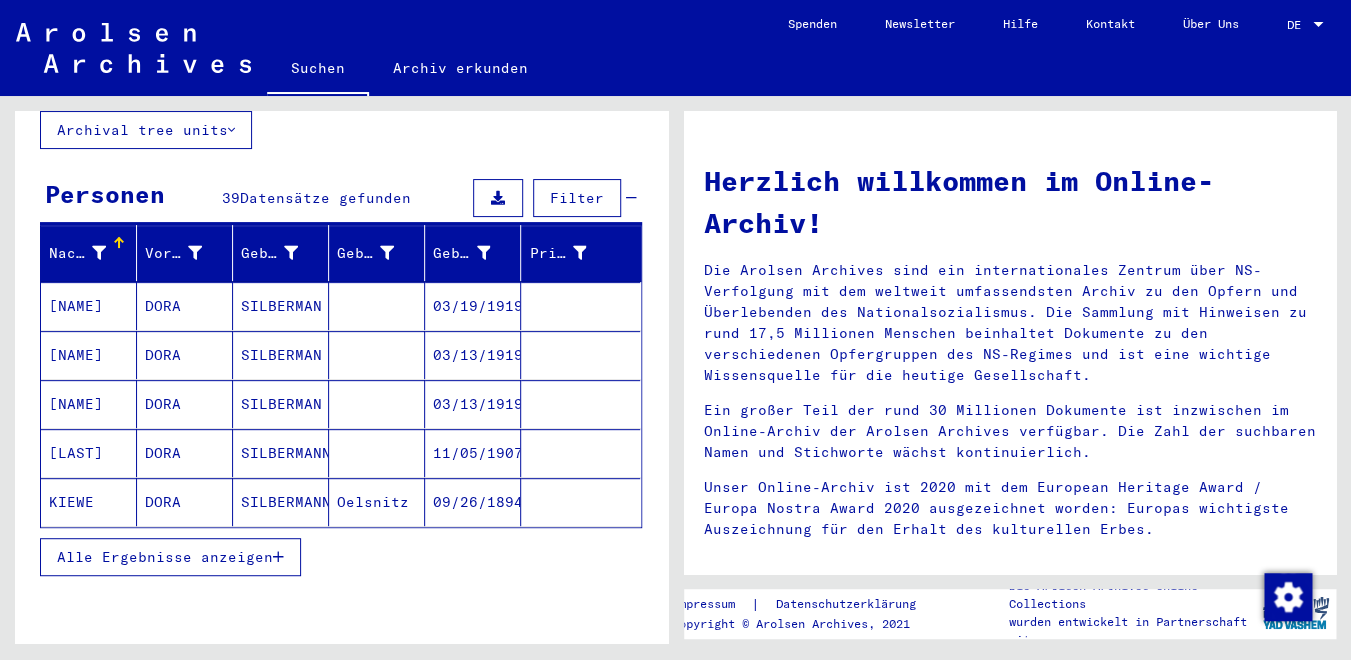 click on "Alle Ergebnisse anzeigen" at bounding box center [165, 557] 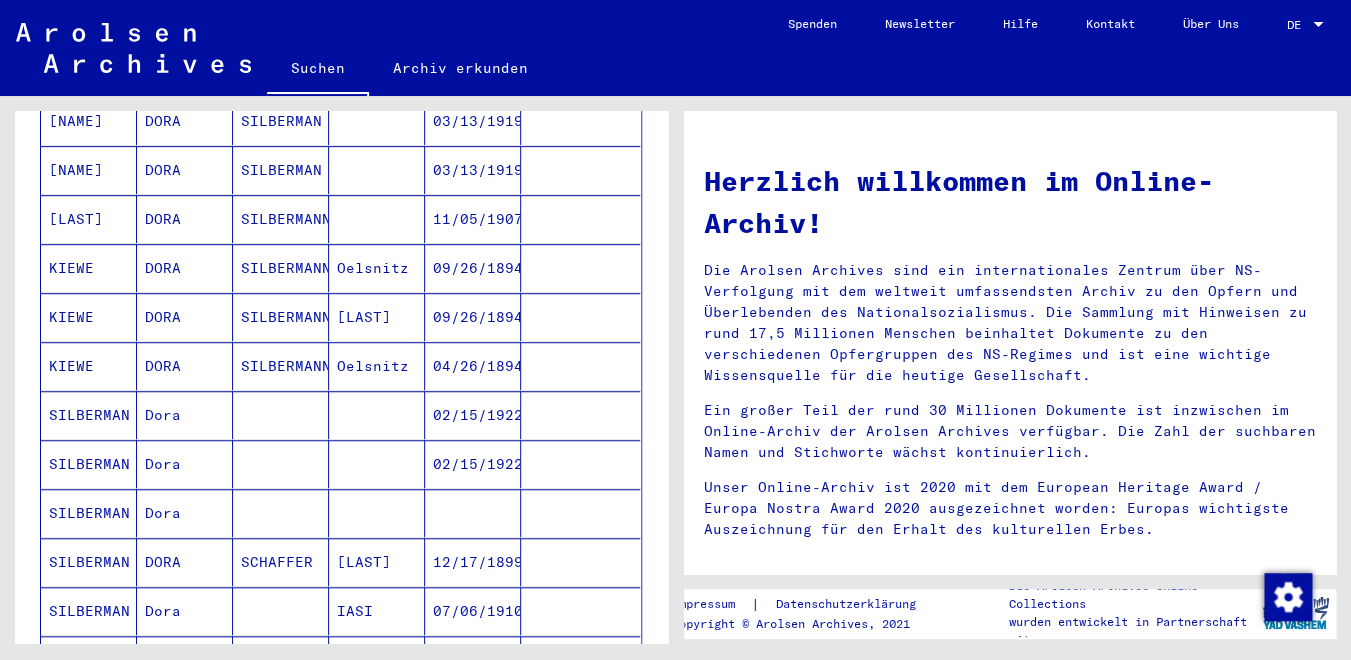 scroll, scrollTop: 432, scrollLeft: 0, axis: vertical 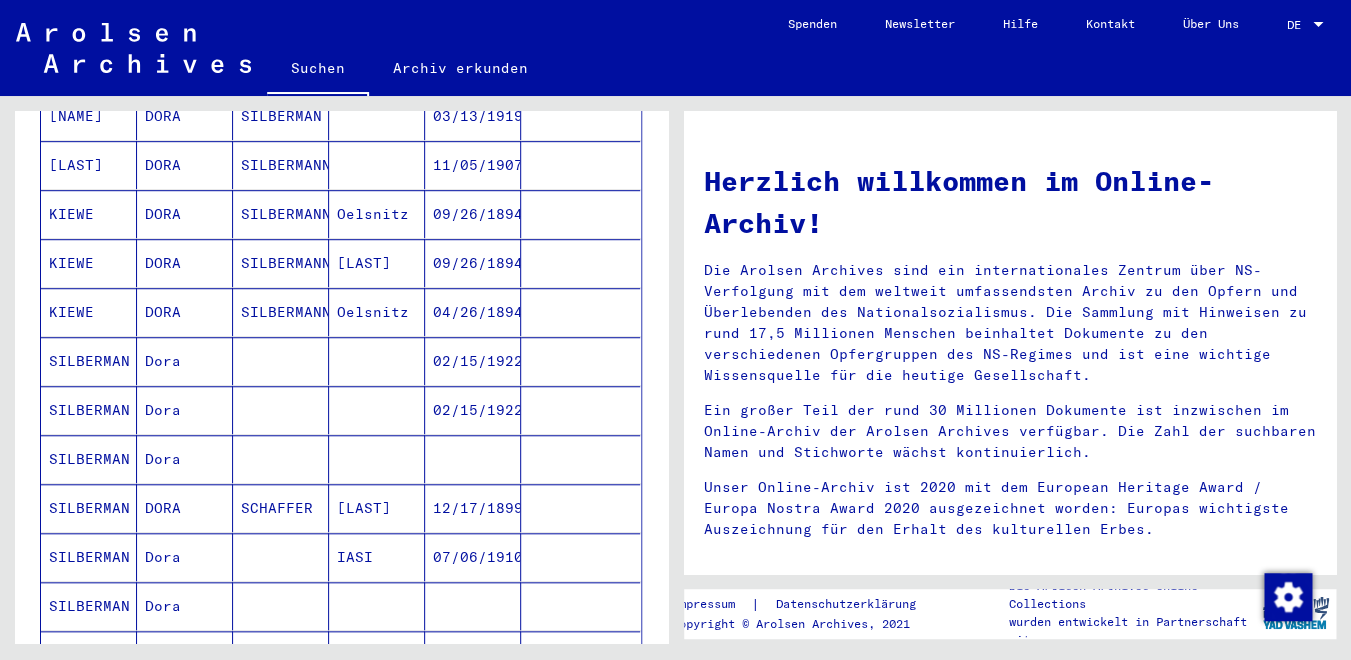 click on "Dora" at bounding box center [185, 508] 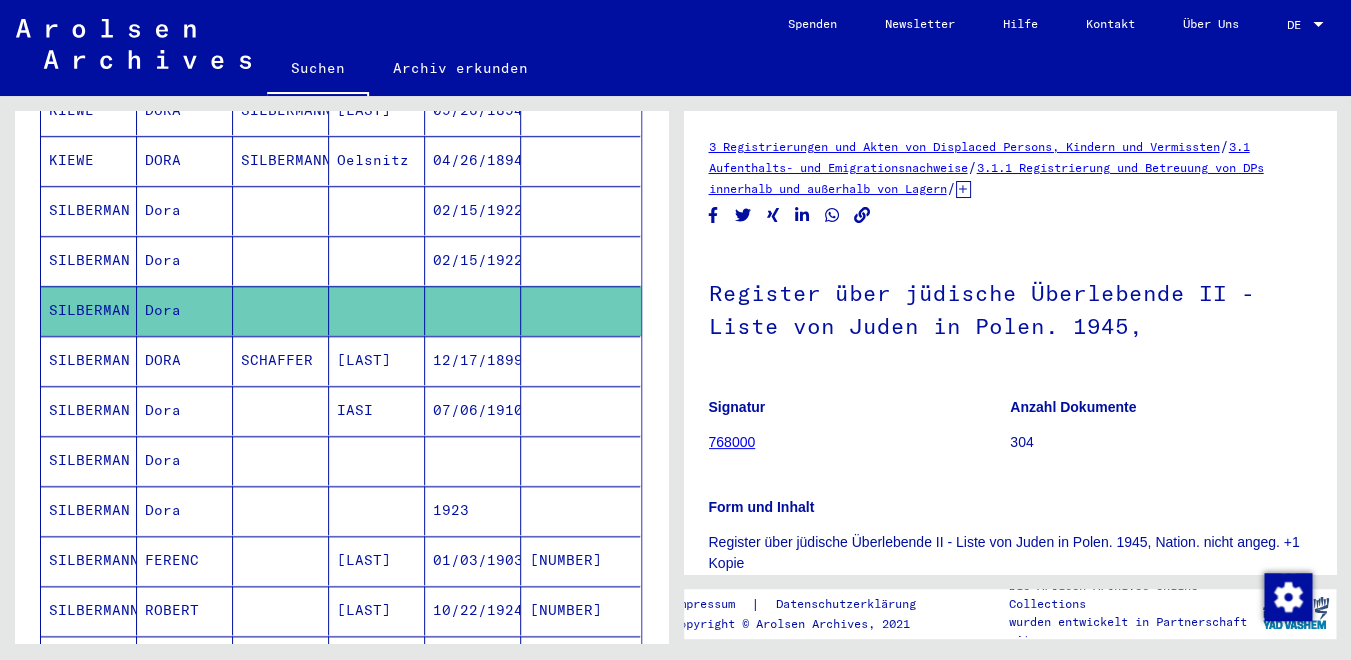 scroll, scrollTop: 596, scrollLeft: 0, axis: vertical 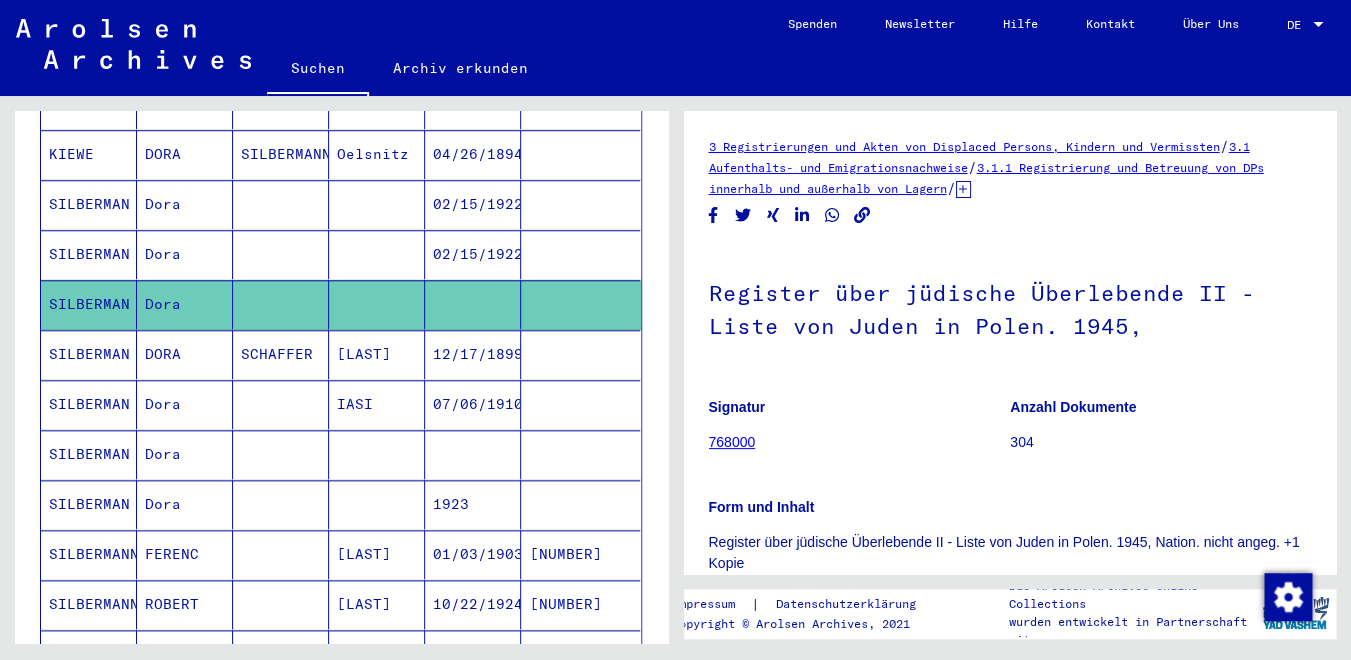 click on "Dora" at bounding box center (185, 504) 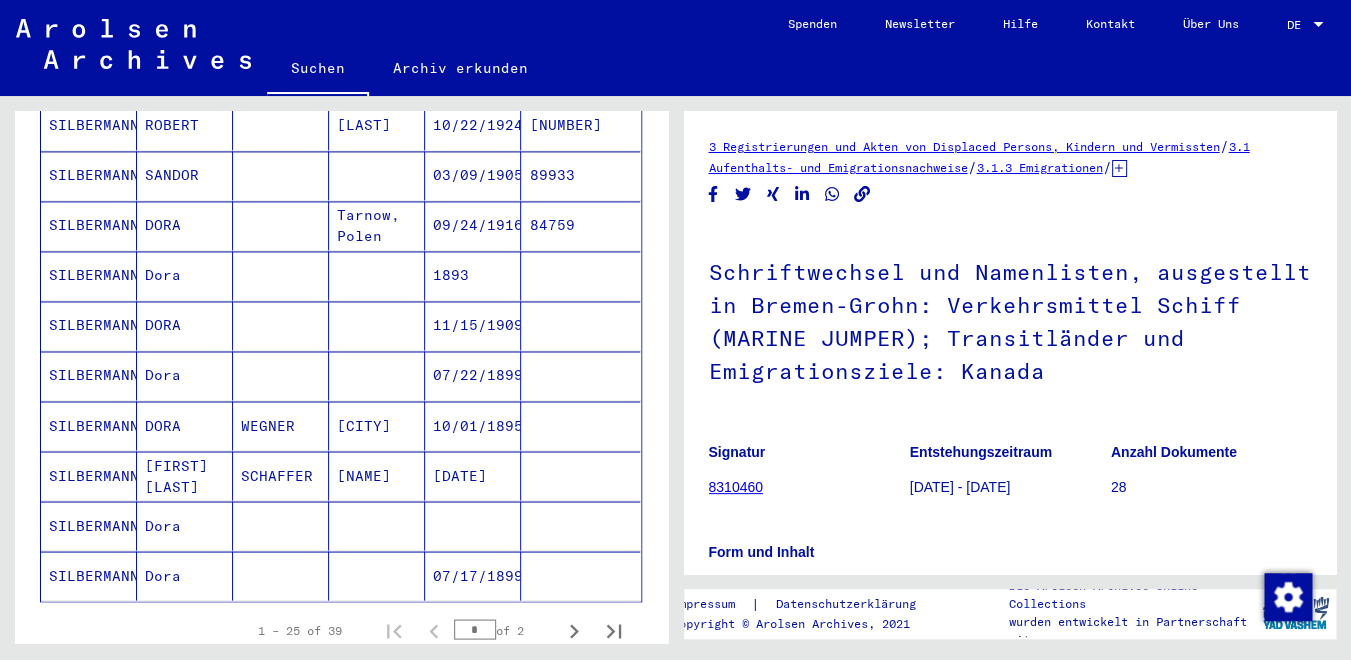 scroll, scrollTop: 1082, scrollLeft: 0, axis: vertical 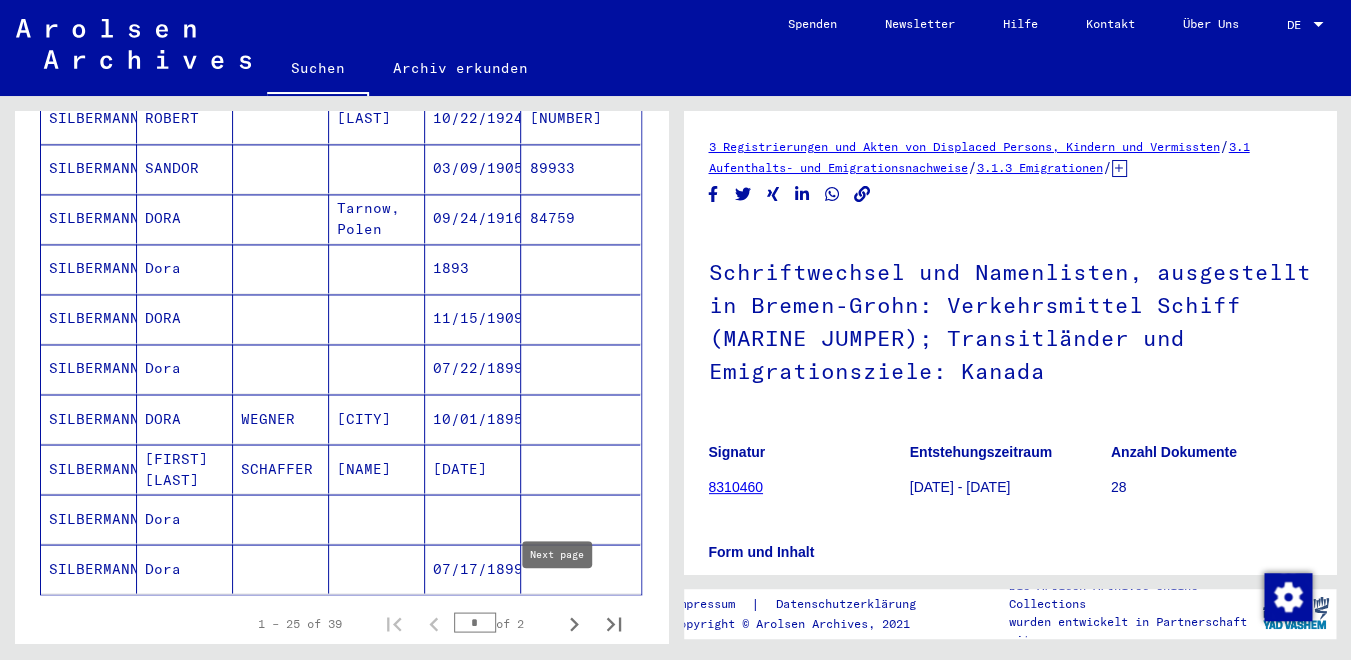 click 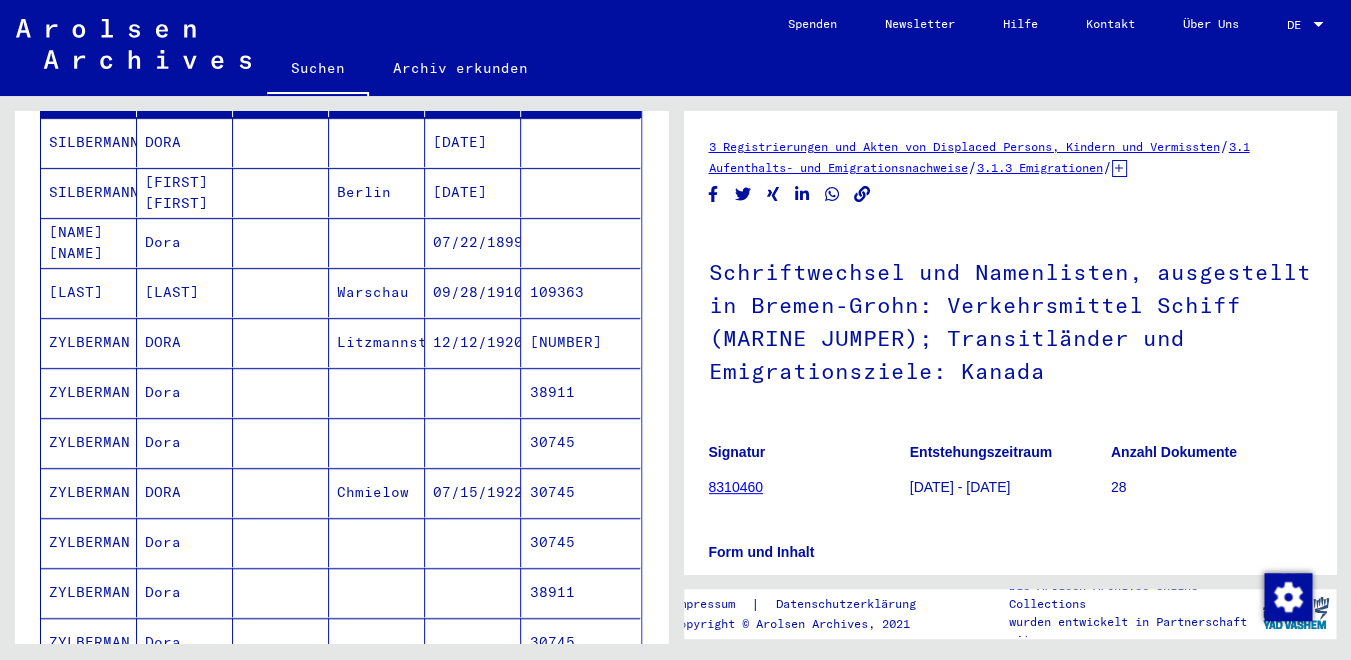 scroll, scrollTop: 290, scrollLeft: 0, axis: vertical 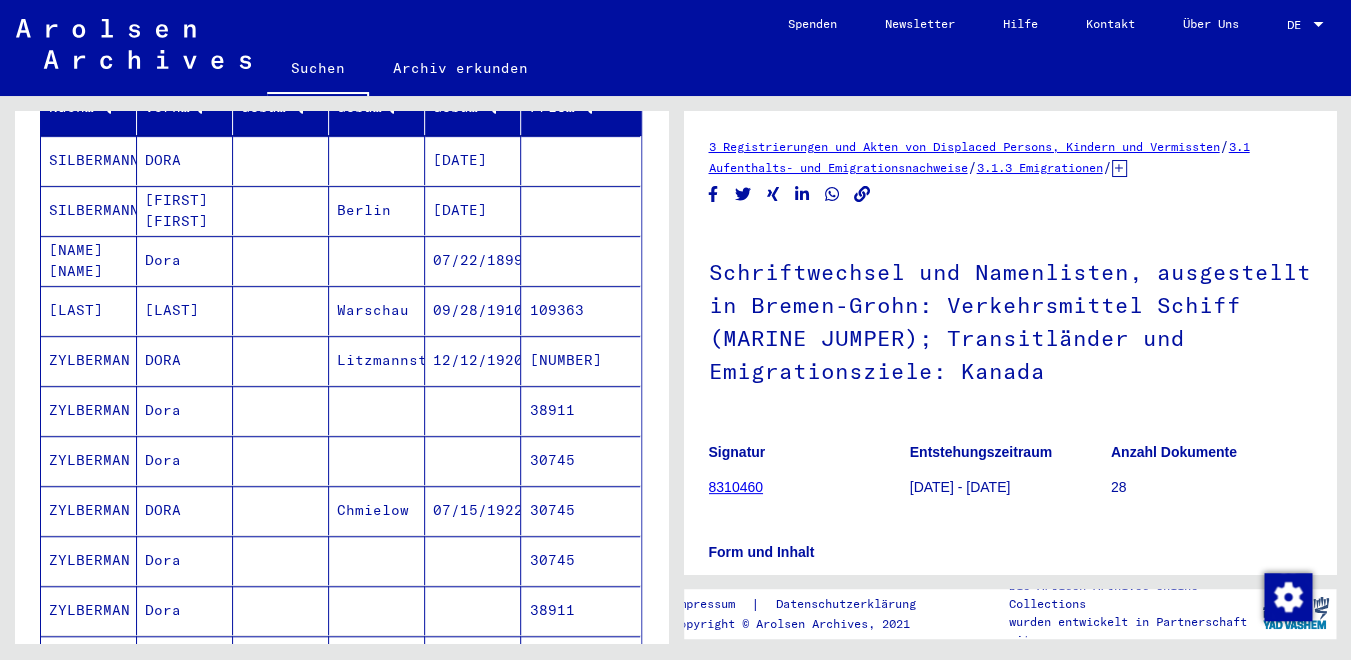 click on "[FIRST] [FIRST]" at bounding box center [185, 260] 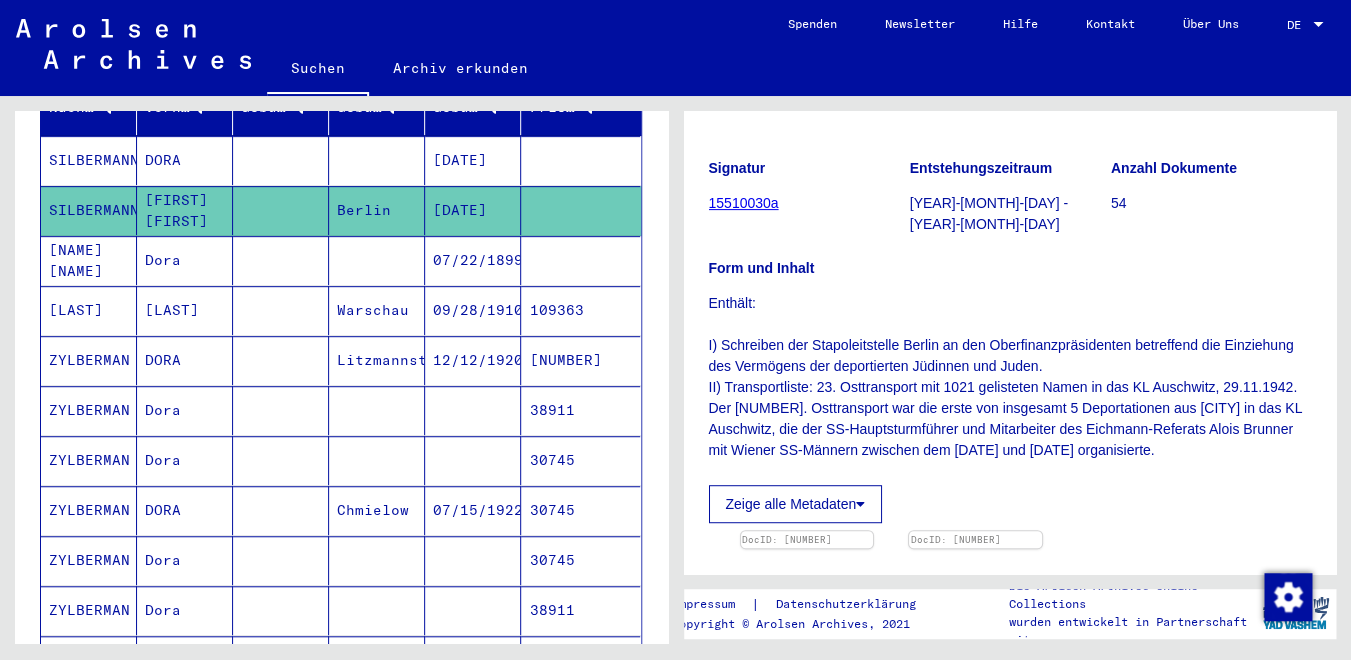 scroll, scrollTop: 450, scrollLeft: 0, axis: vertical 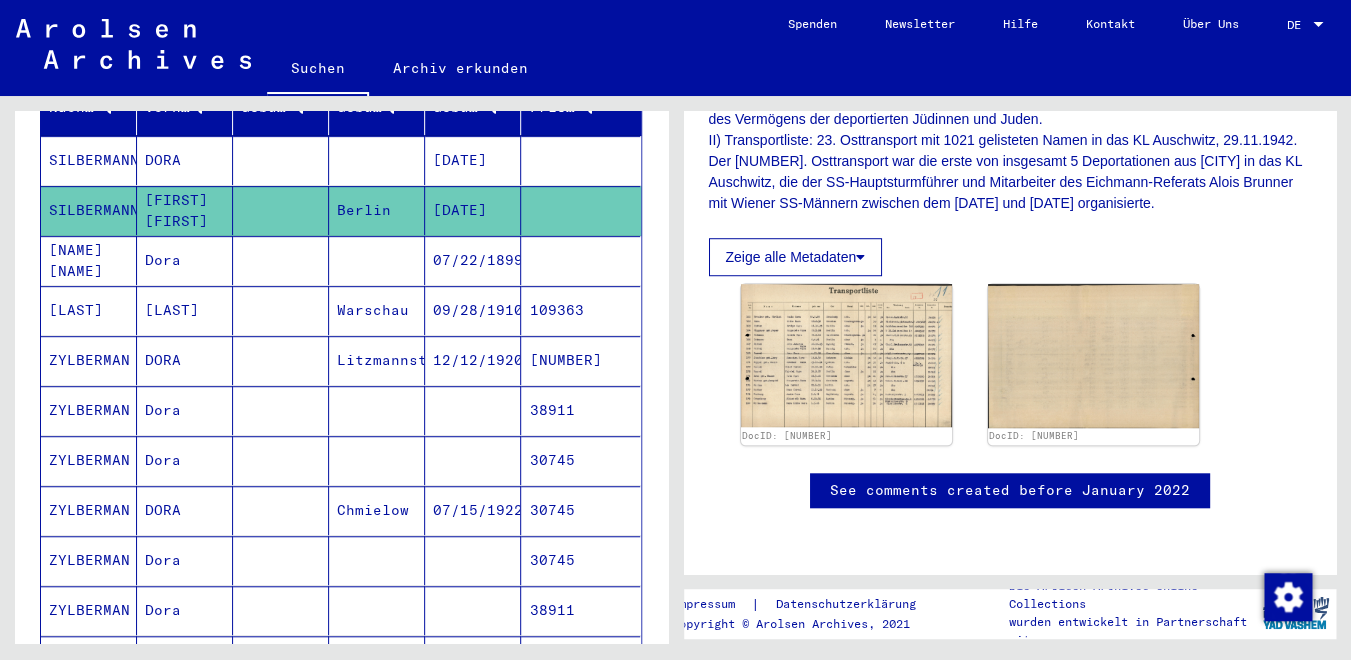 click at bounding box center [377, 210] 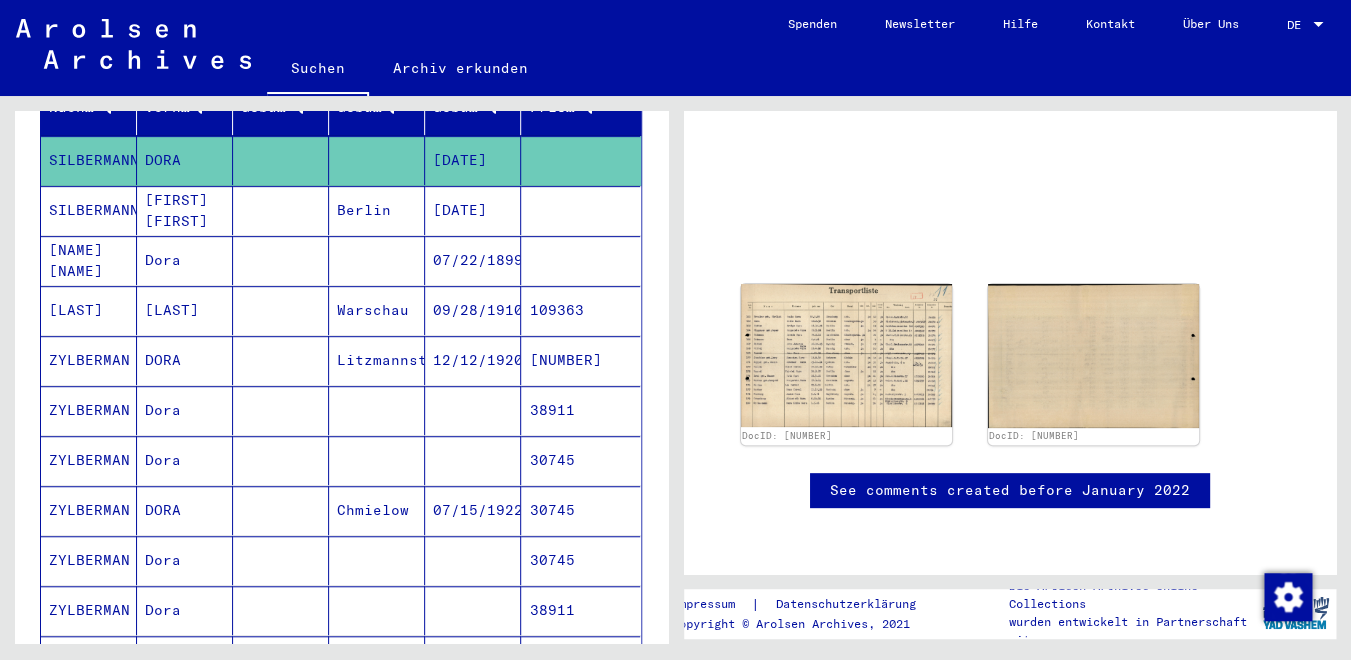 scroll, scrollTop: 80, scrollLeft: 0, axis: vertical 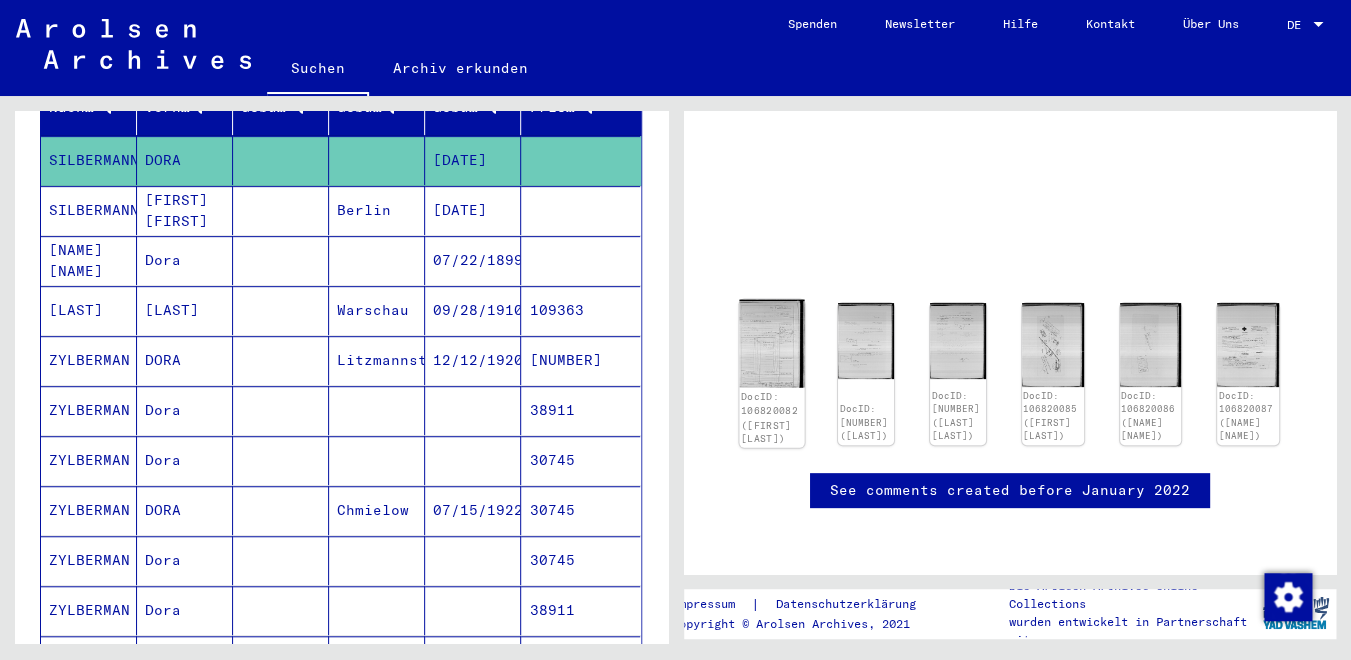 click 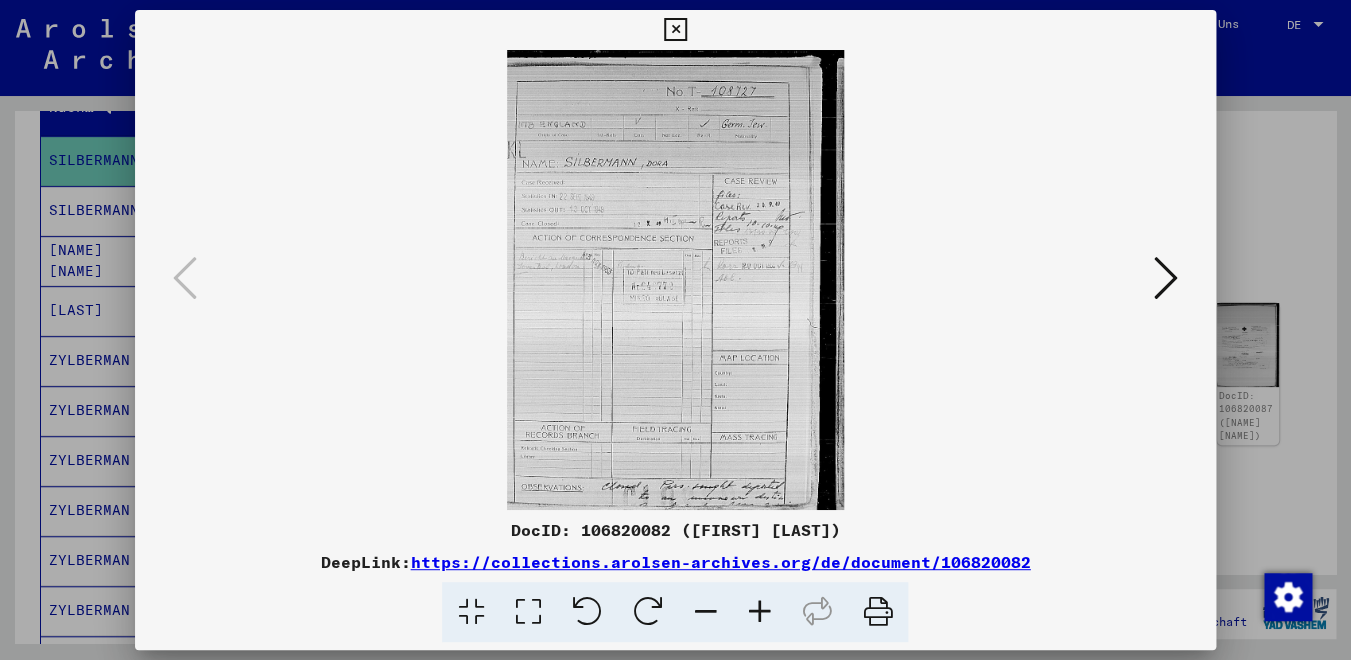 click at bounding box center [1166, 278] 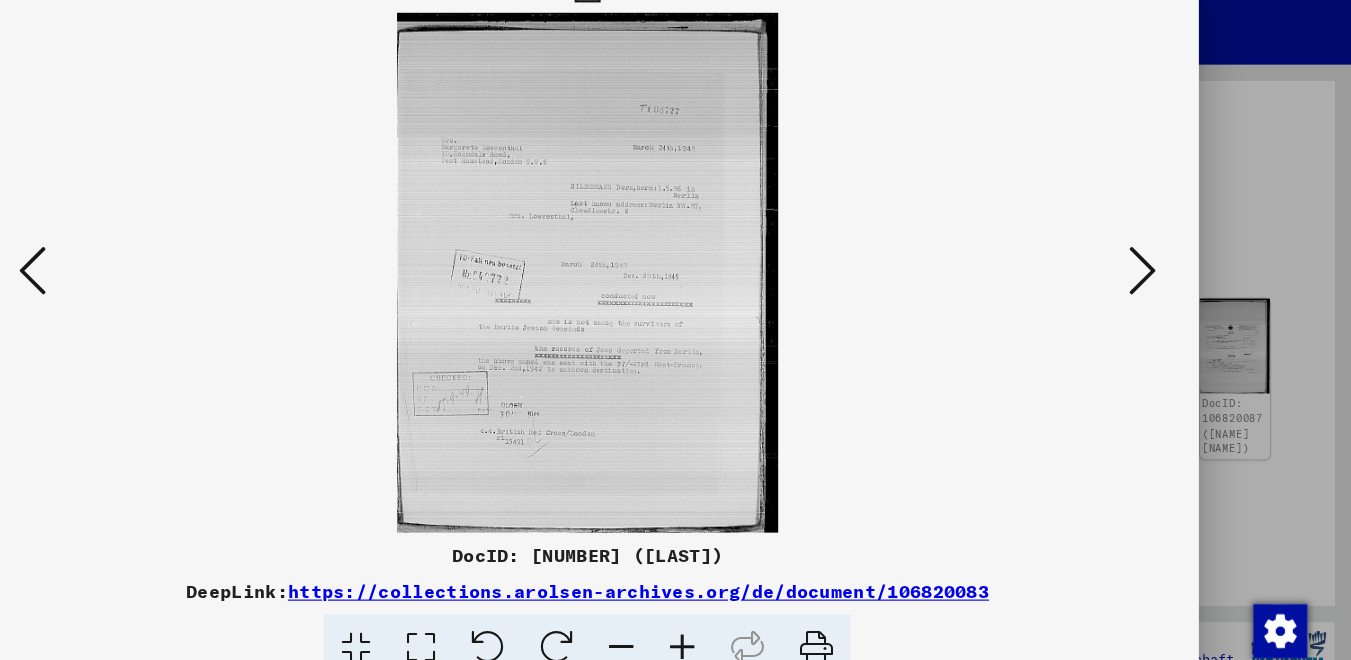 click at bounding box center (185, 278) 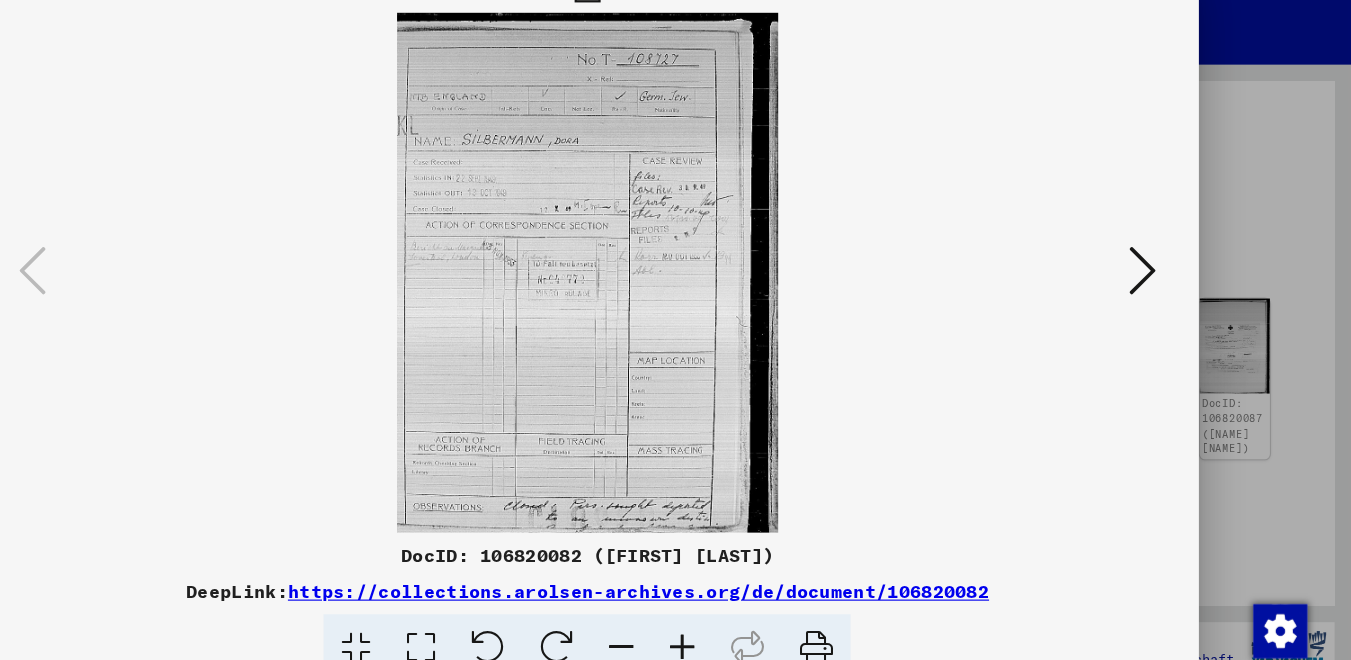 click at bounding box center (1166, 278) 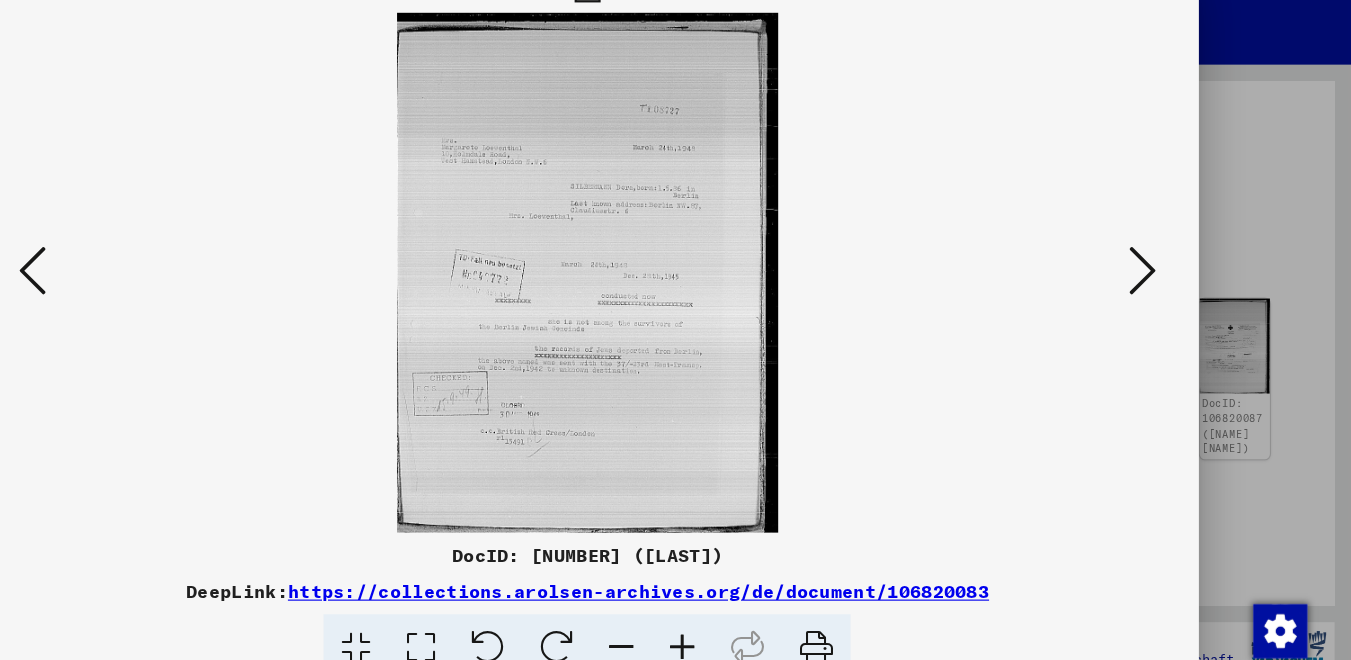 click at bounding box center (1166, 278) 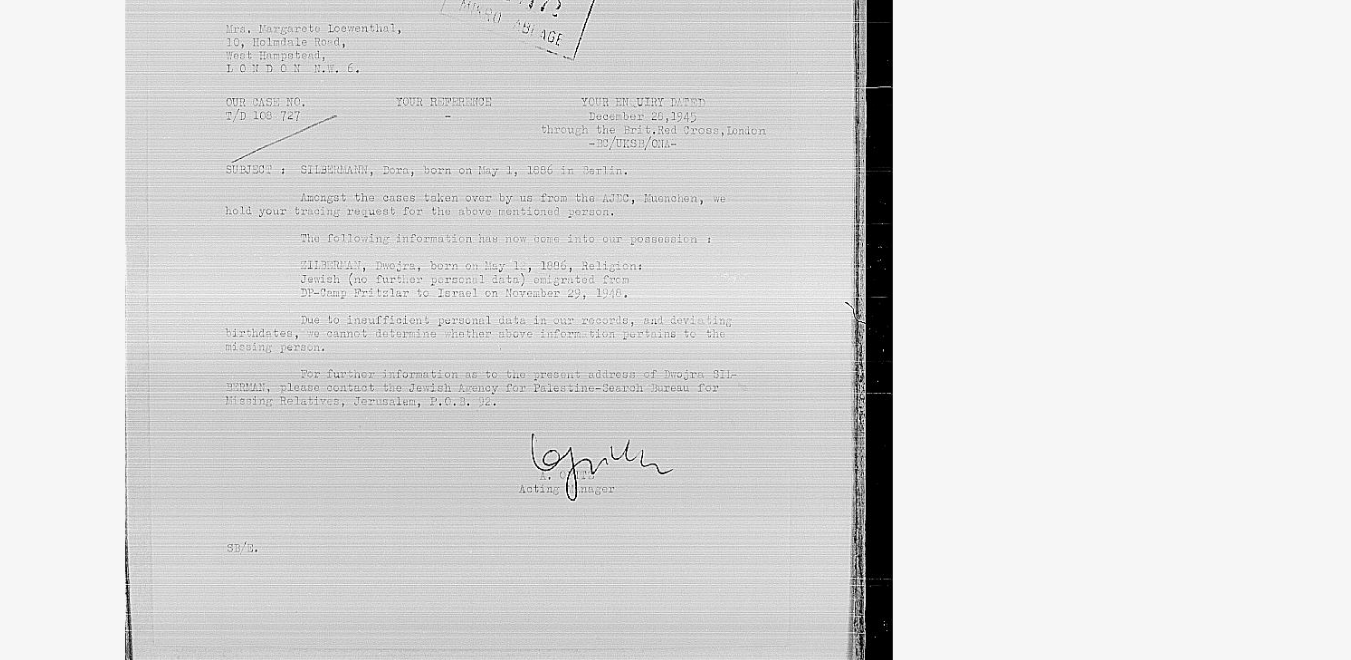 drag, startPoint x: 681, startPoint y: 331, endPoint x: 693, endPoint y: 333, distance: 12.165525 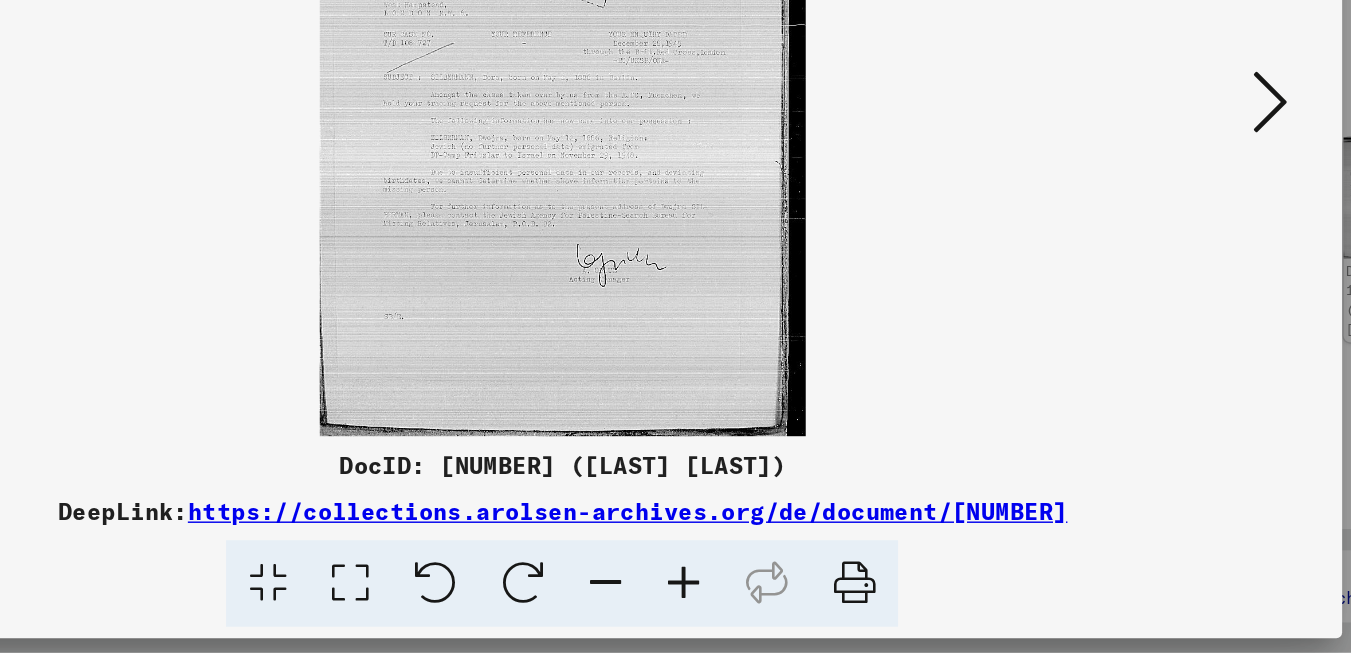 click at bounding box center (1166, 279) 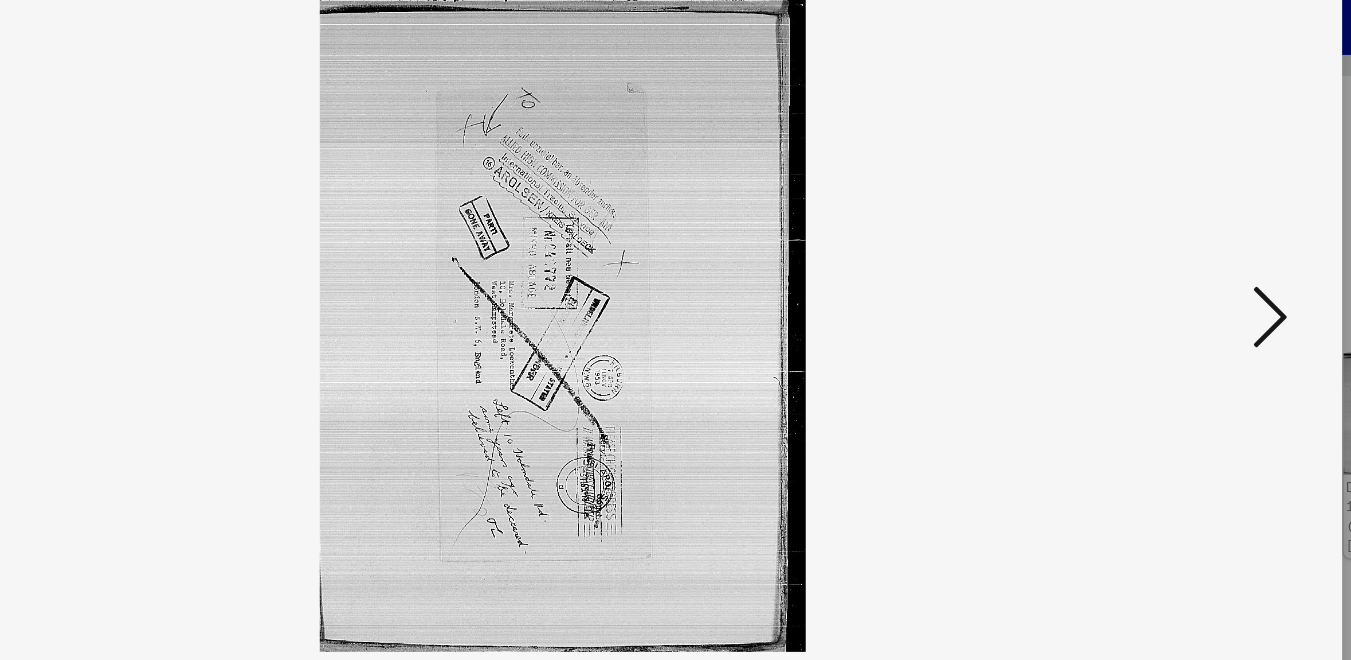 click at bounding box center (1166, 278) 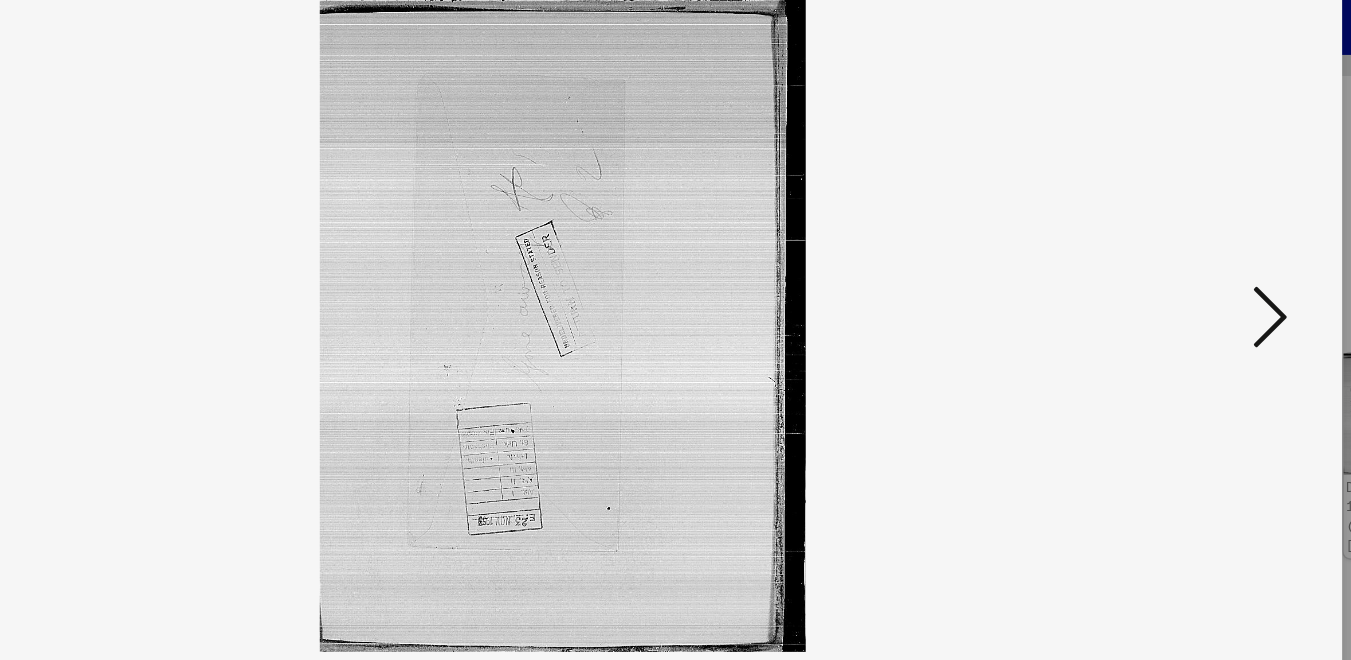 click at bounding box center (1166, 278) 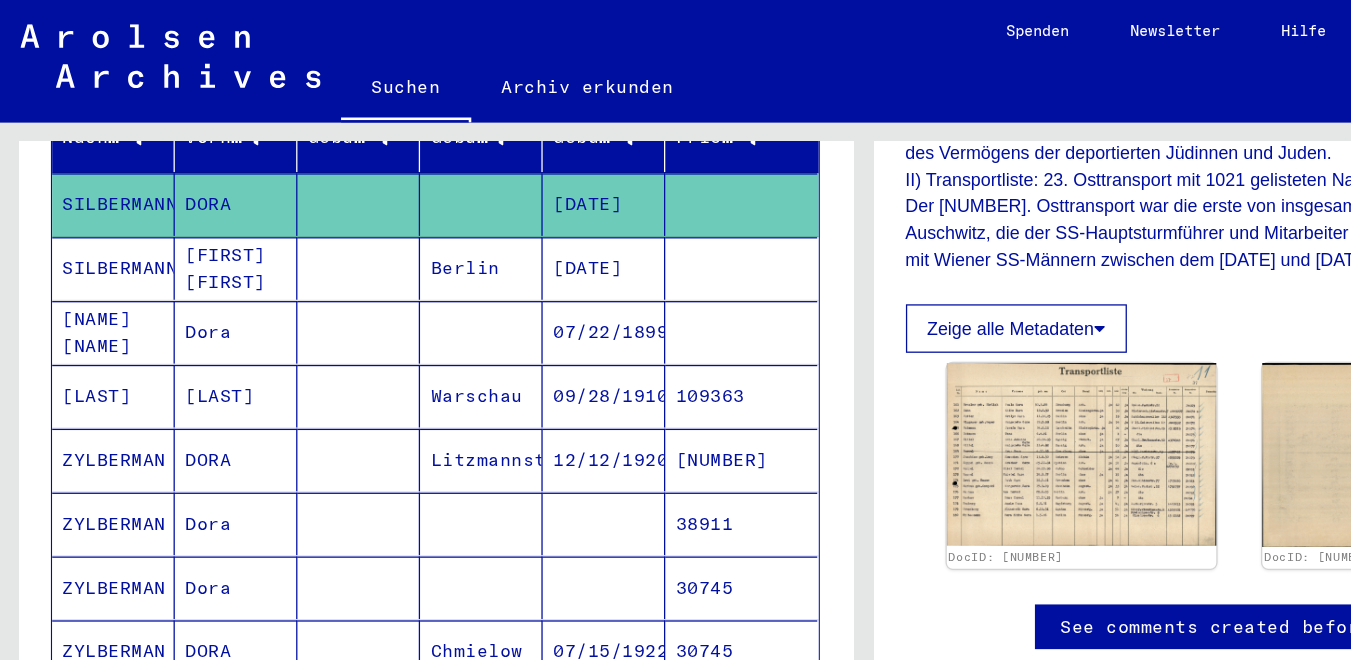 scroll, scrollTop: 594, scrollLeft: 0, axis: vertical 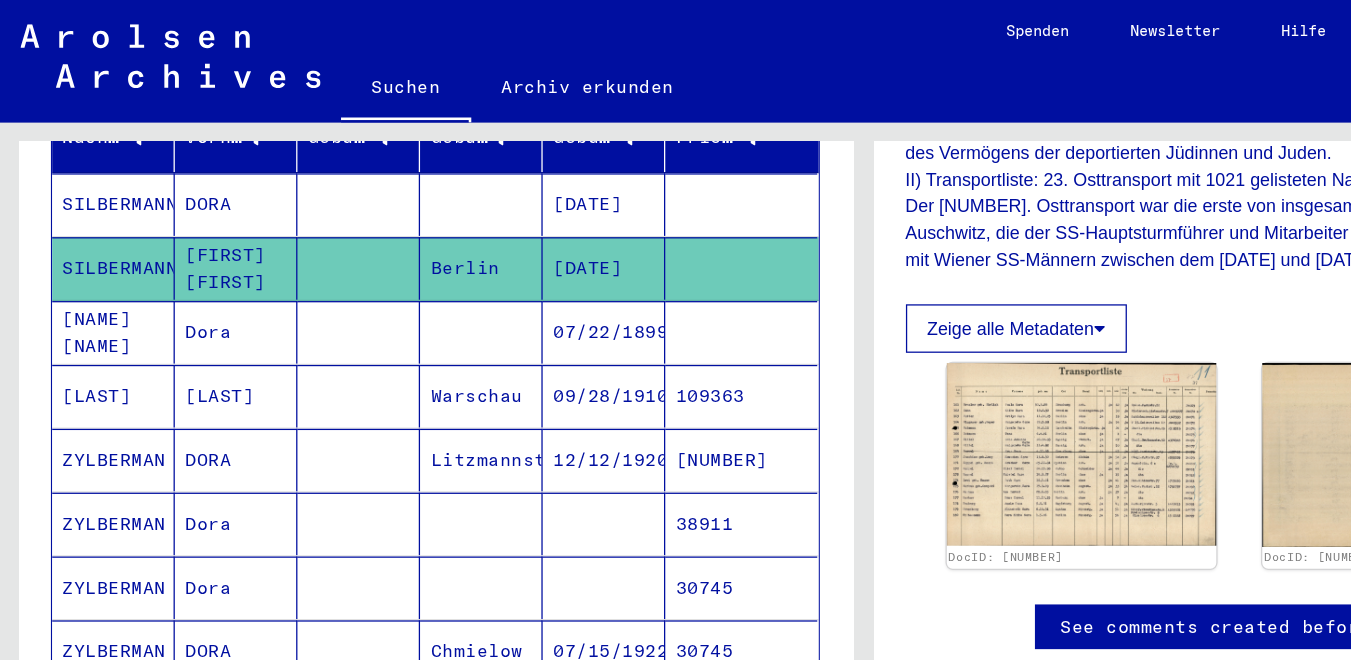 click at bounding box center (377, 210) 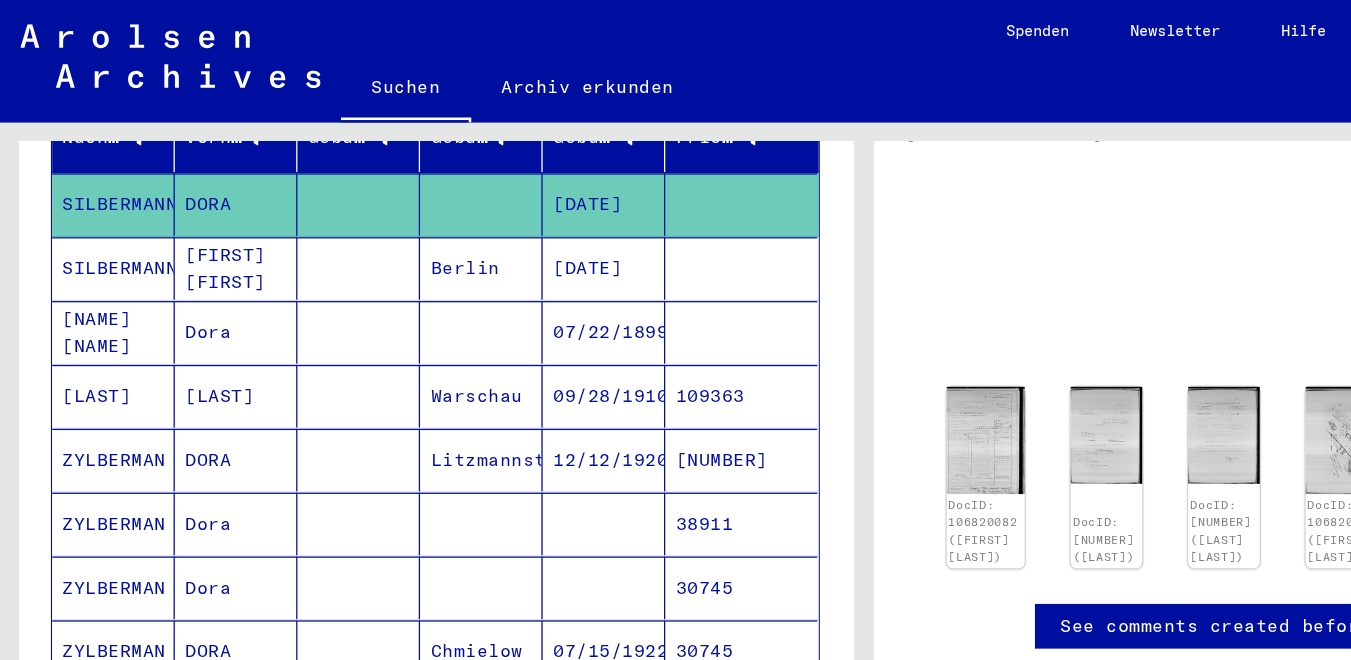 scroll, scrollTop: 244, scrollLeft: 0, axis: vertical 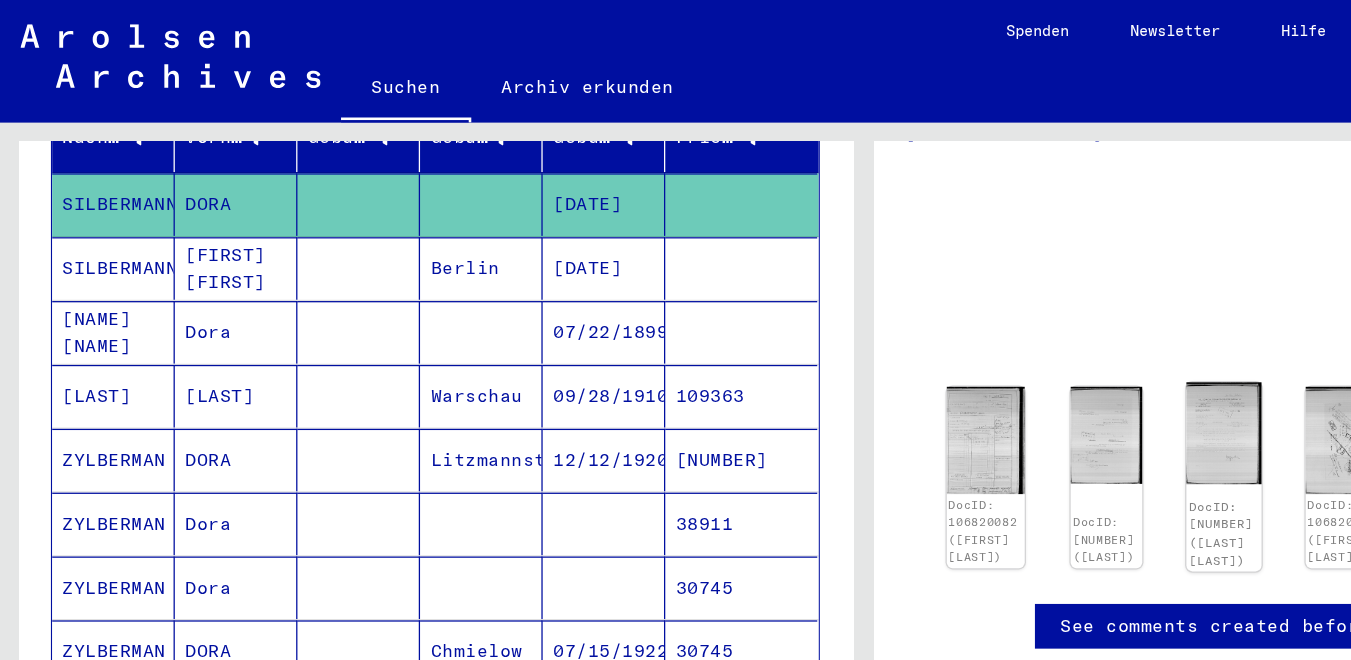 click 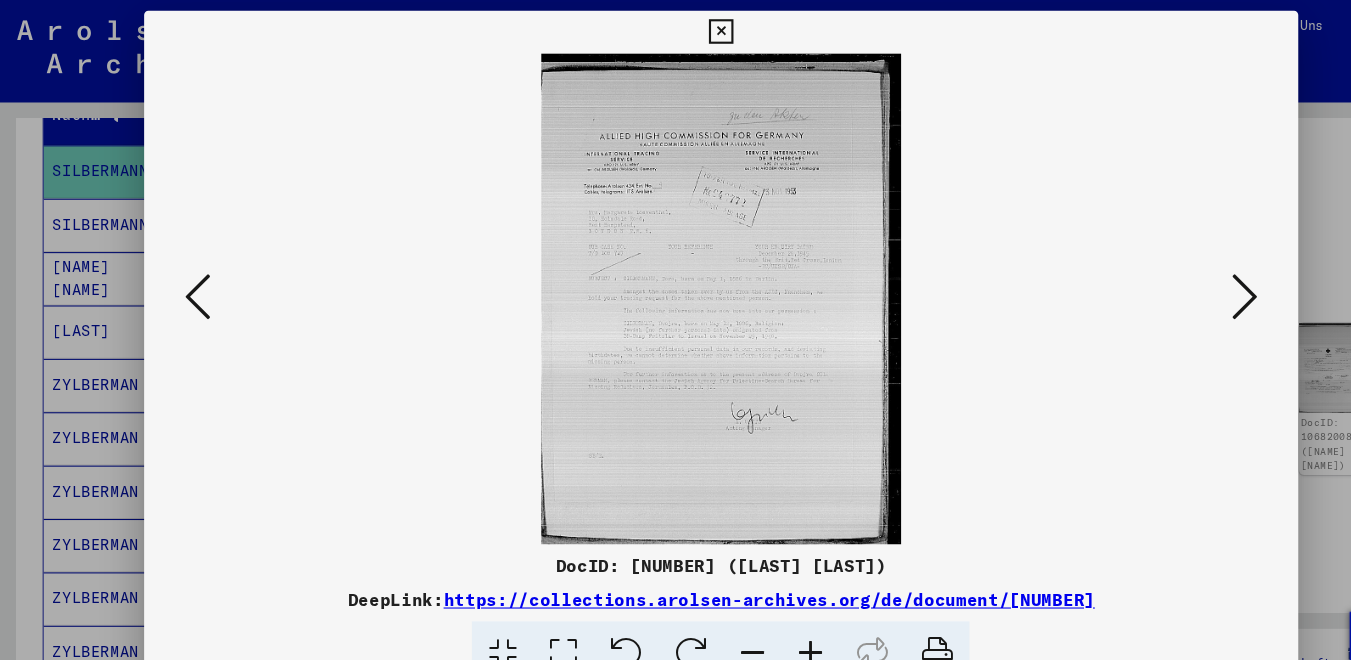 click at bounding box center (1166, 278) 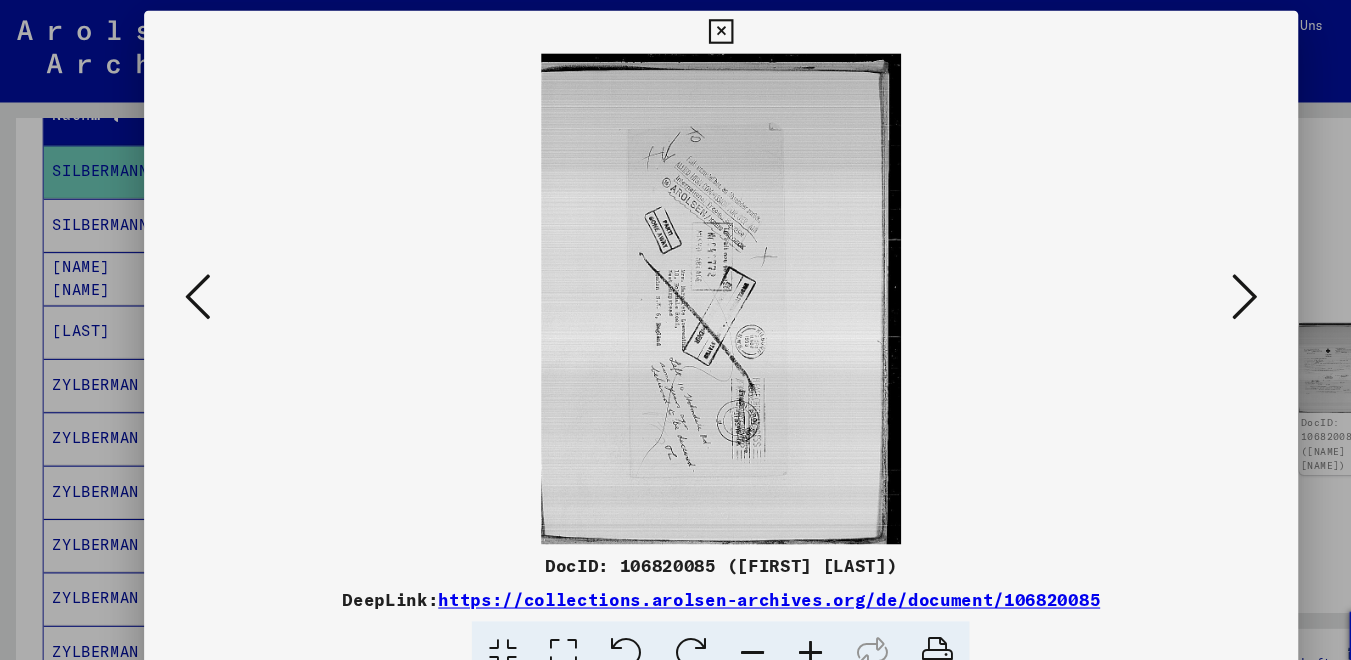 click at bounding box center (675, 280) 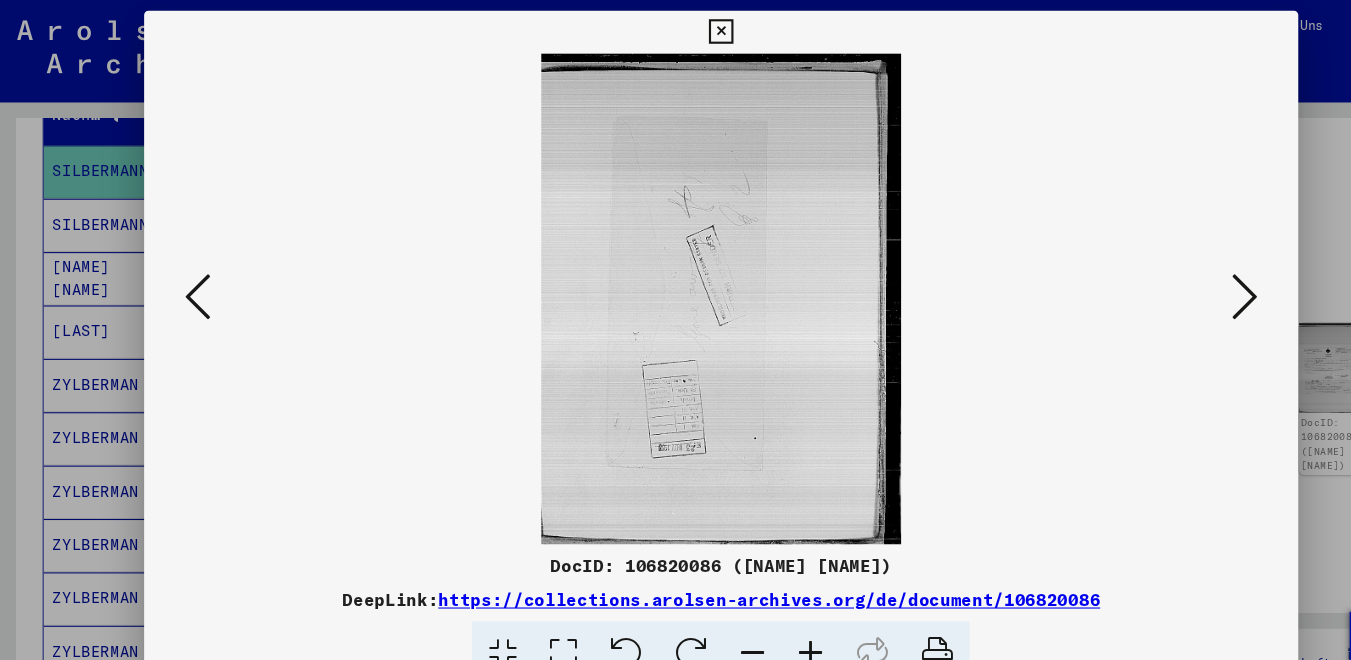 click at bounding box center [1166, 278] 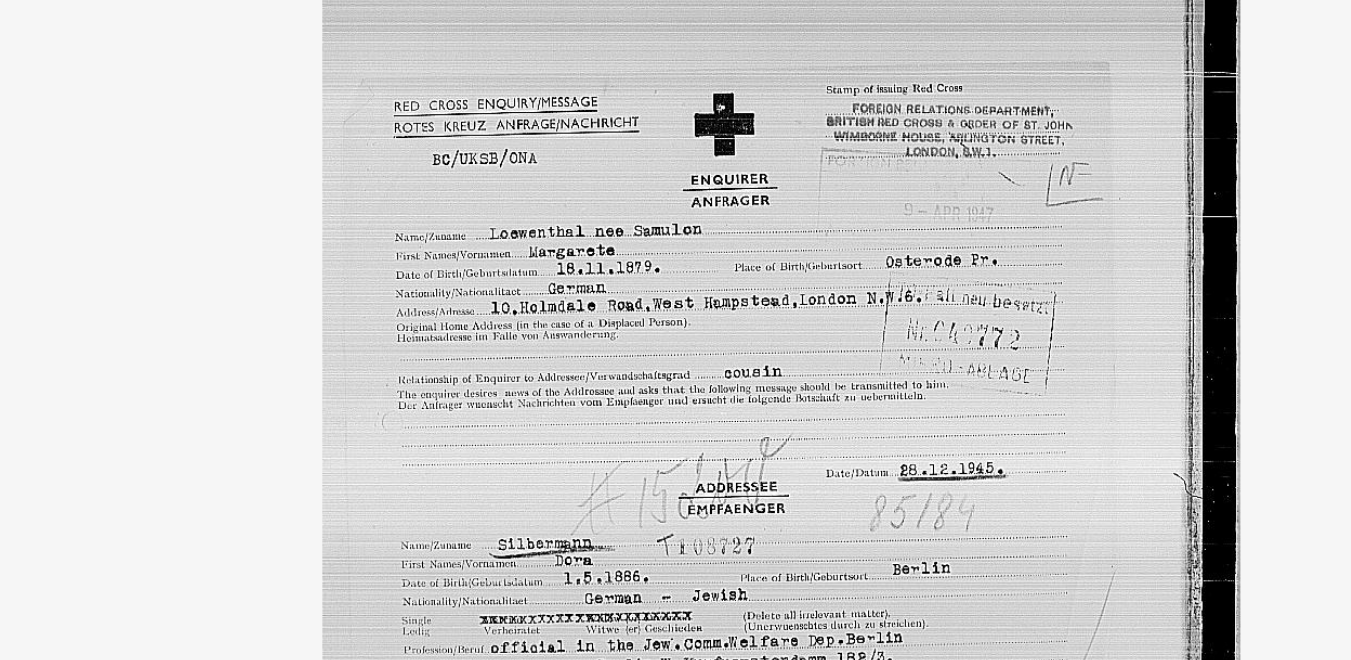 drag, startPoint x: 706, startPoint y: 286, endPoint x: 693, endPoint y: 248, distance: 40.16217 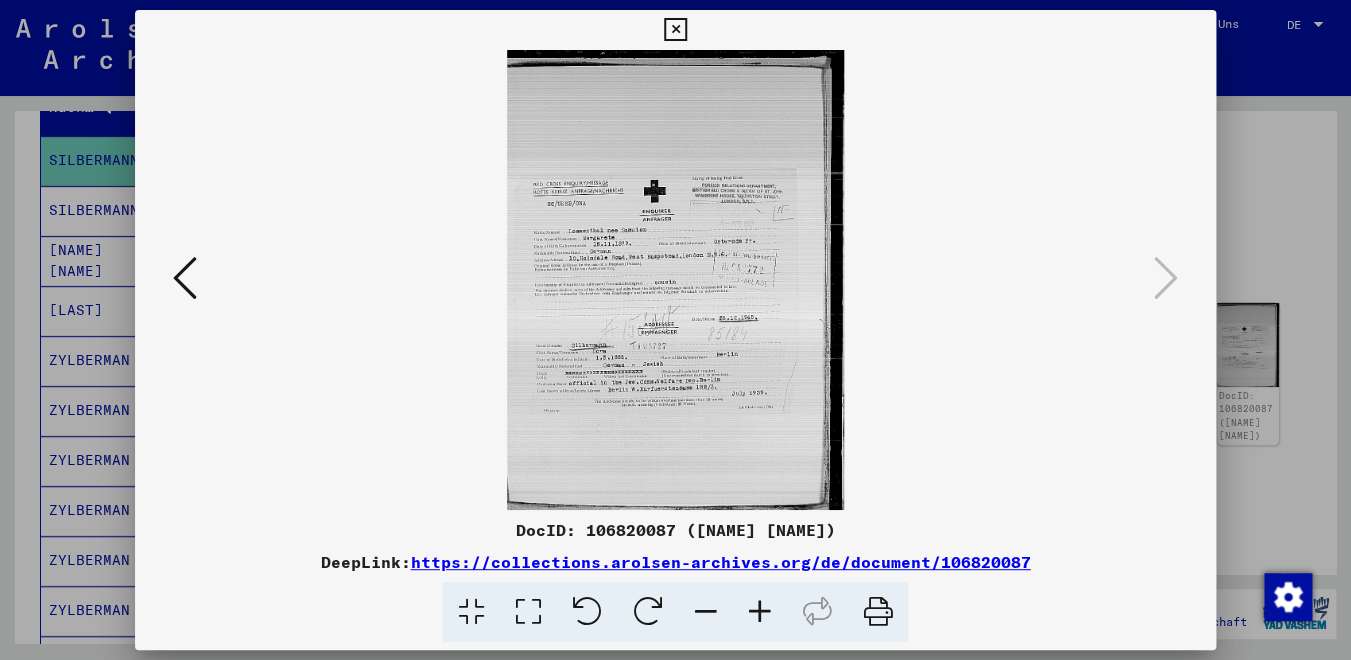 click at bounding box center (185, 278) 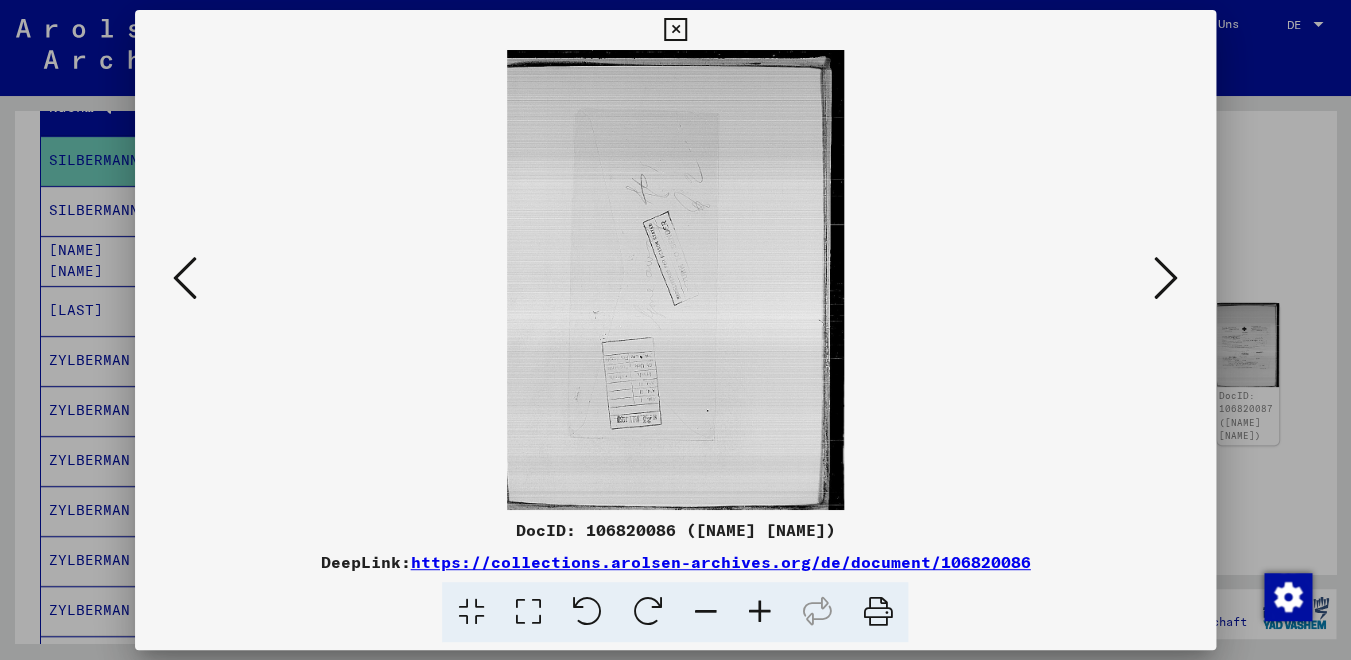 click at bounding box center (185, 278) 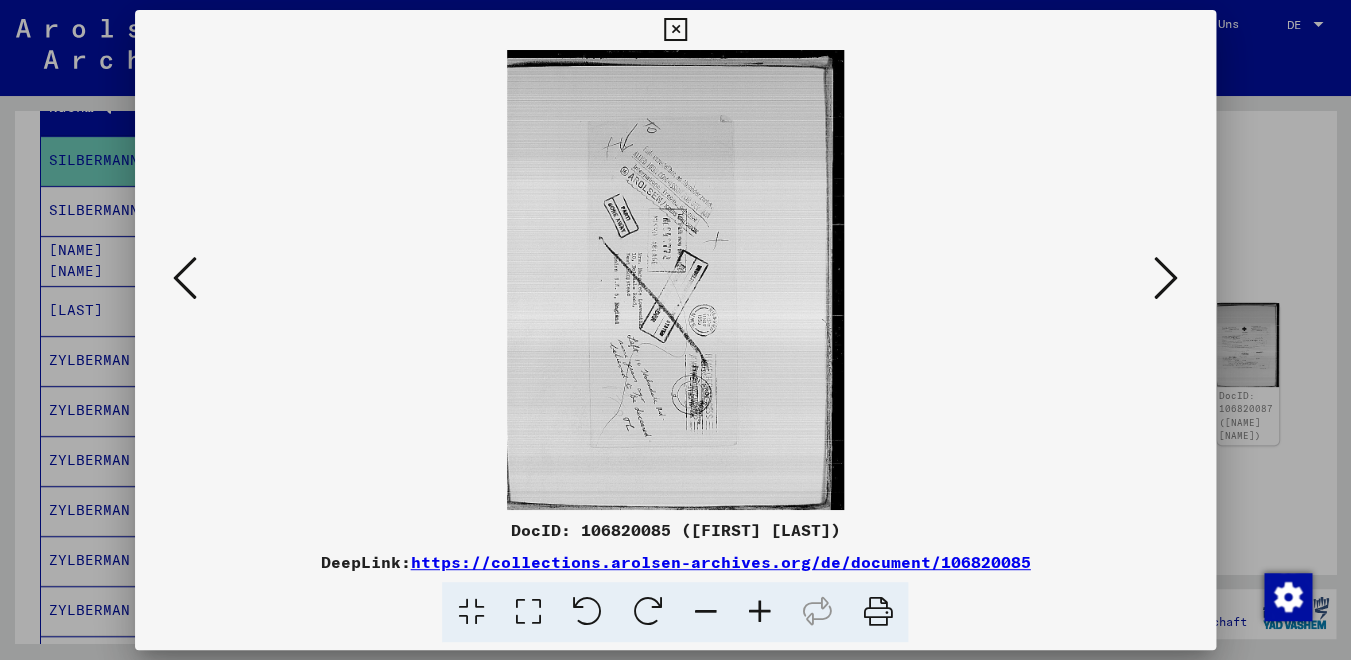 click at bounding box center (185, 278) 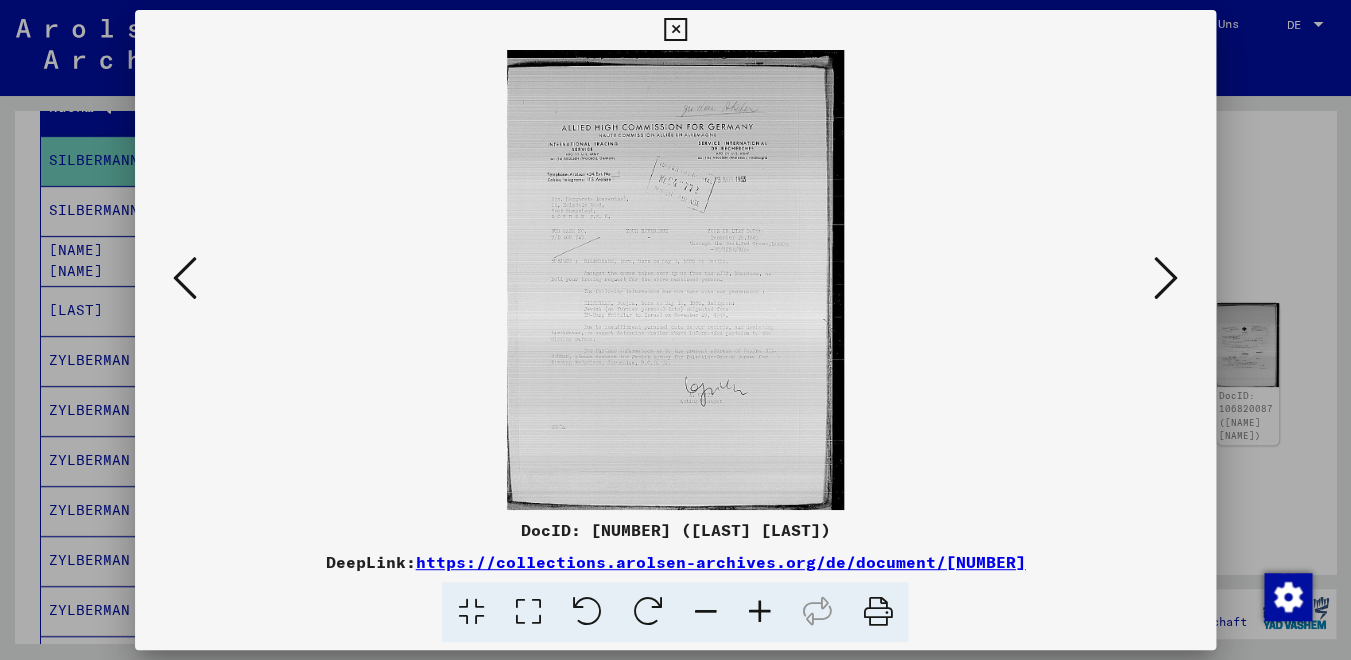 click at bounding box center [185, 278] 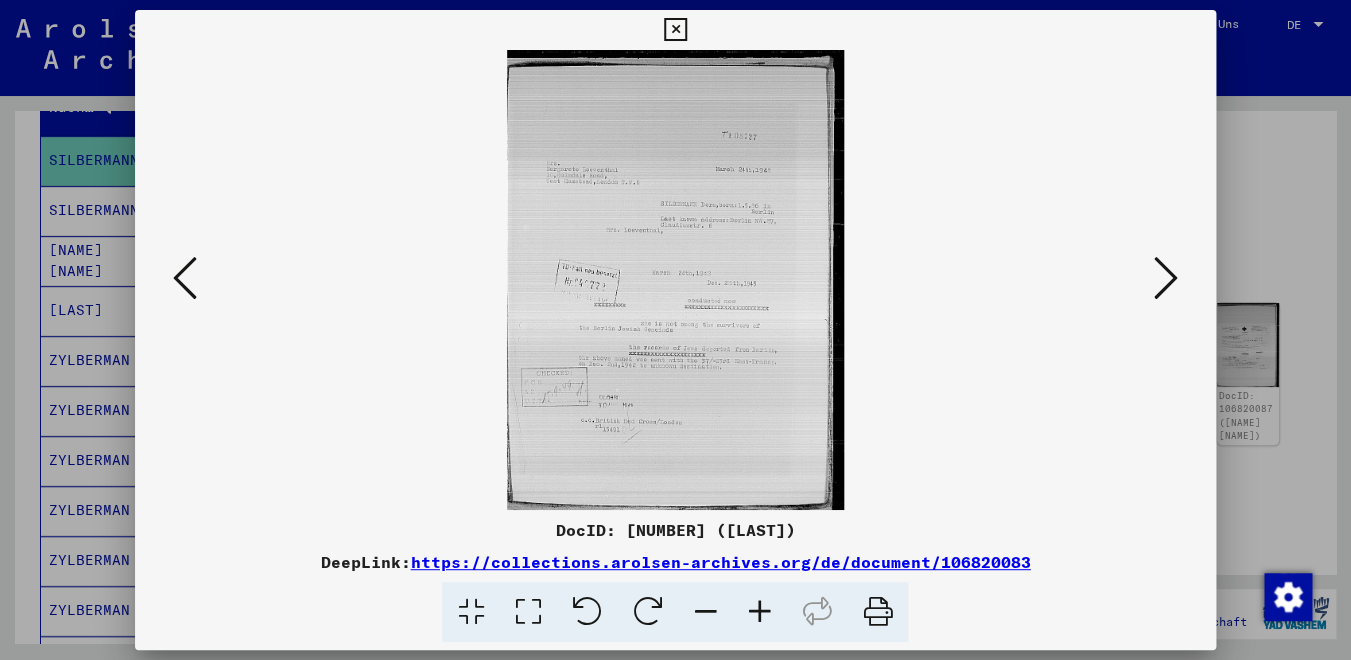 click at bounding box center [185, 278] 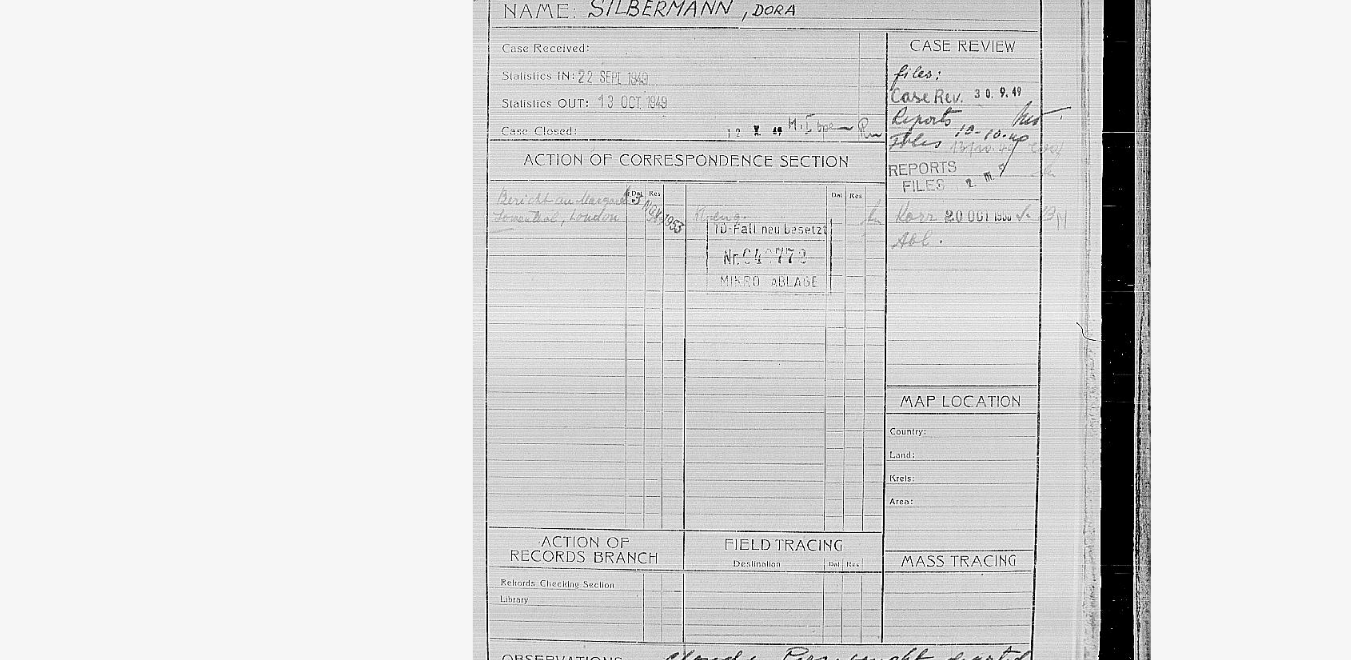 drag, startPoint x: 565, startPoint y: 271, endPoint x: 567, endPoint y: 282, distance: 11.18034 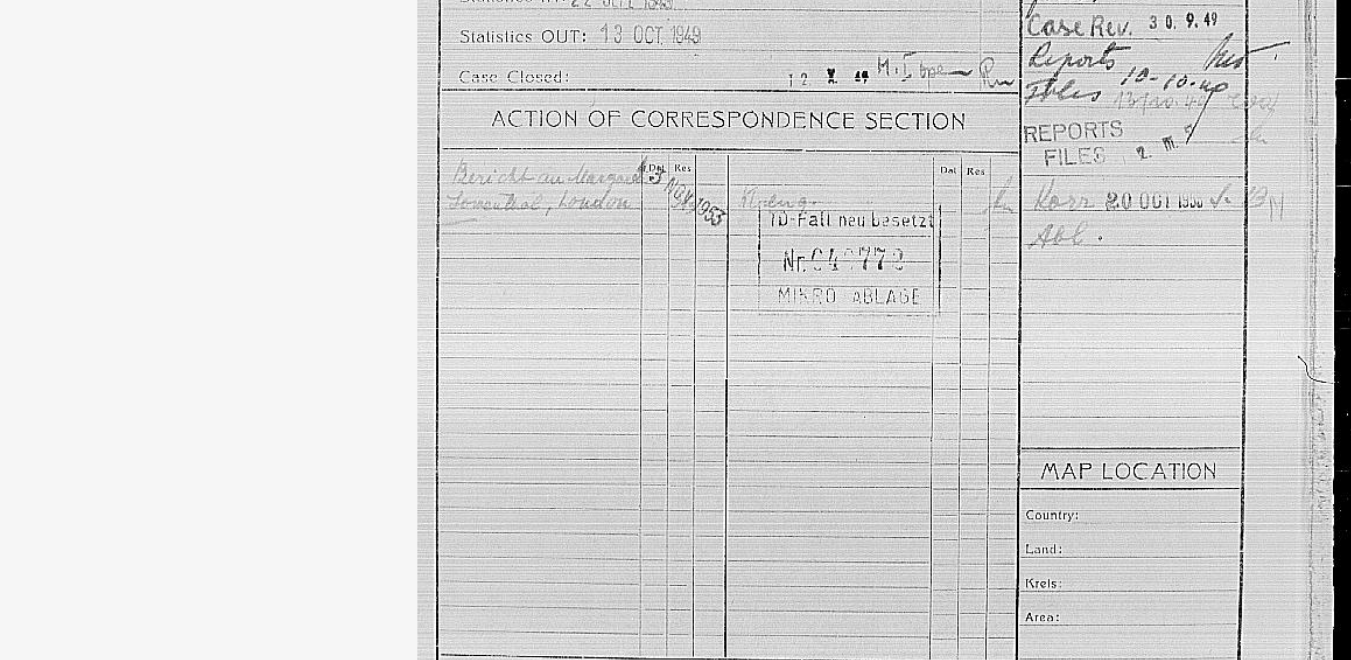 drag, startPoint x: 735, startPoint y: 288, endPoint x: 699, endPoint y: 336, distance: 60 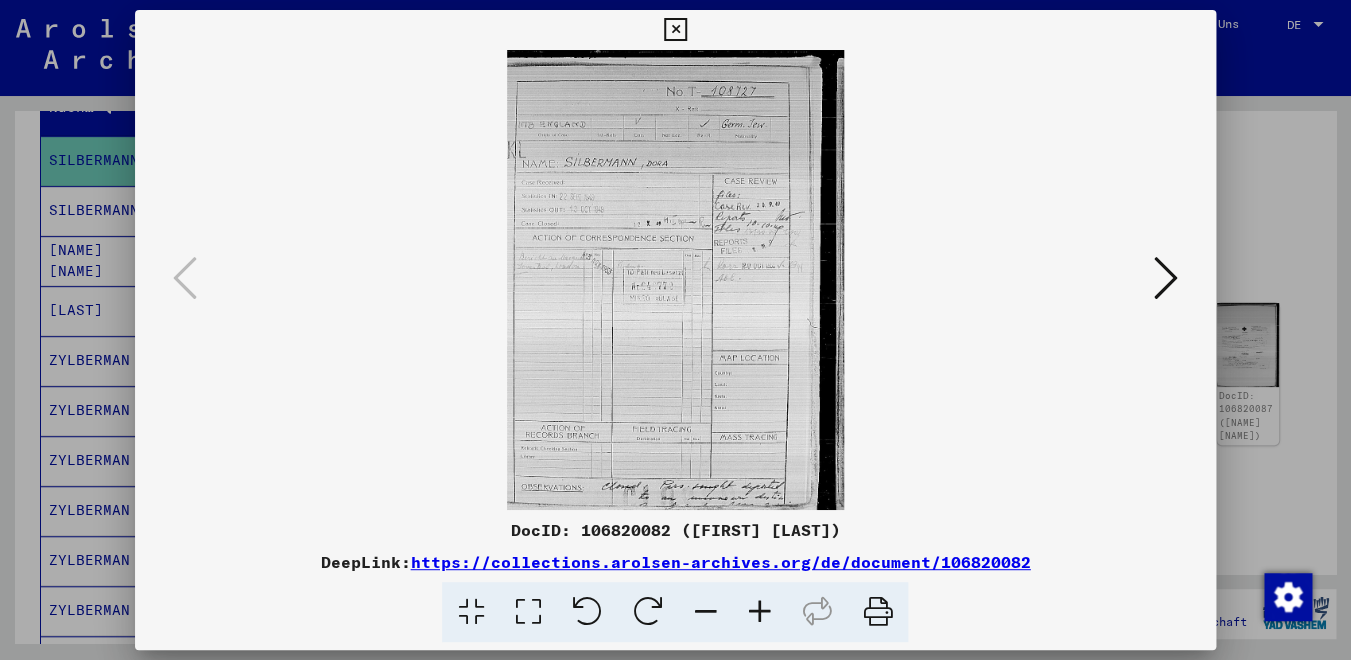 click at bounding box center [1166, 279] 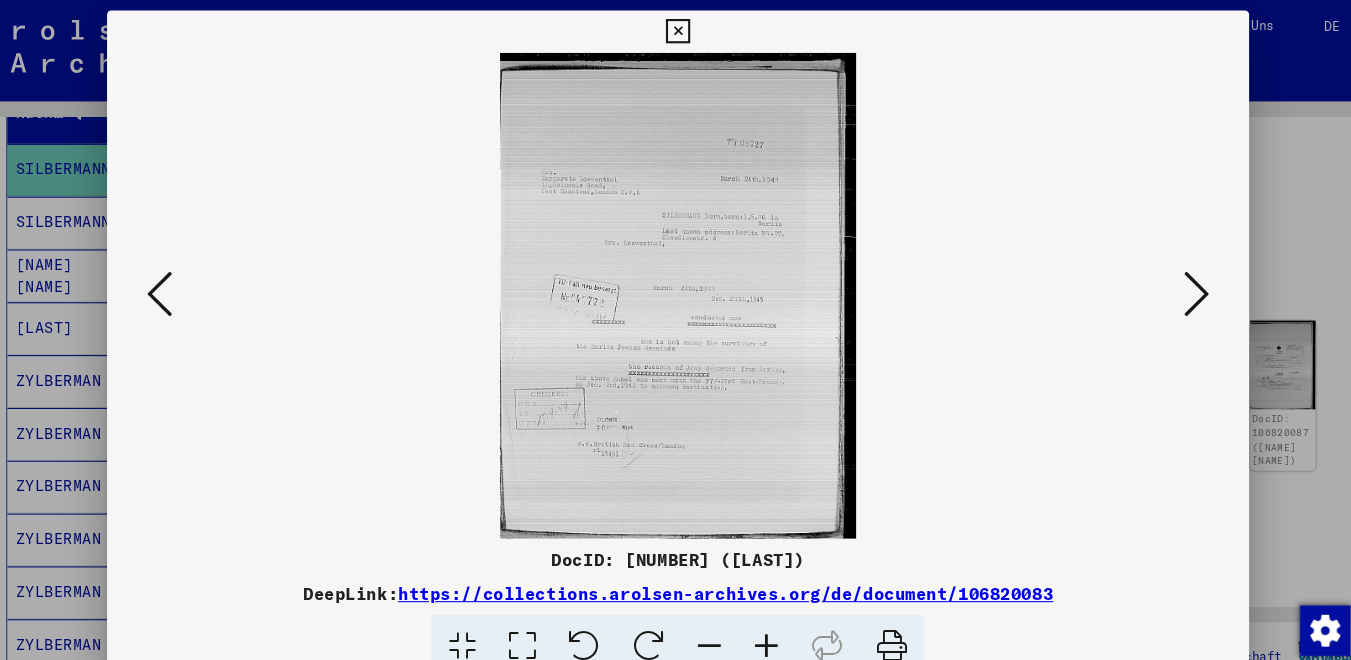 click at bounding box center (1166, 278) 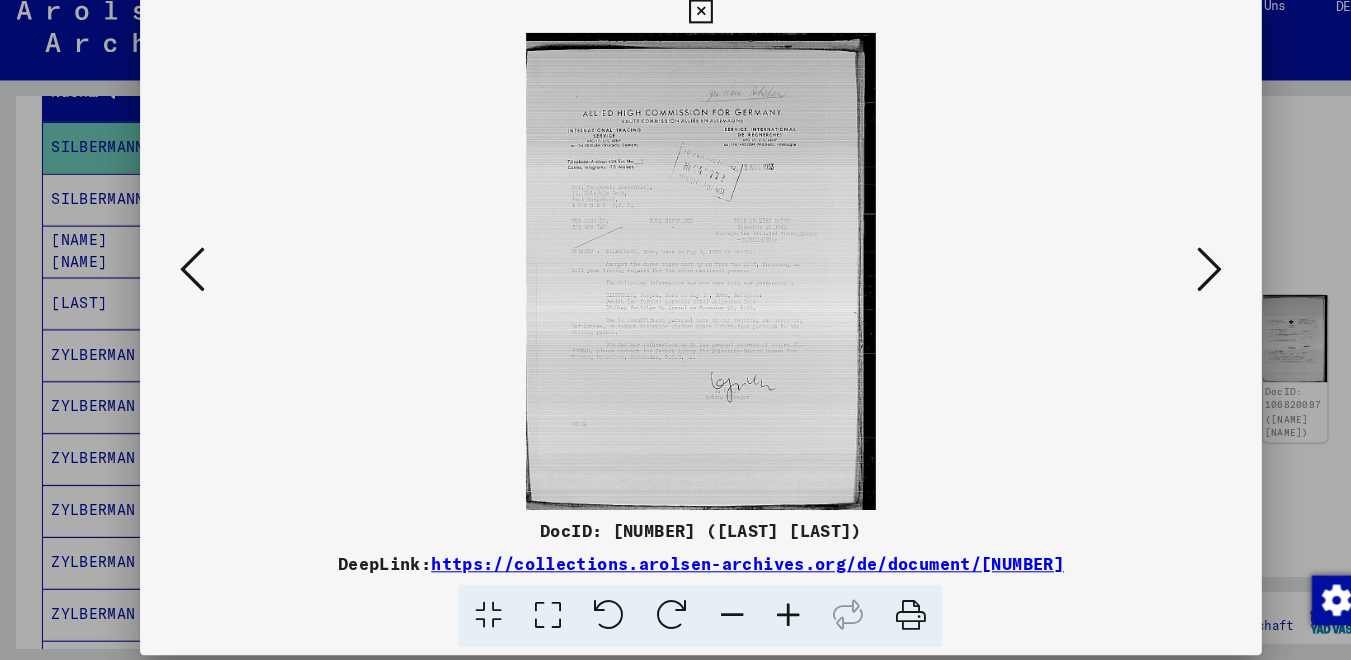 click at bounding box center (1166, 279) 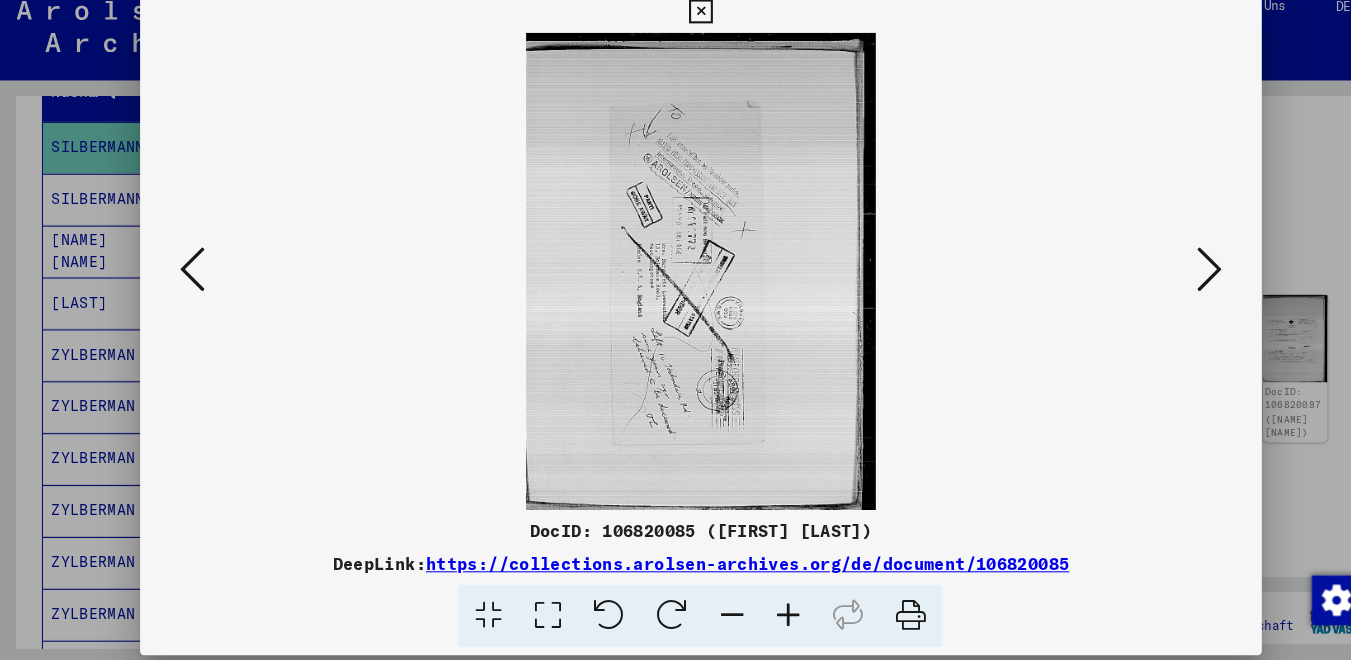 click at bounding box center (1166, 279) 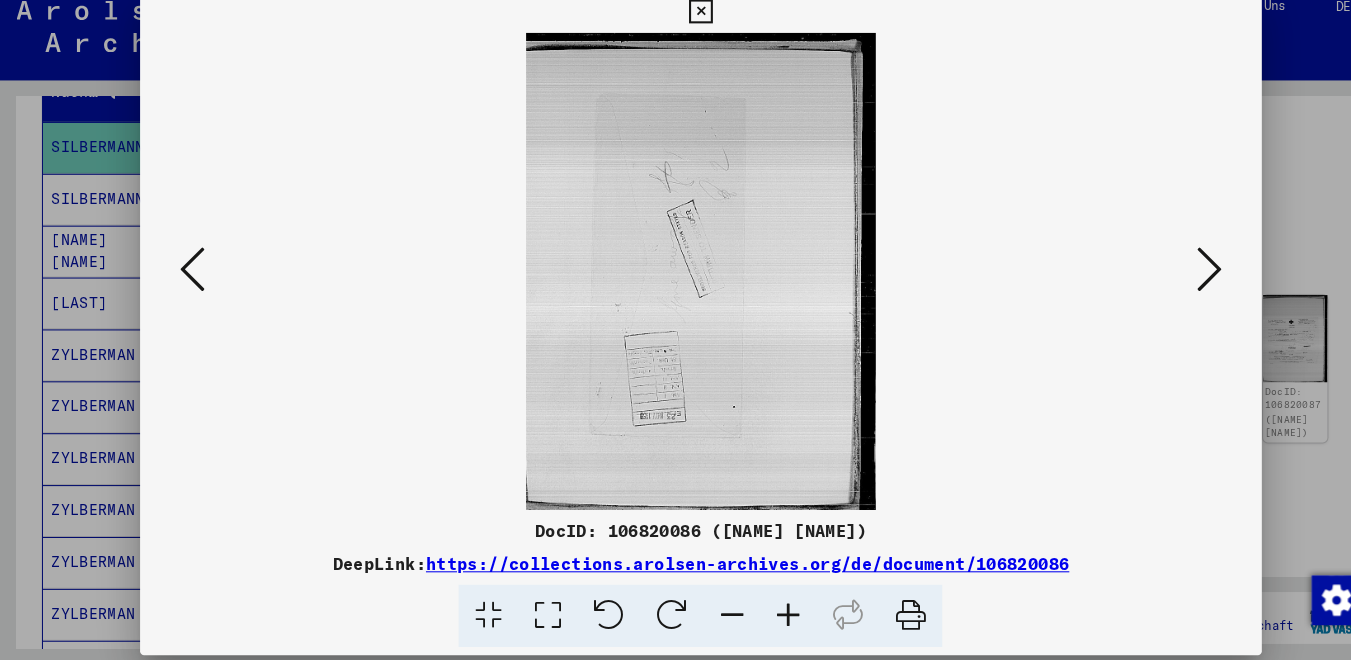 click at bounding box center (1166, 279) 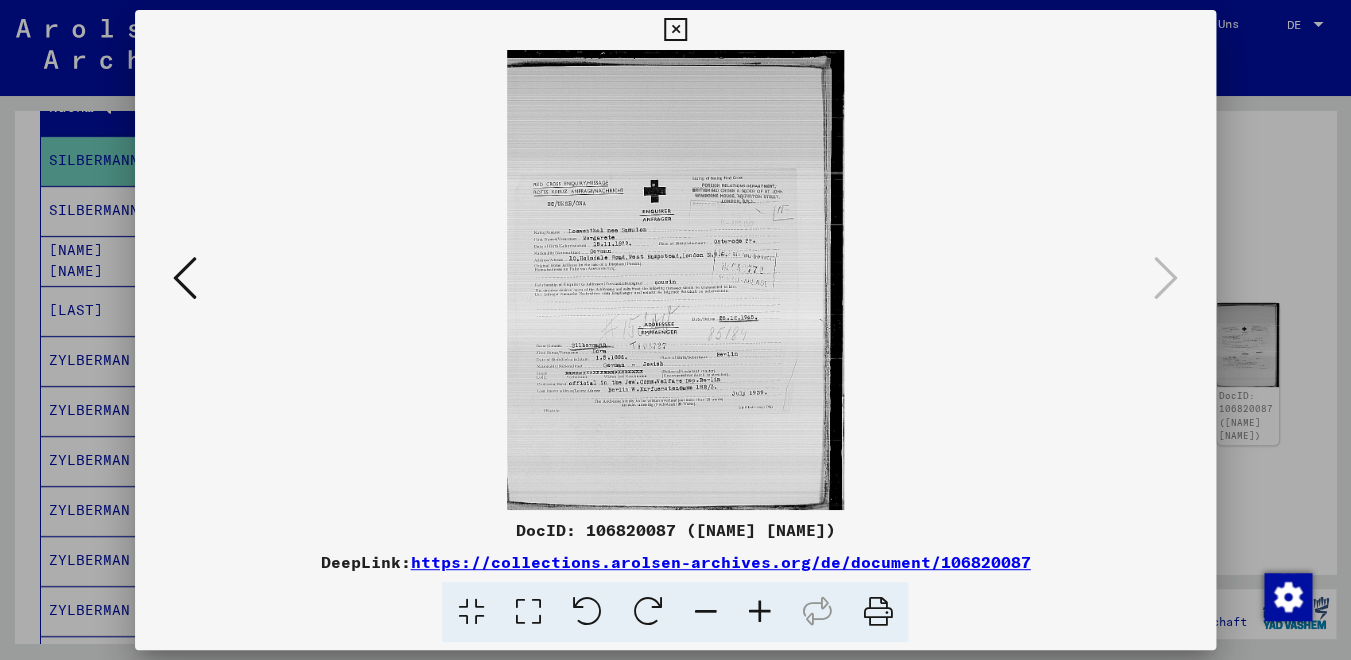 click at bounding box center [675, 30] 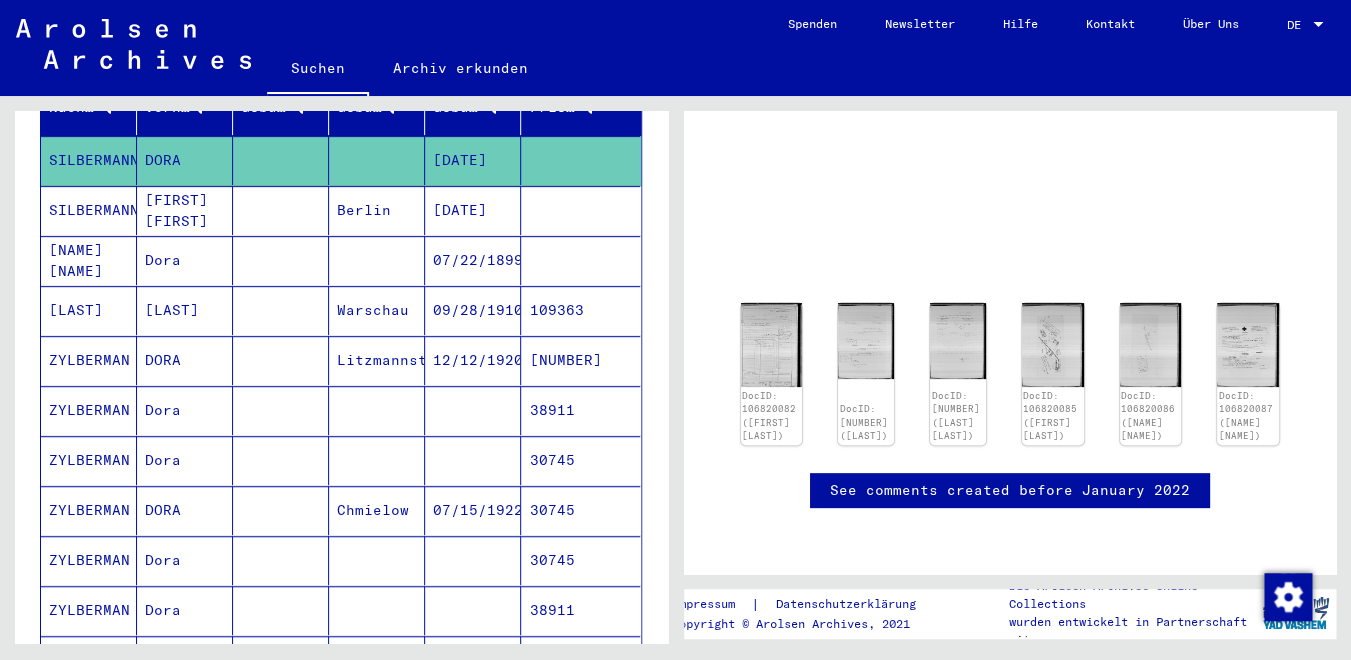 click on "[FIRST] [FIRST]" at bounding box center [185, 260] 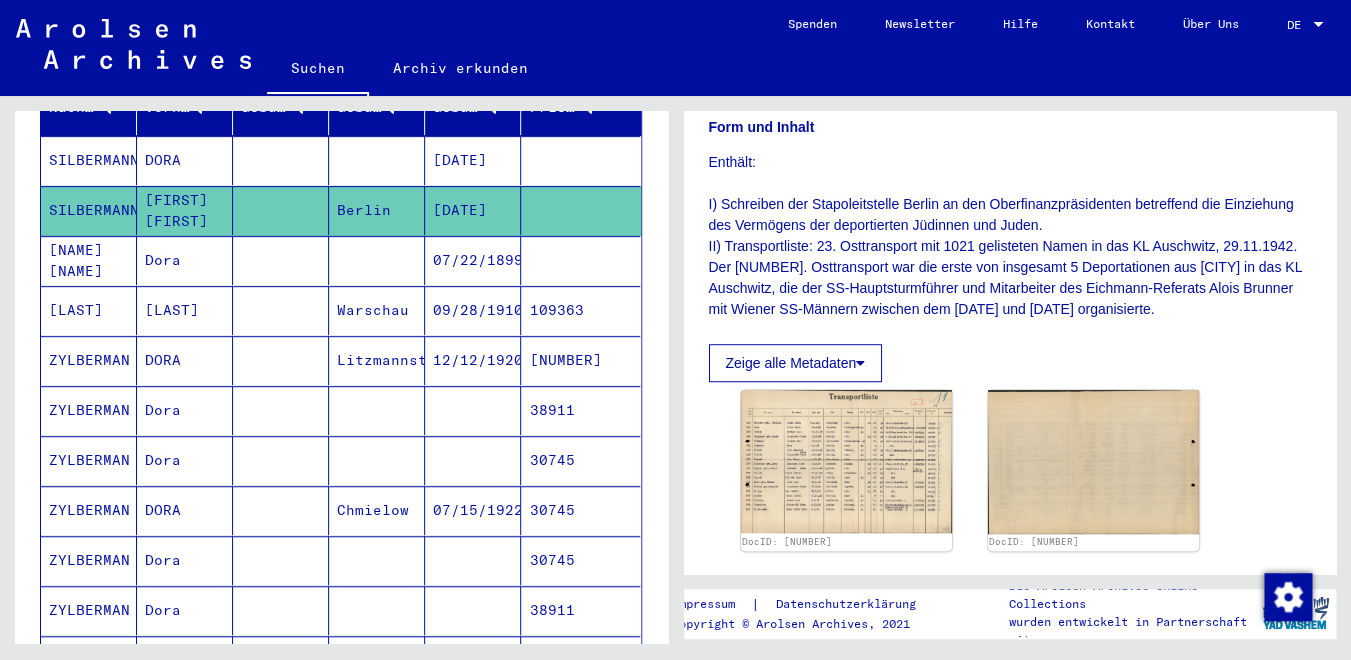 scroll, scrollTop: 392, scrollLeft: 0, axis: vertical 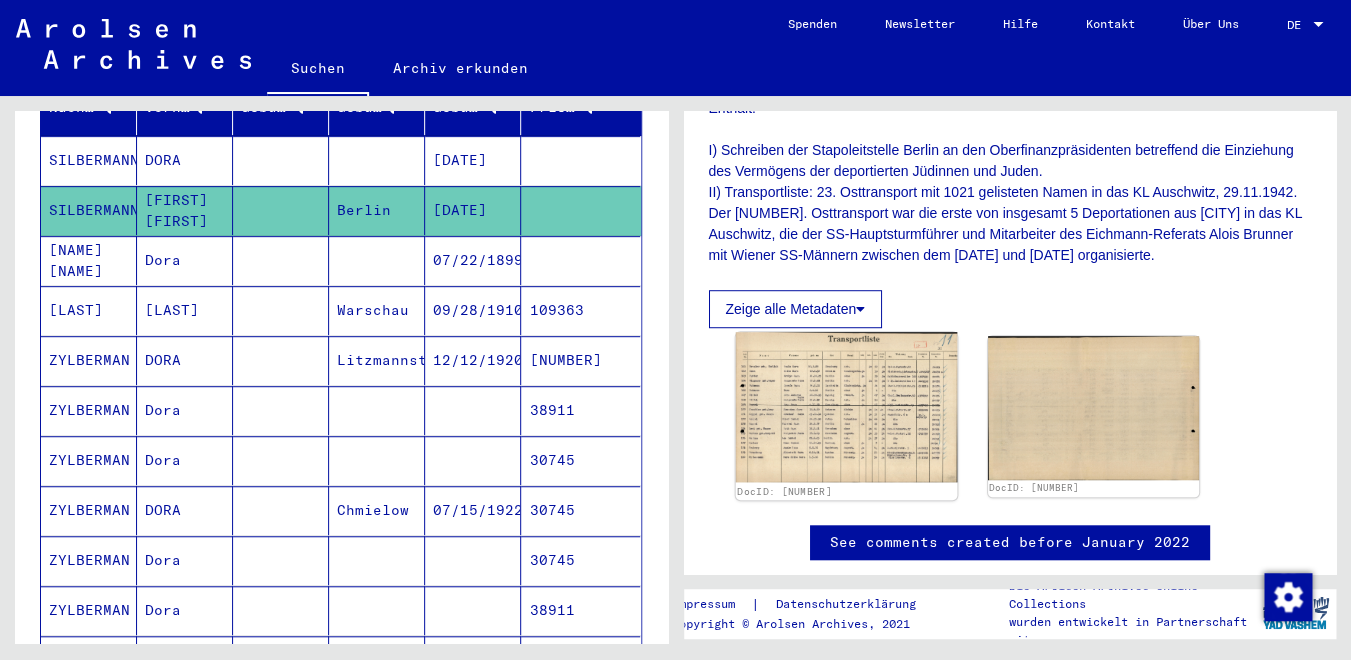 click 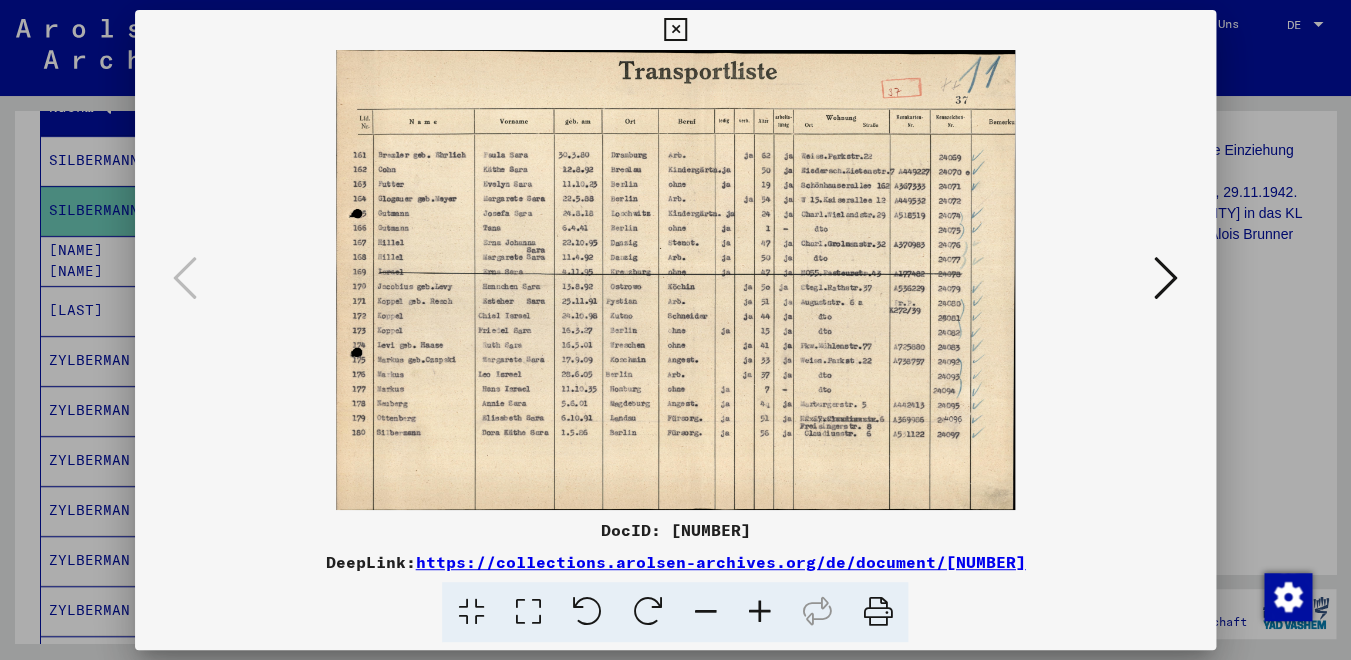 click at bounding box center (1166, 278) 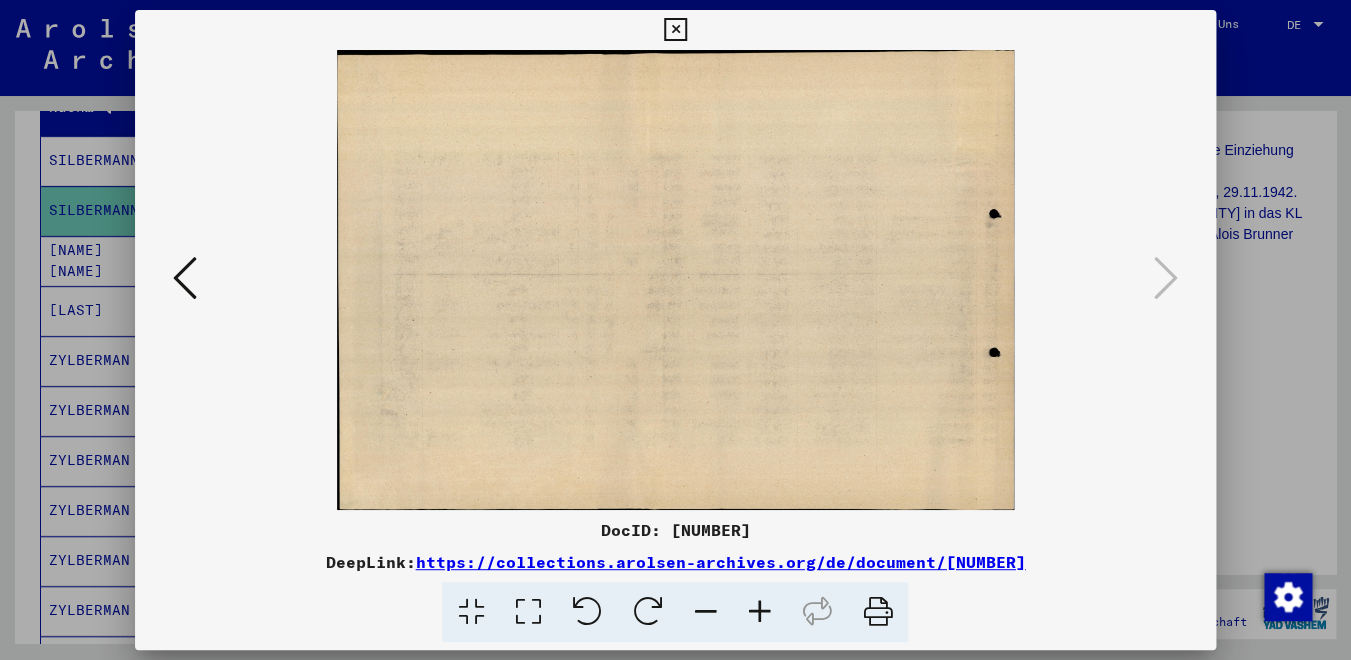 click at bounding box center [185, 278] 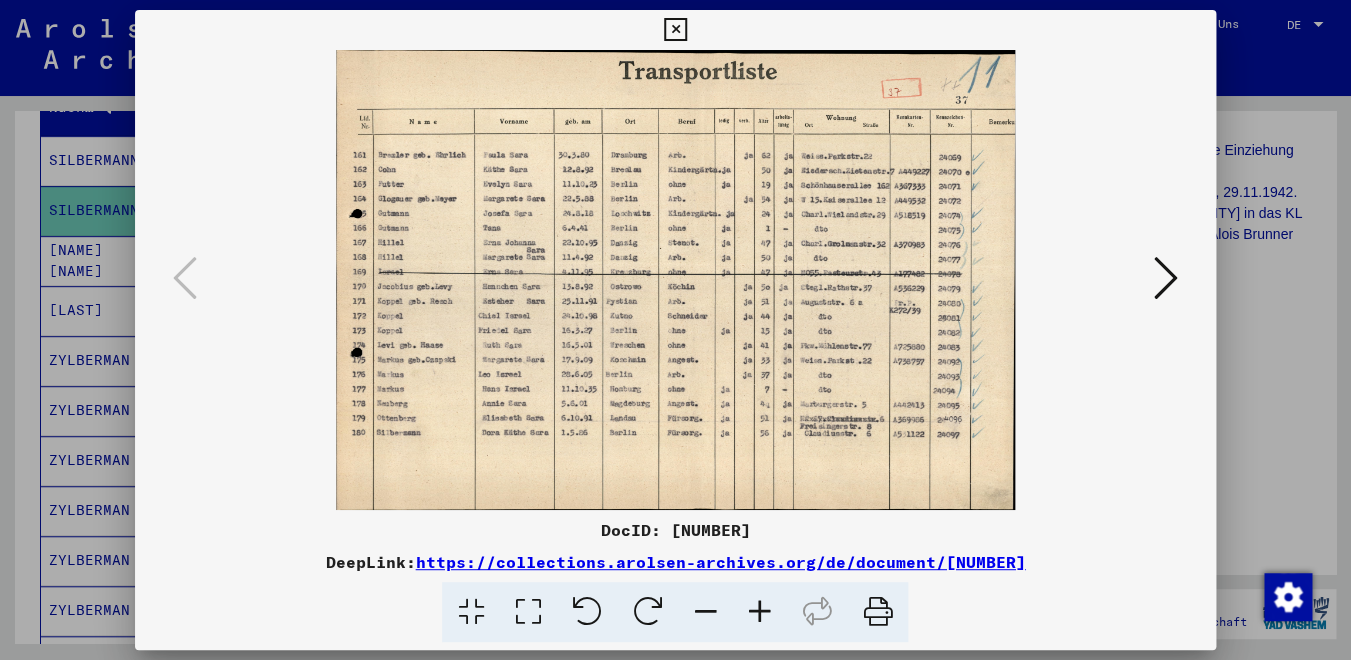 click at bounding box center (675, 30) 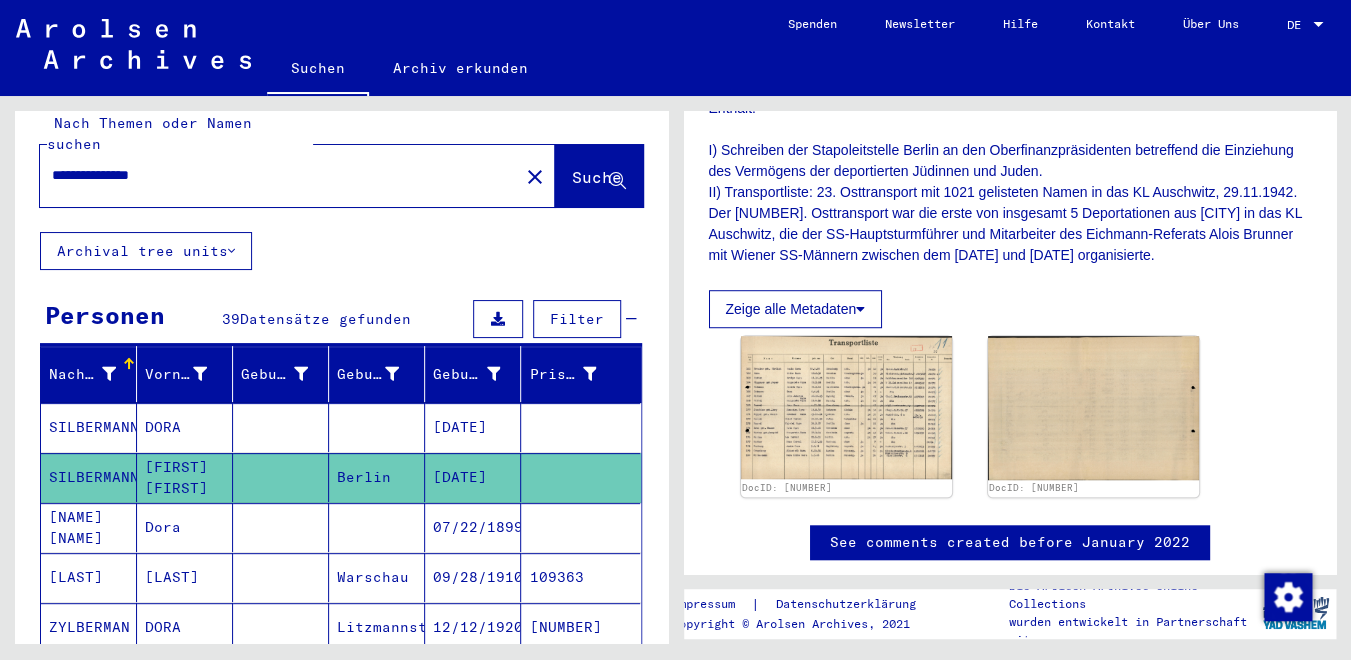 scroll, scrollTop: 0, scrollLeft: 0, axis: both 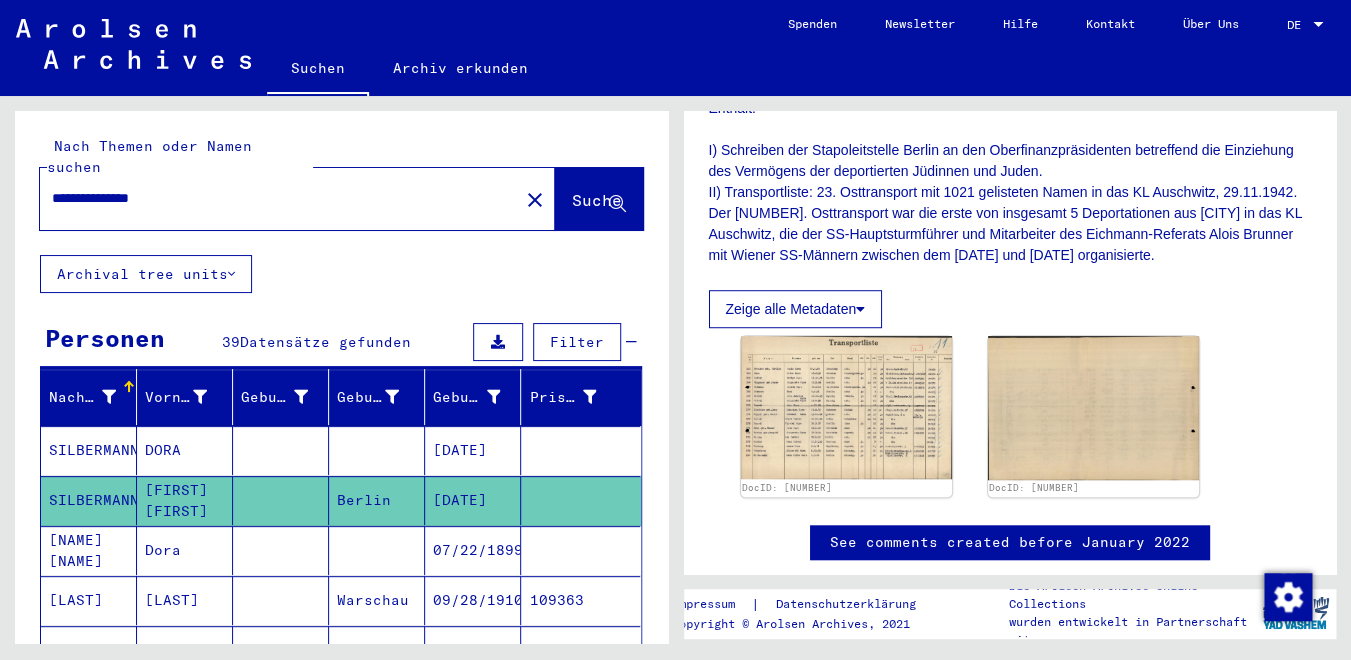 drag, startPoint x: 193, startPoint y: 177, endPoint x: 9, endPoint y: 177, distance: 184 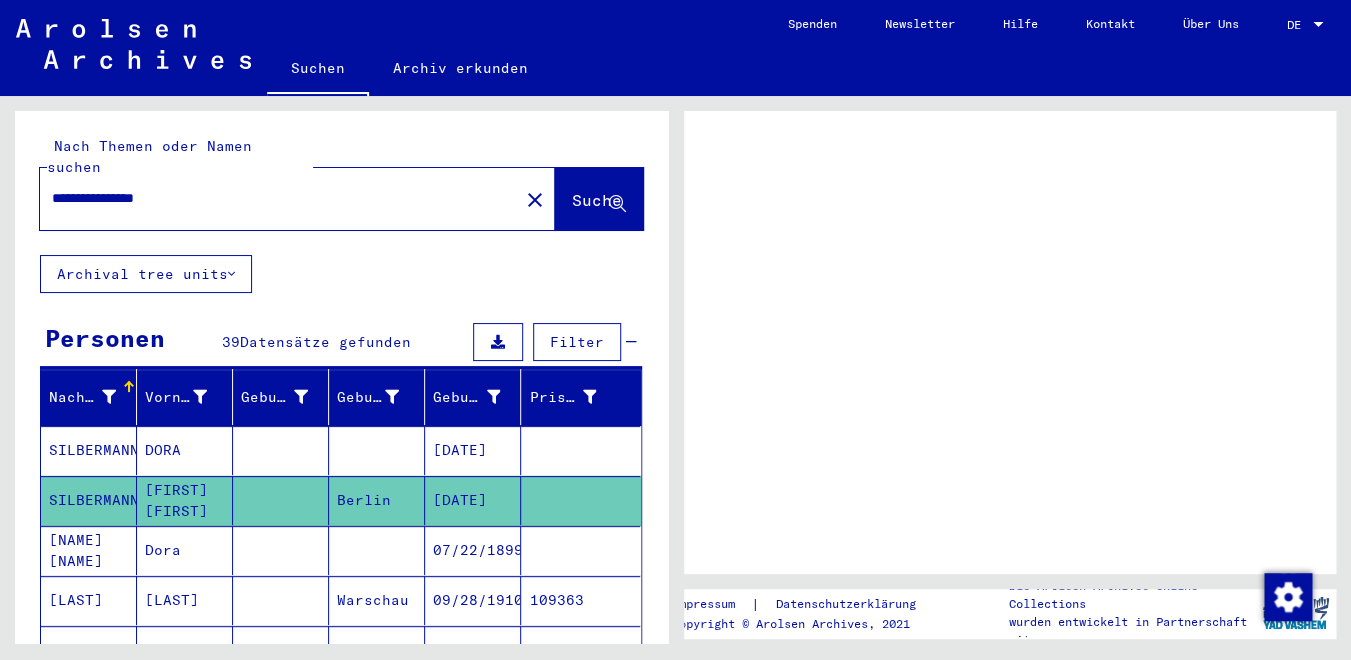 scroll, scrollTop: 0, scrollLeft: 0, axis: both 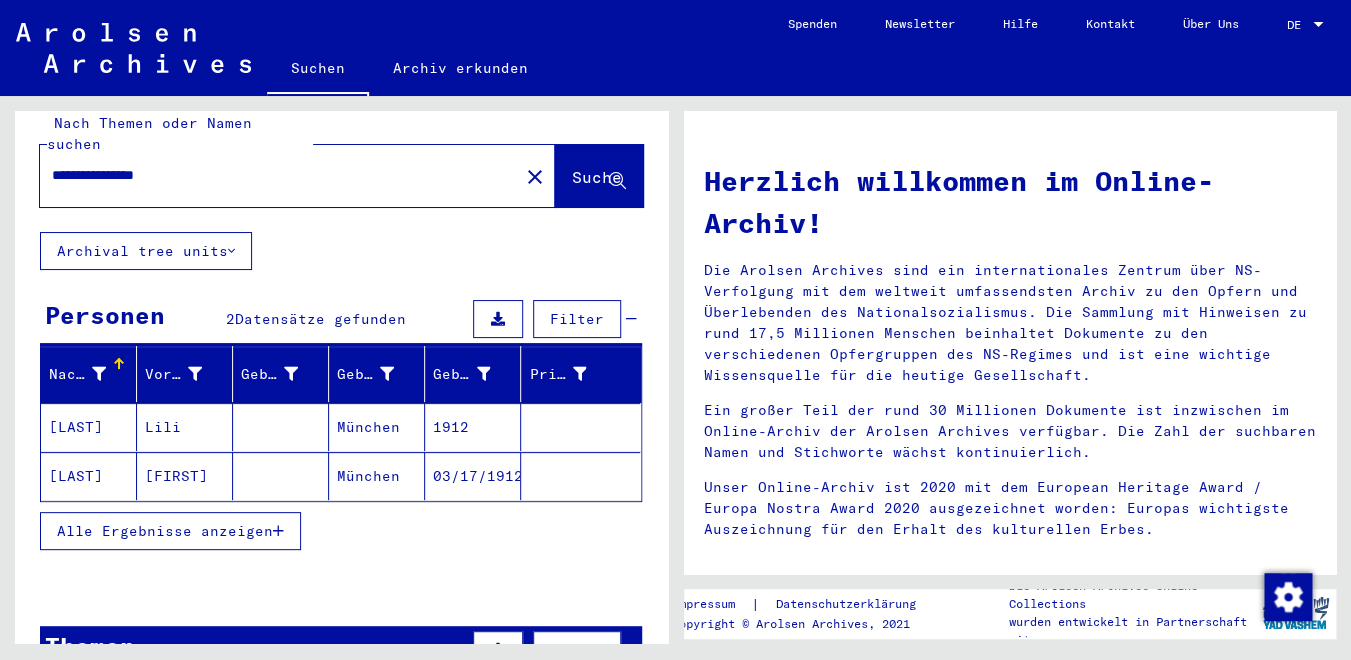 click at bounding box center (281, 476) 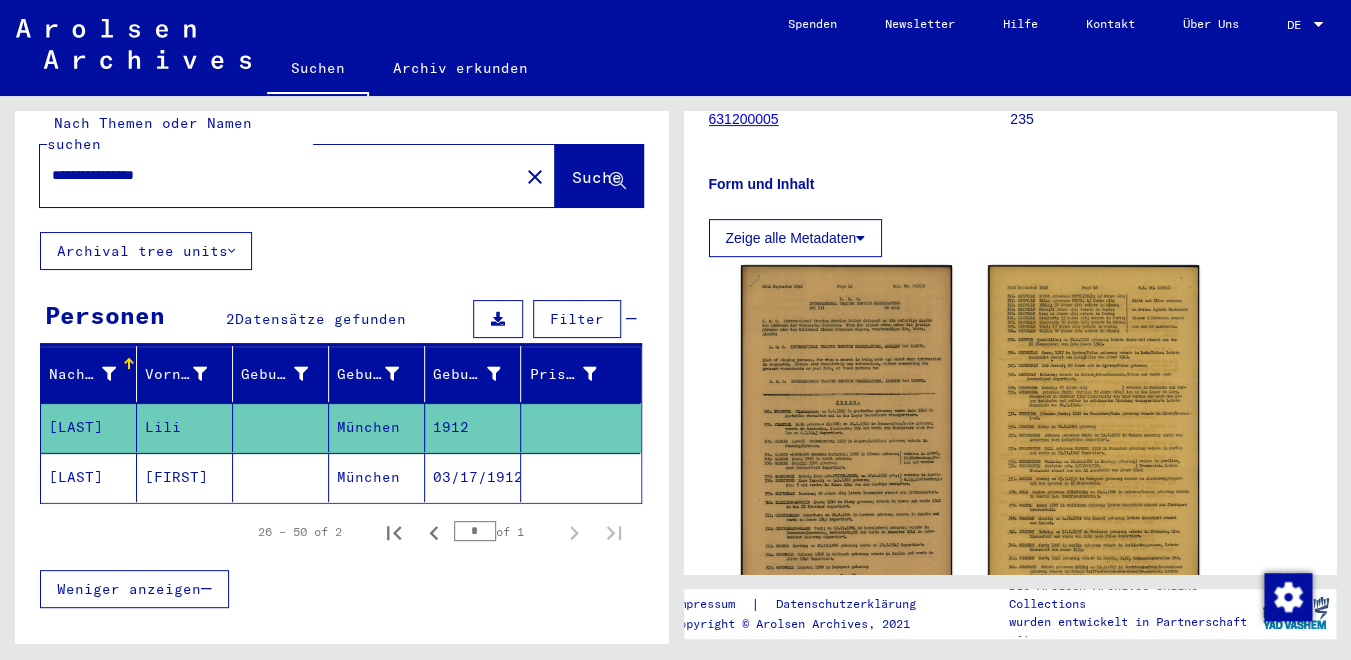 scroll, scrollTop: 270, scrollLeft: 0, axis: vertical 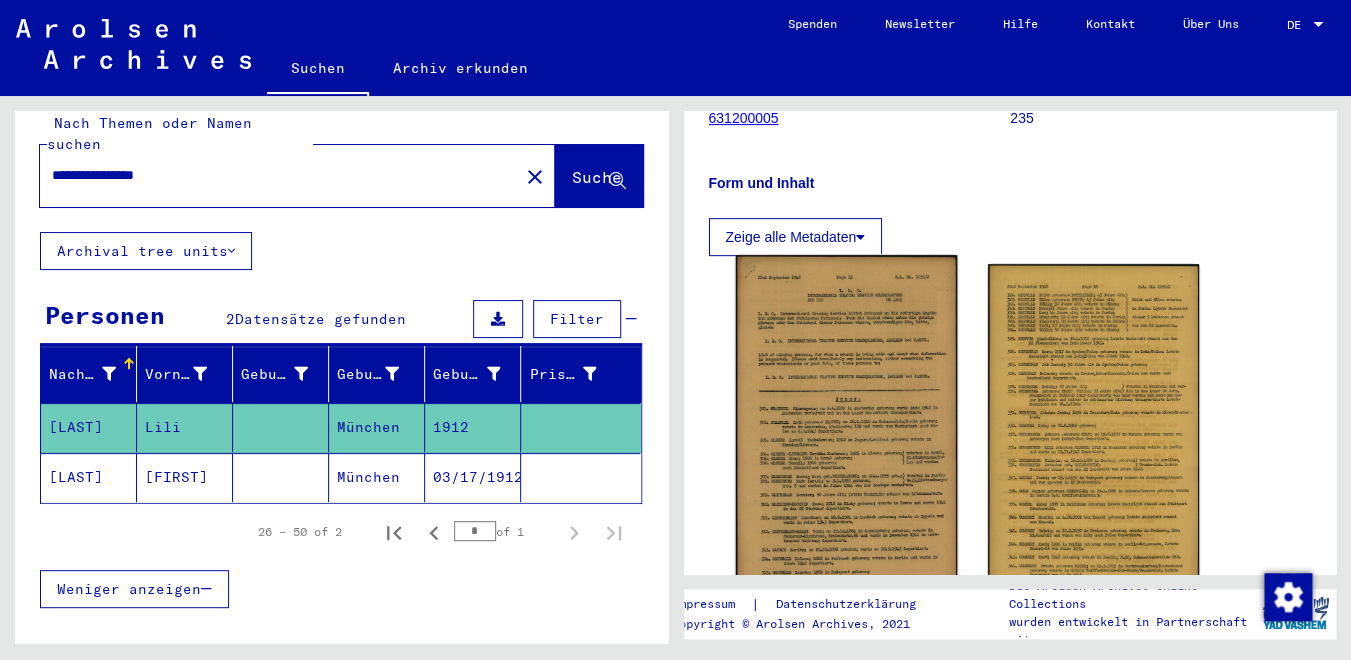 click 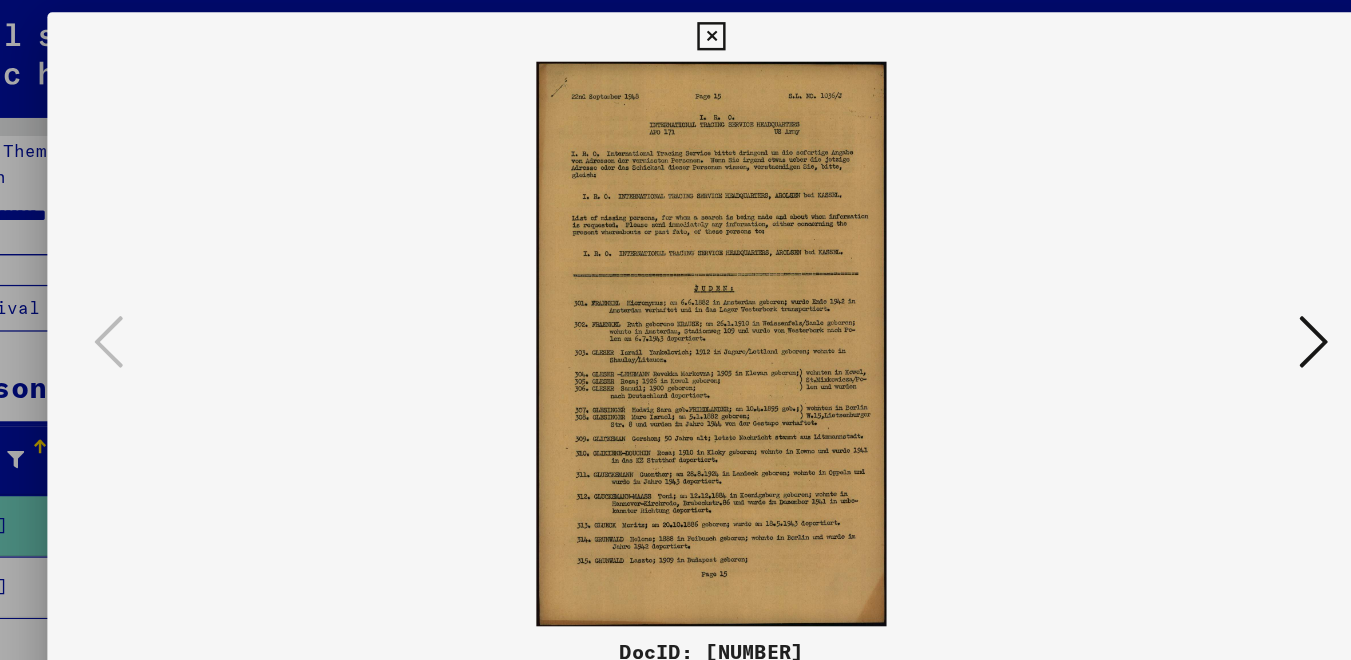 click at bounding box center (1166, 278) 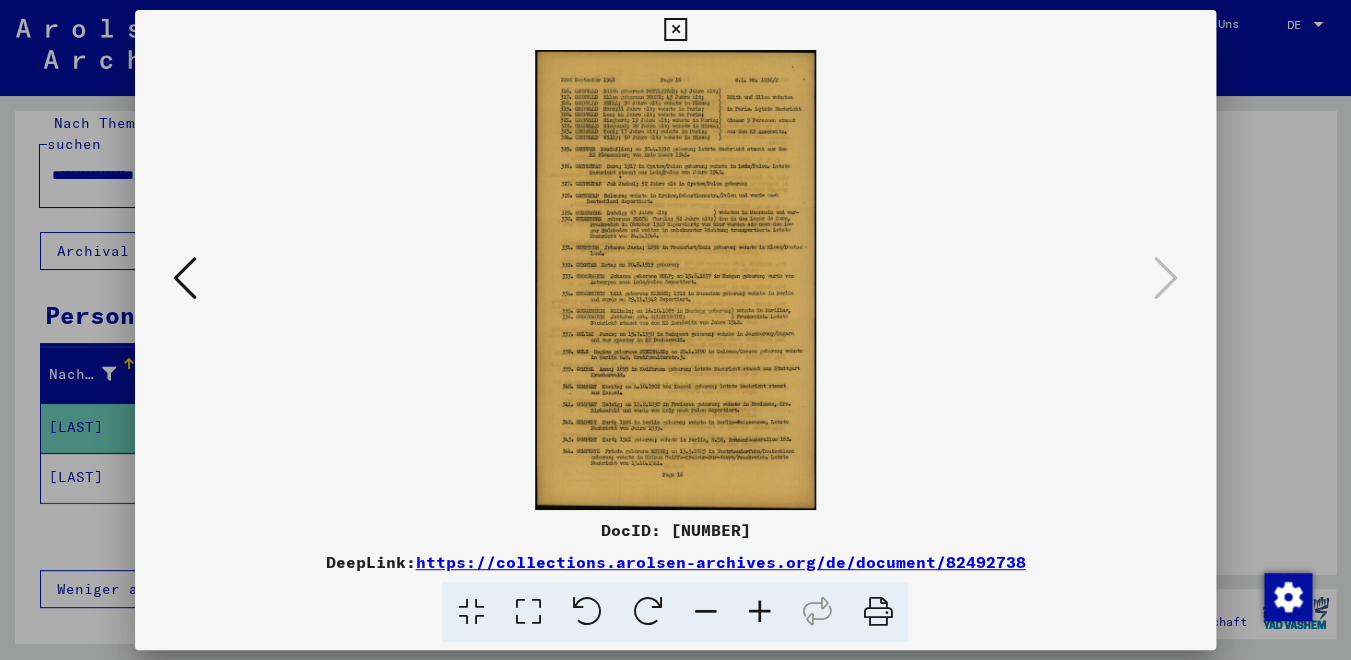 click at bounding box center (675, 30) 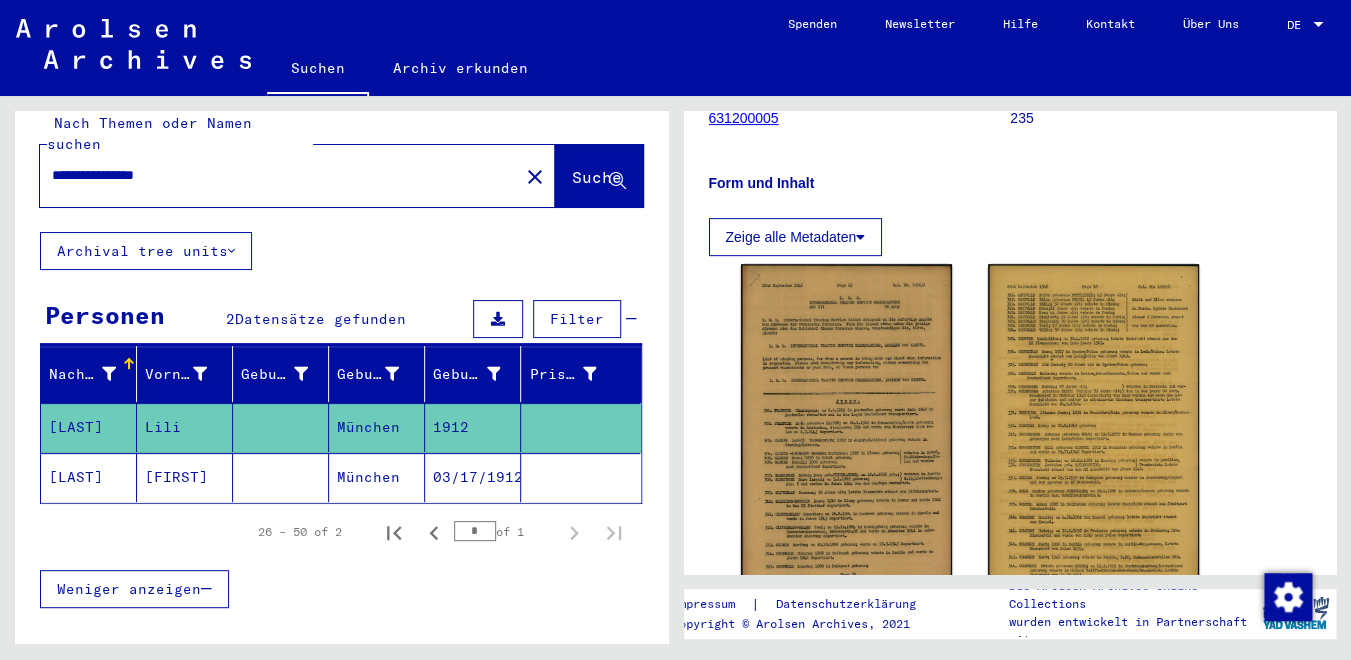 click 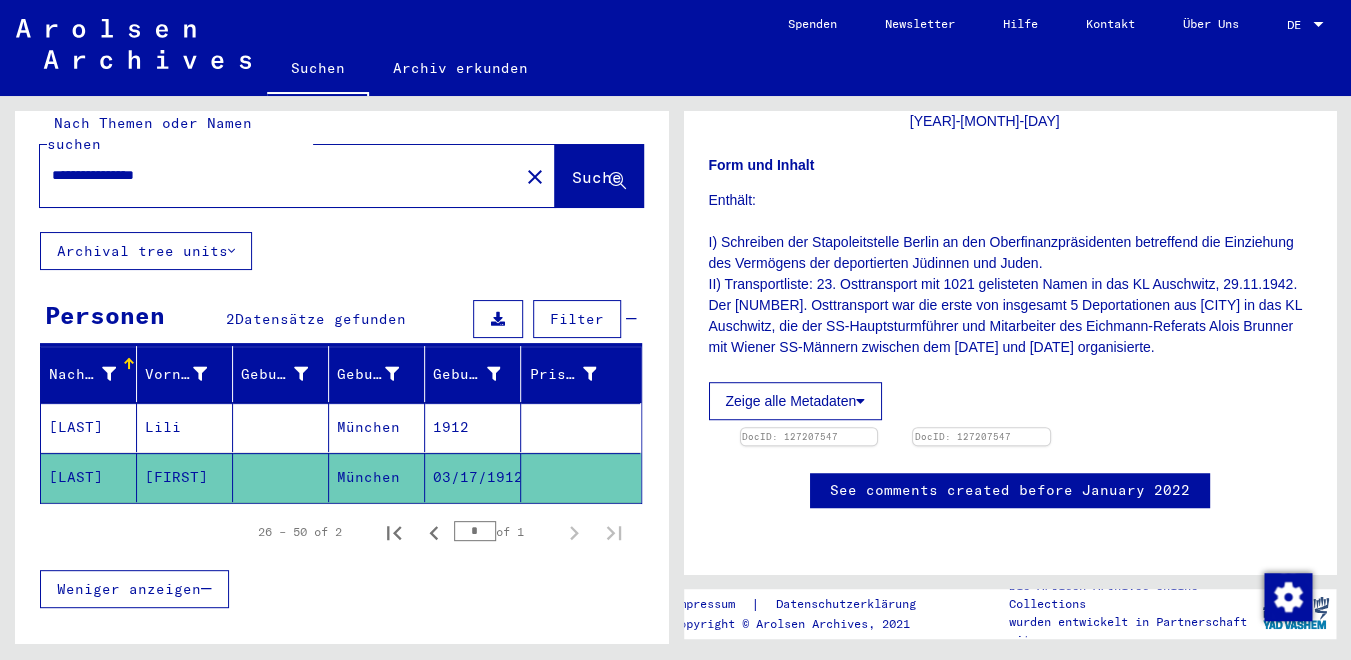 scroll, scrollTop: 428, scrollLeft: 0, axis: vertical 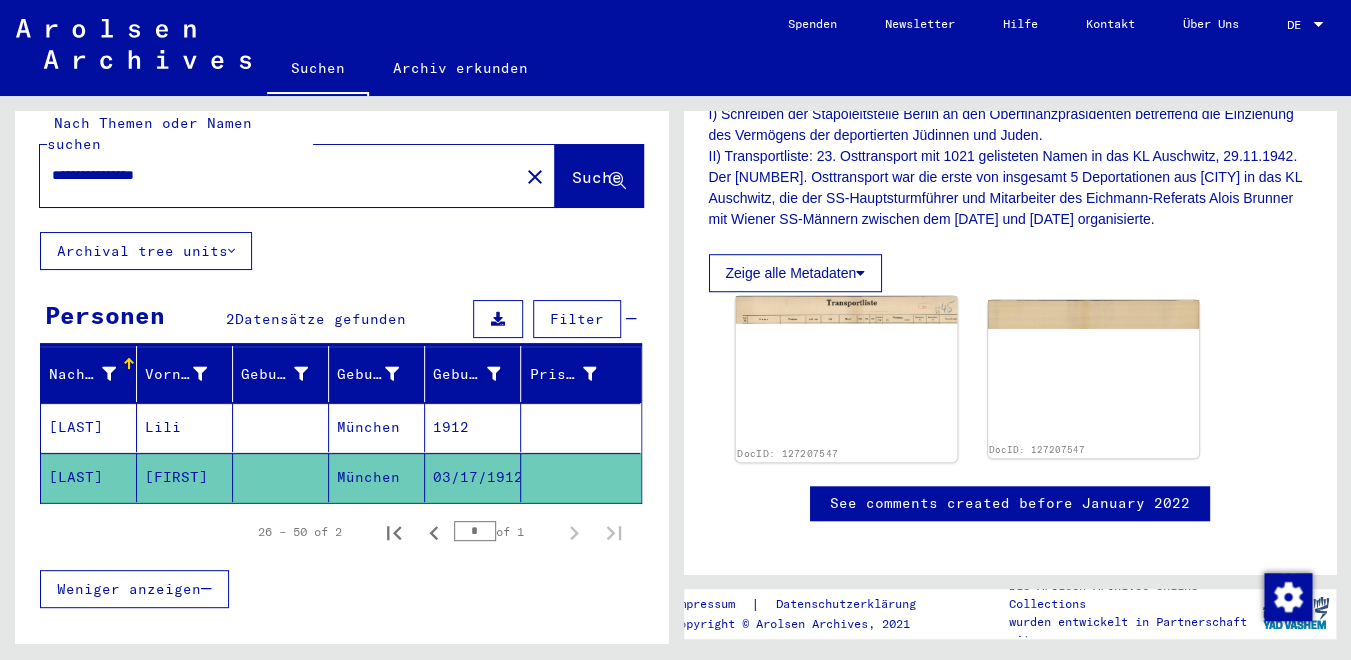 click 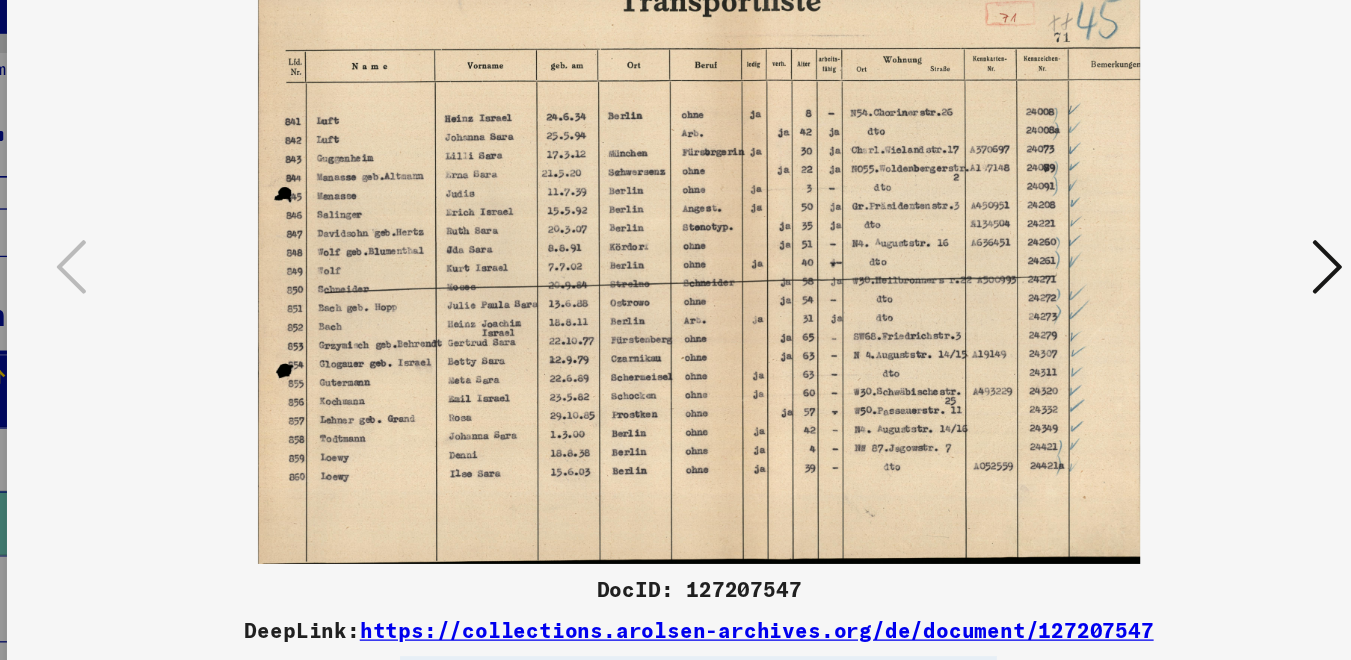 click at bounding box center [1166, 278] 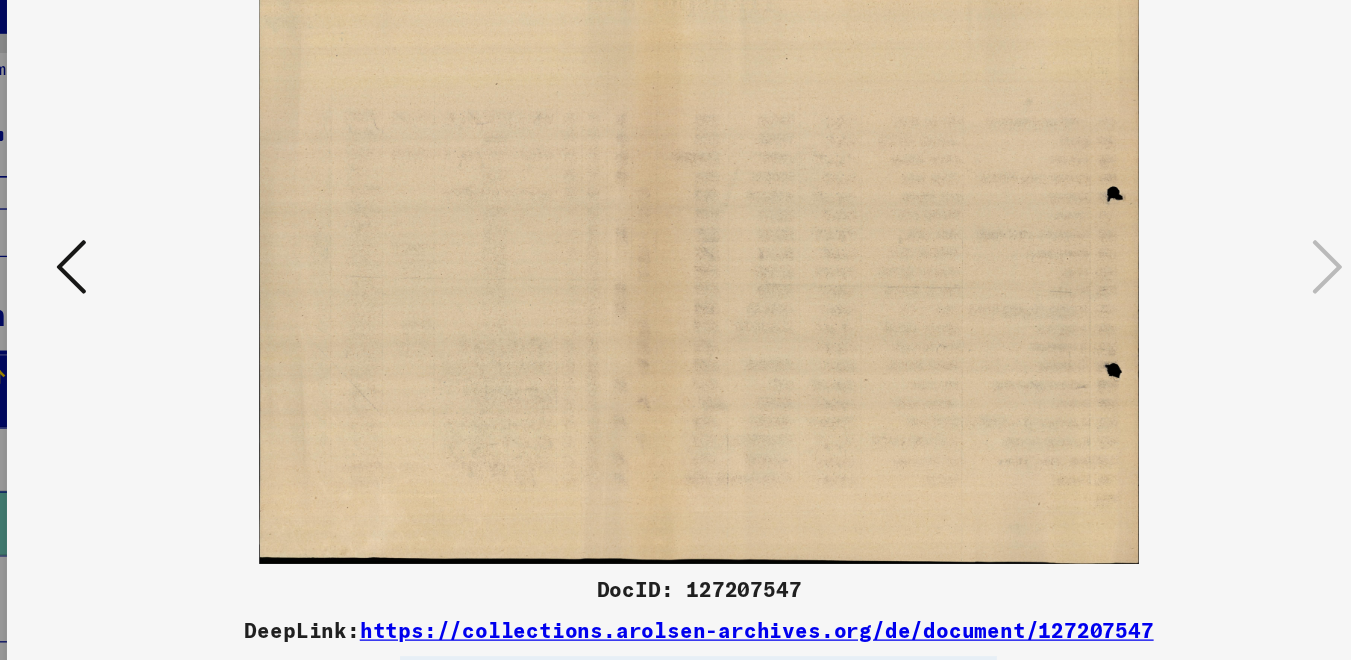 click at bounding box center [185, 278] 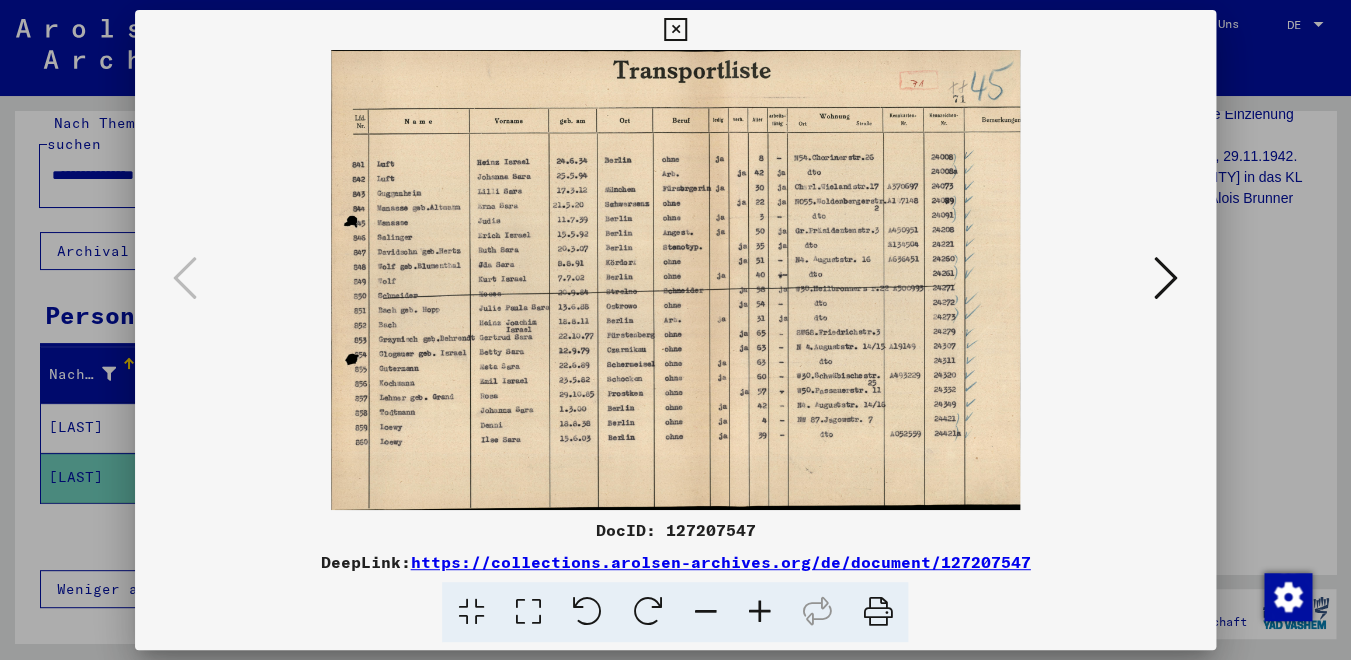 click at bounding box center (675, 30) 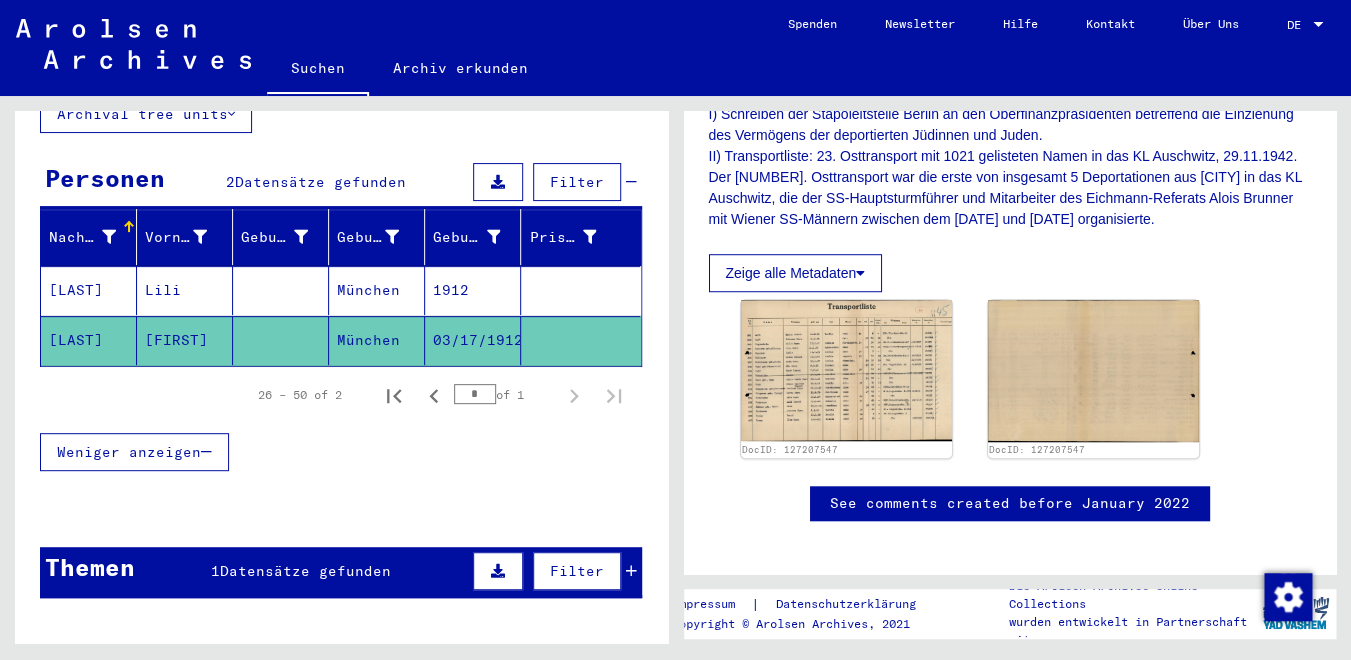 scroll, scrollTop: 266, scrollLeft: 0, axis: vertical 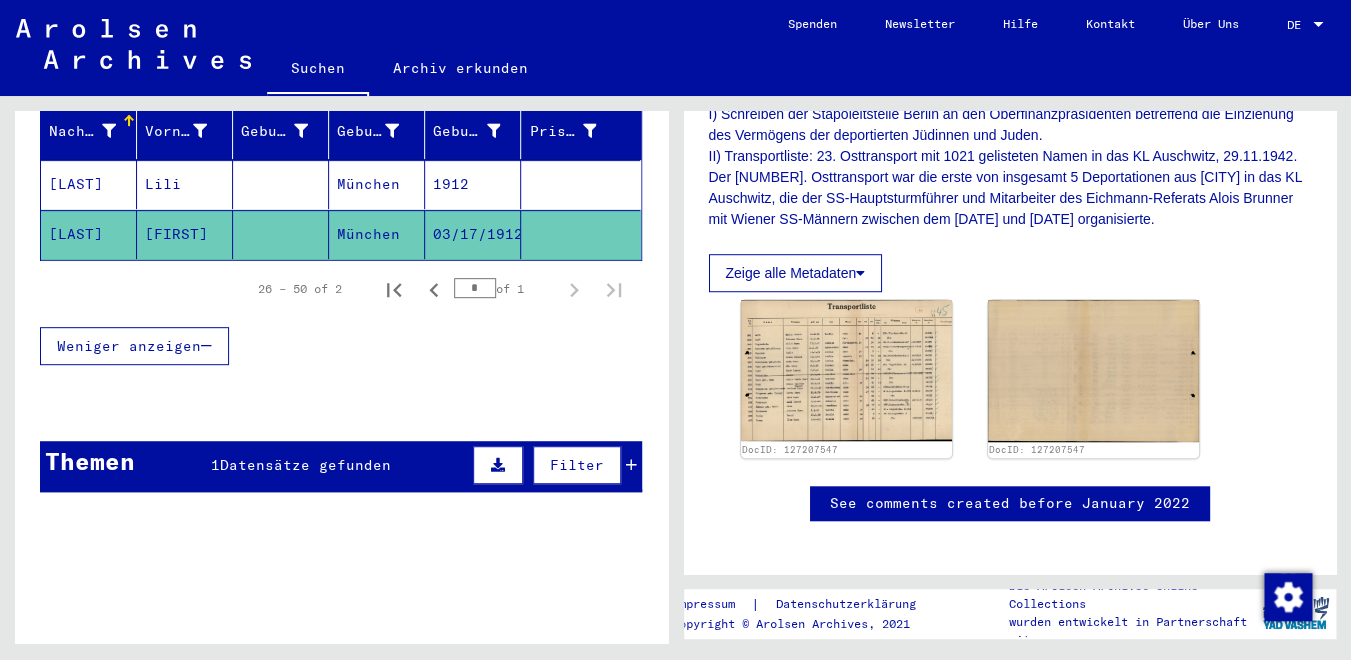 click on "Filter" at bounding box center (552, 465) 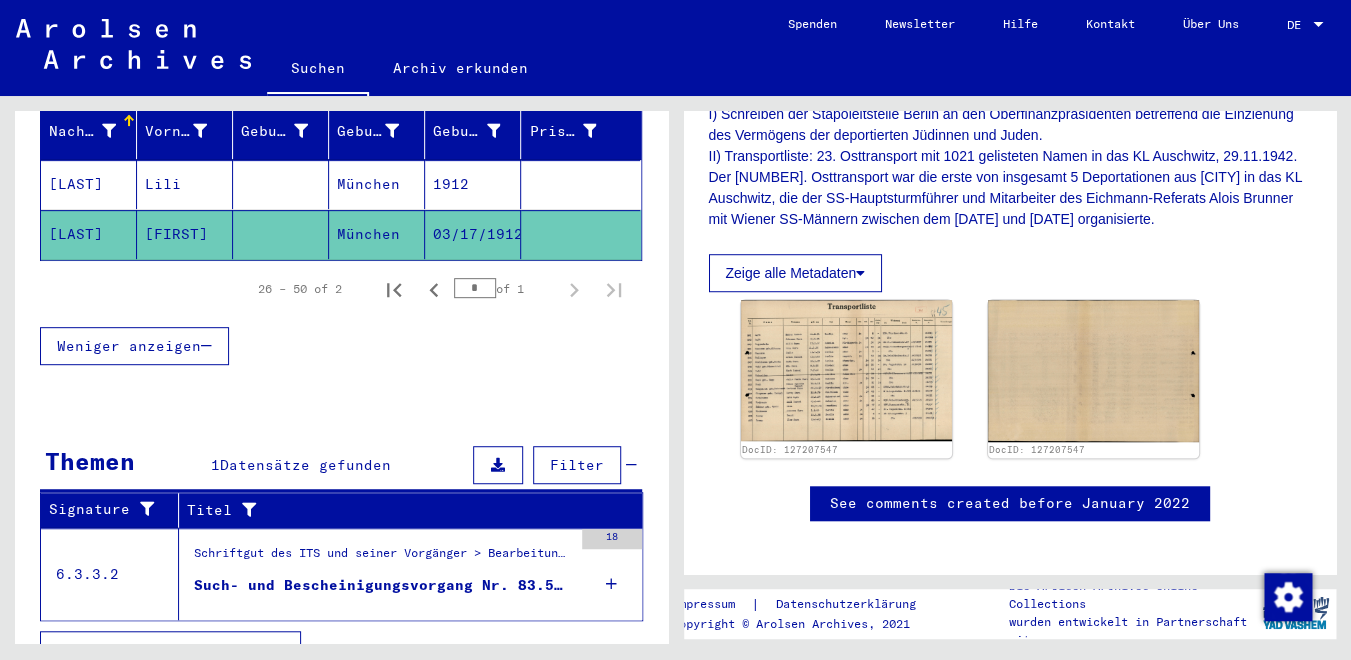 click on "Such- und Bescheinigungsvorgang Nr. 83.576 für [LAST], [FIRST] geboren [DATE]" at bounding box center (383, 585) 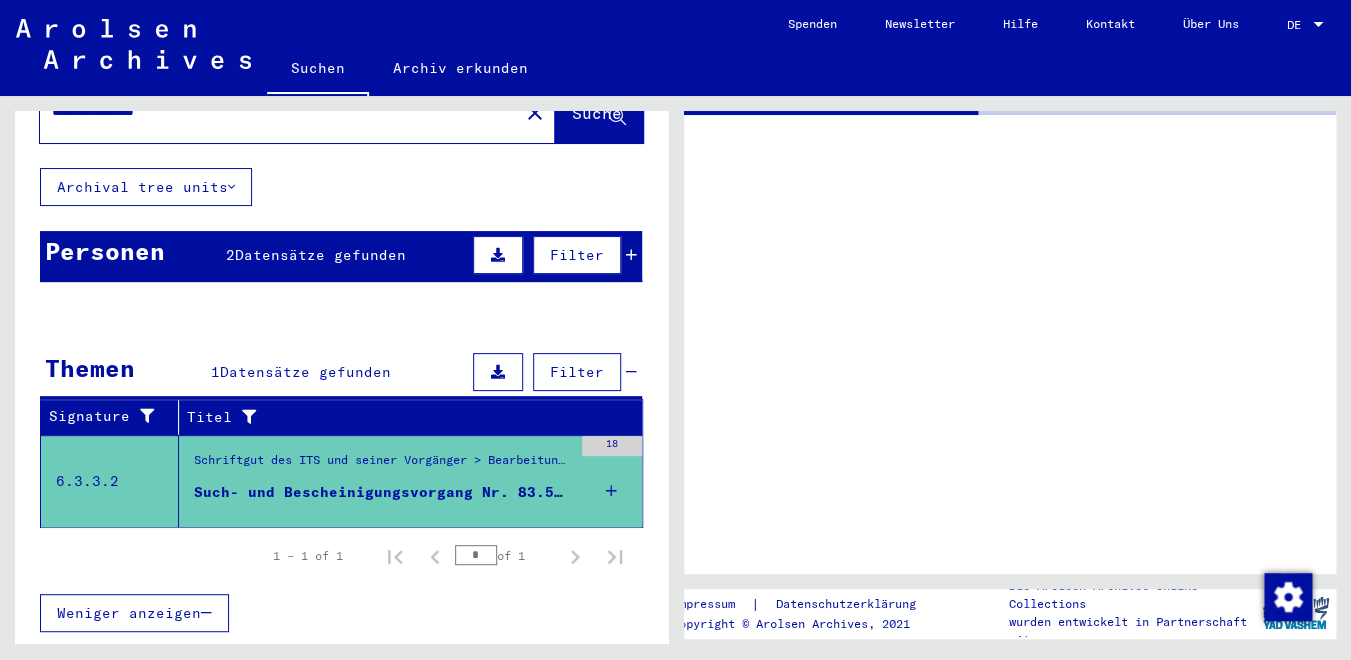 scroll, scrollTop: 0, scrollLeft: 0, axis: both 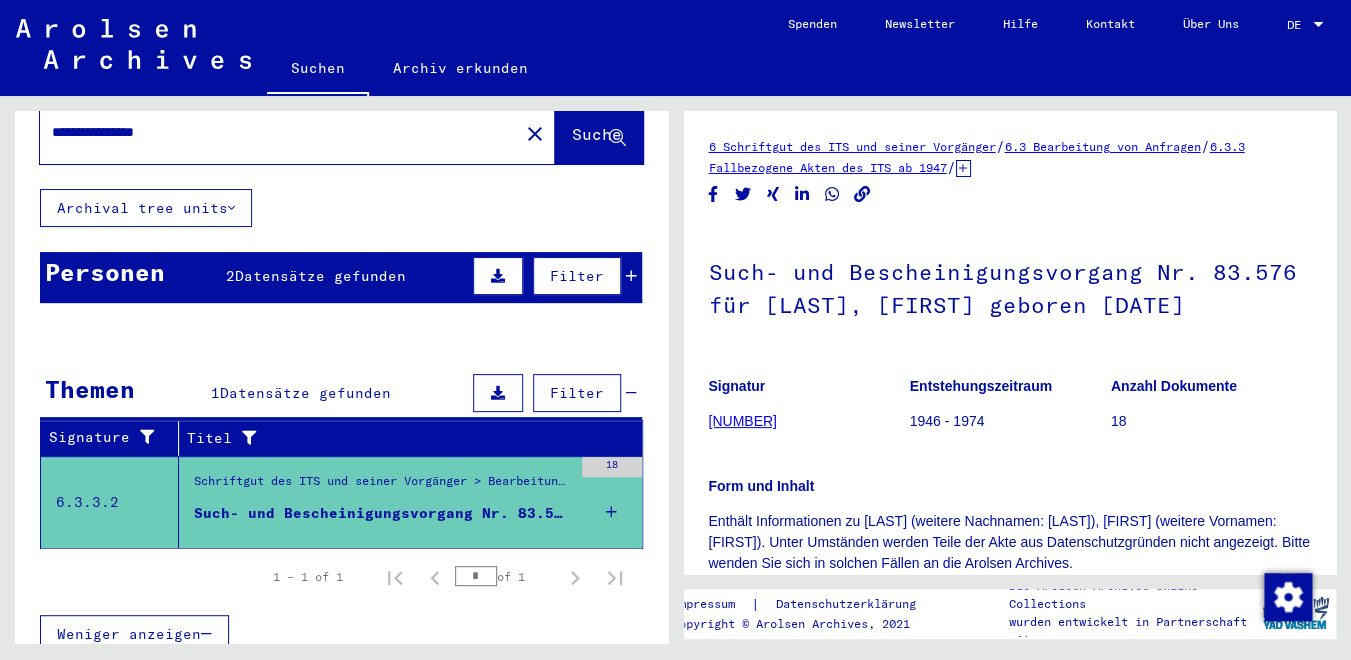 click on "**********" at bounding box center [279, 132] 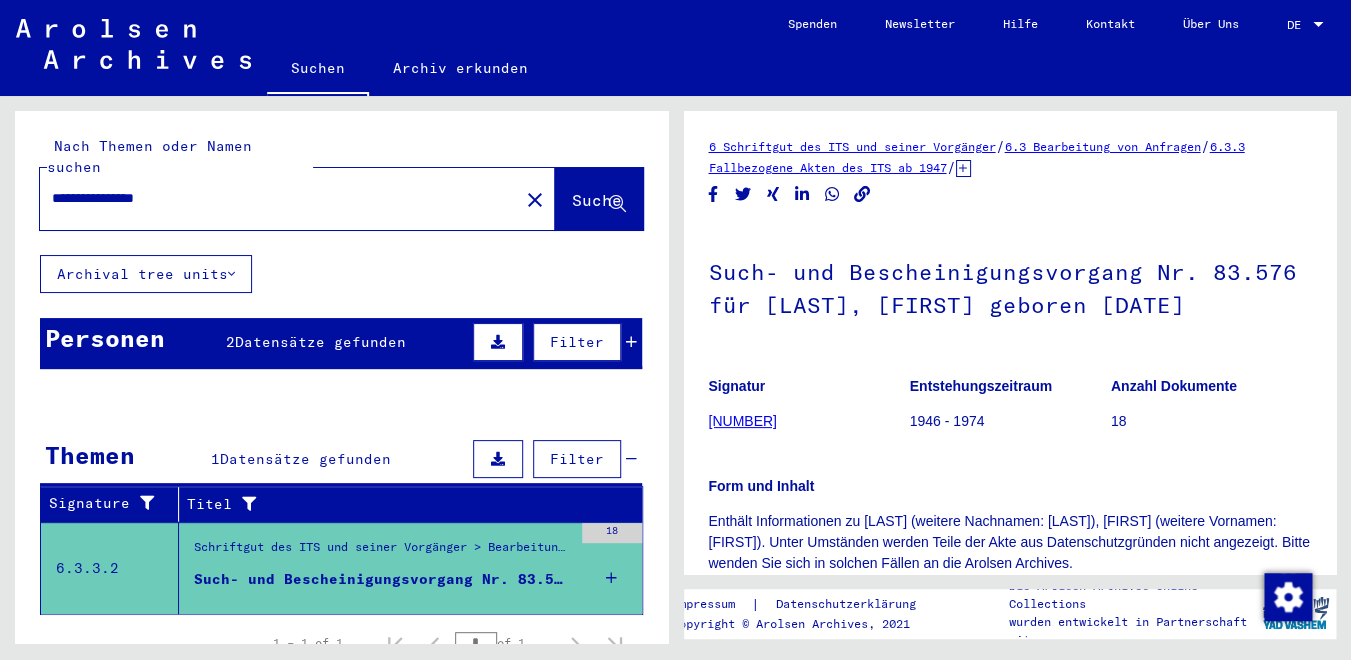 drag, startPoint x: 209, startPoint y: 181, endPoint x: -45, endPoint y: 180, distance: 254.00197 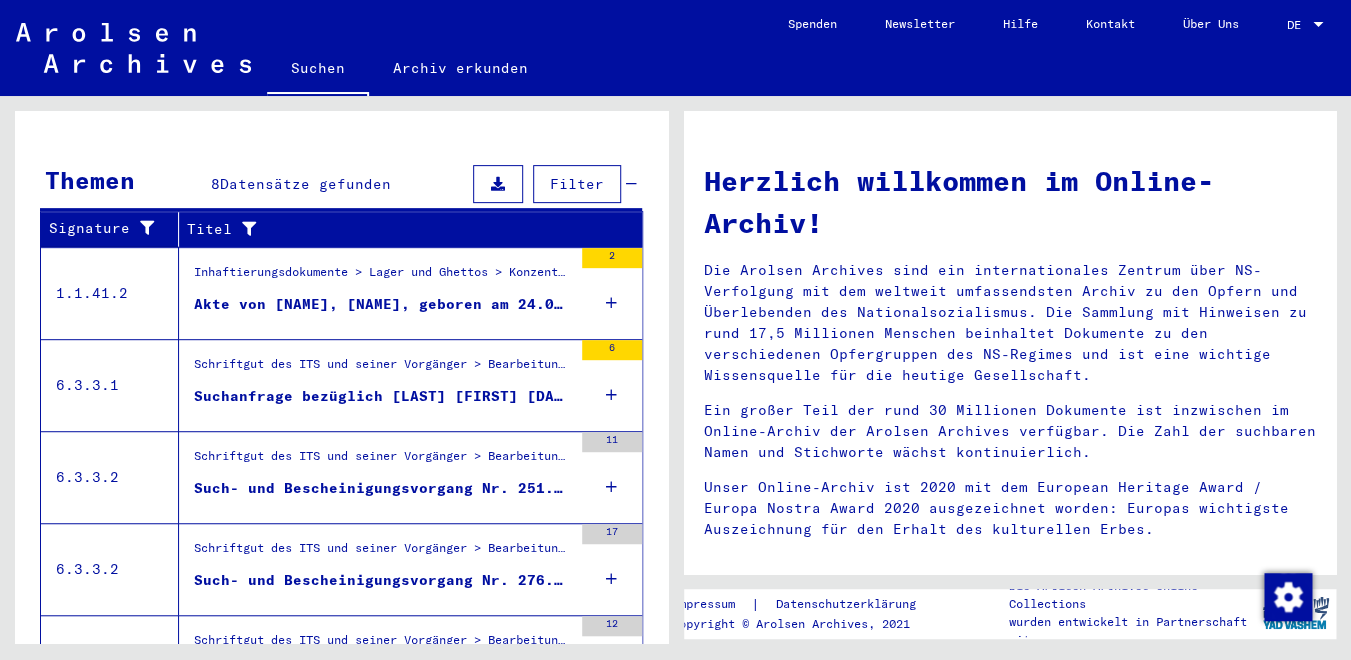 scroll, scrollTop: 277, scrollLeft: 0, axis: vertical 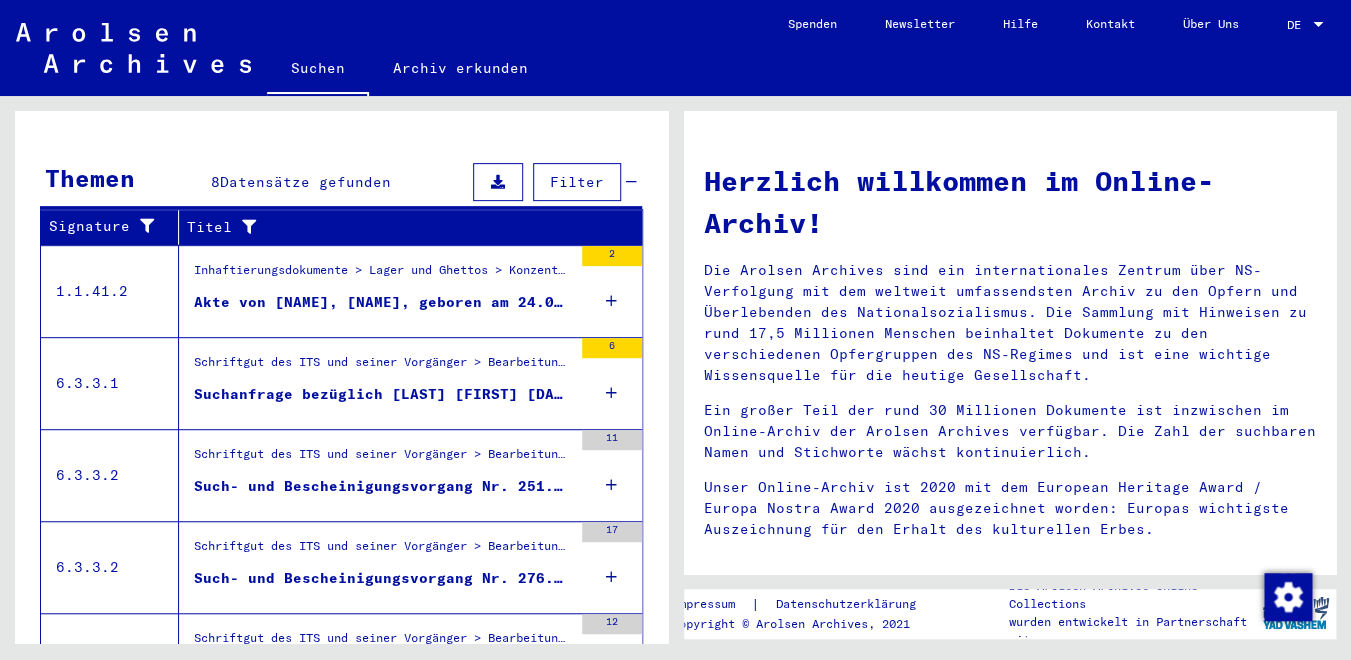 click on "Akte von [NAME], [NAME], geboren am 24.09.1916, geboren in [CITY], [COUNTRY]" at bounding box center [383, 302] 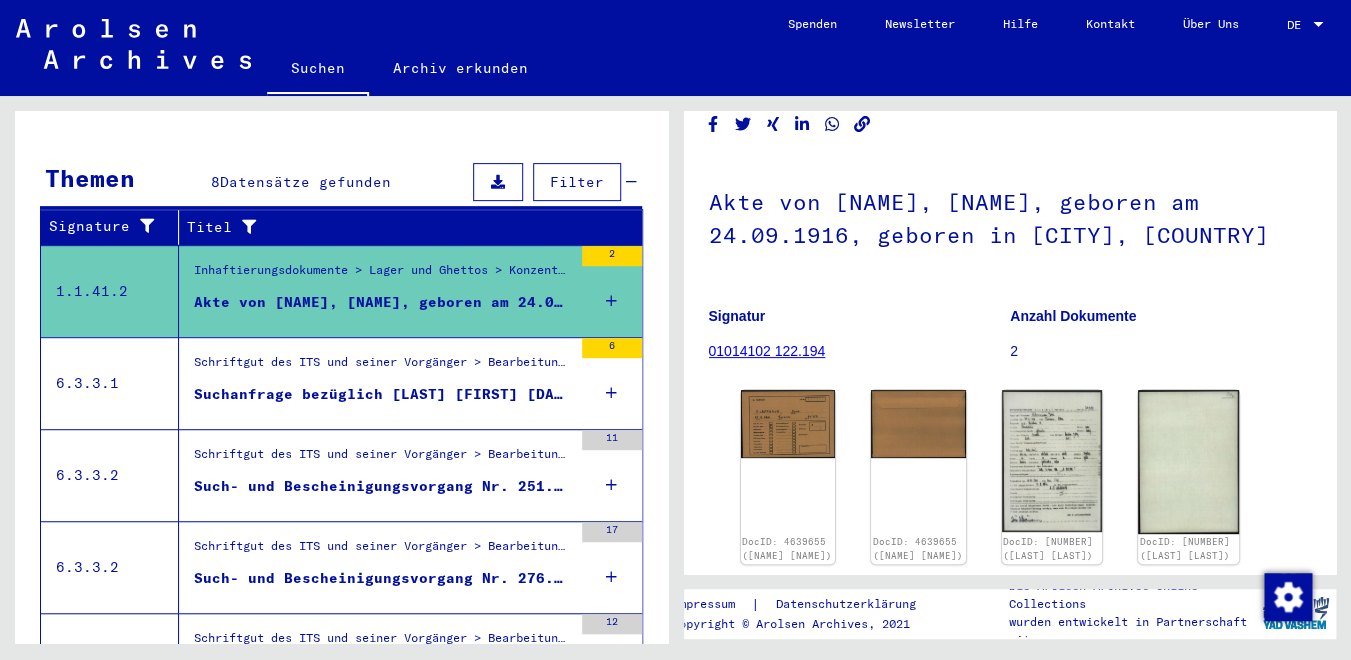 scroll, scrollTop: 104, scrollLeft: 0, axis: vertical 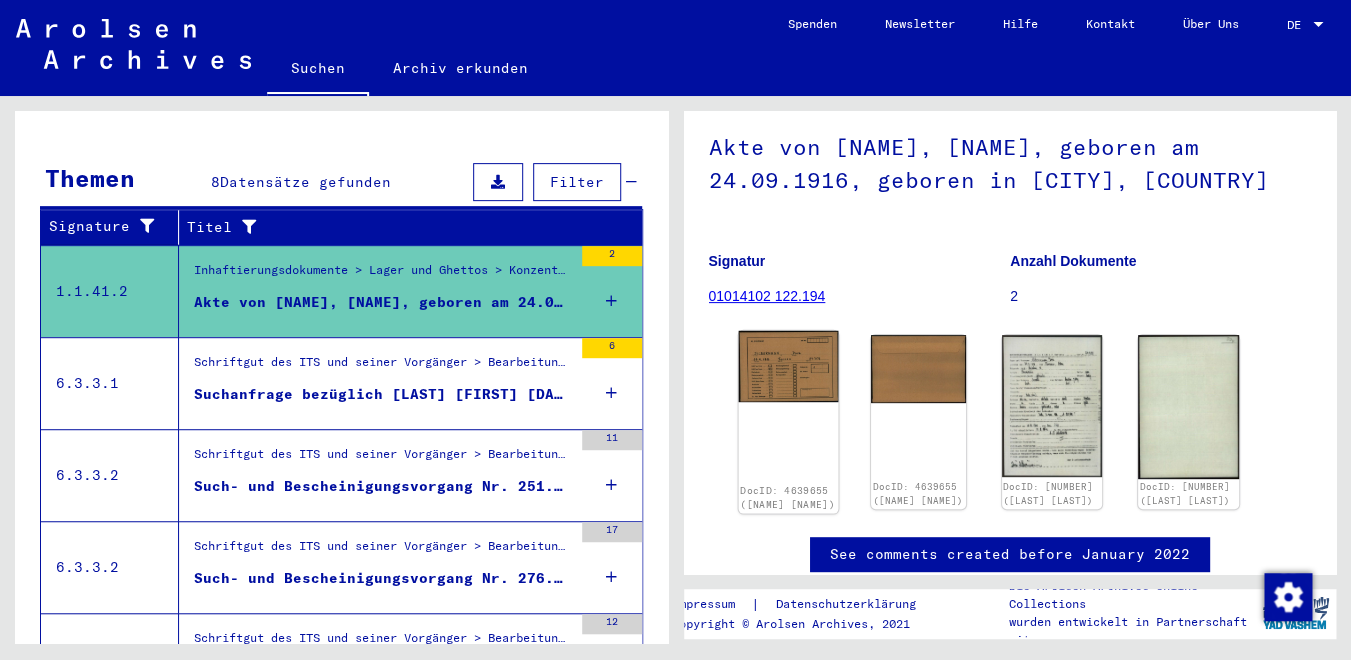 click 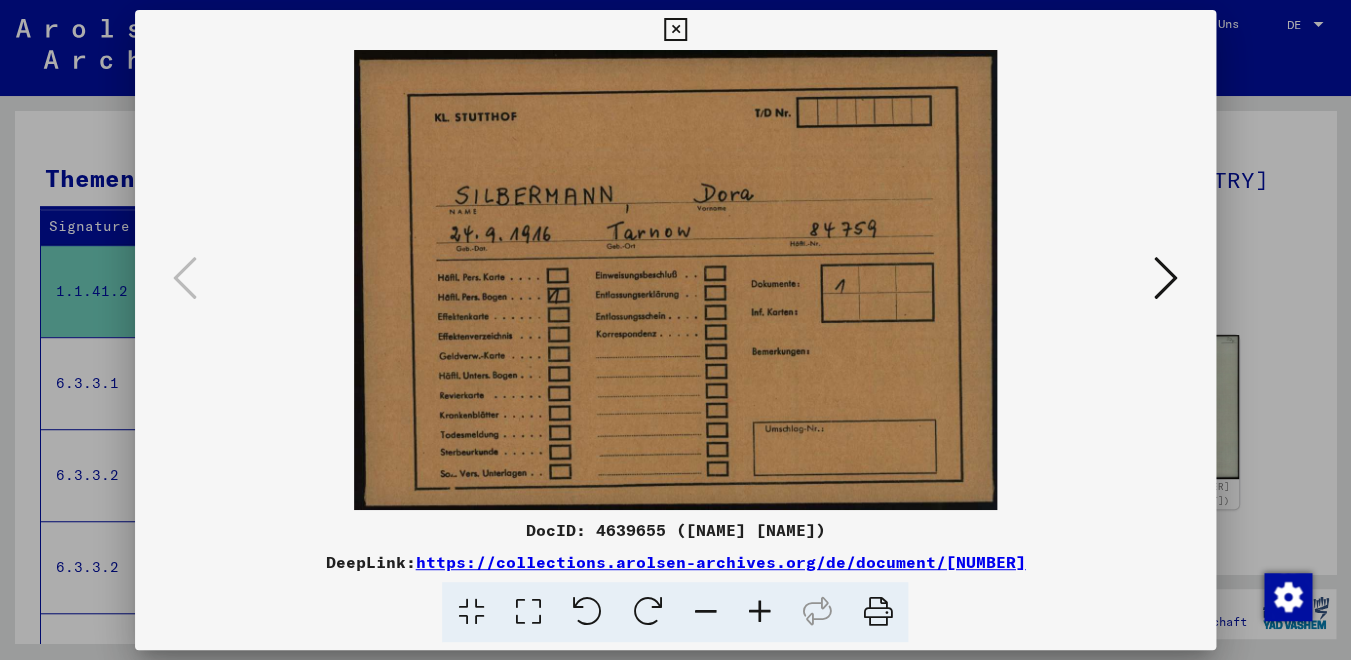 click at bounding box center [675, 330] 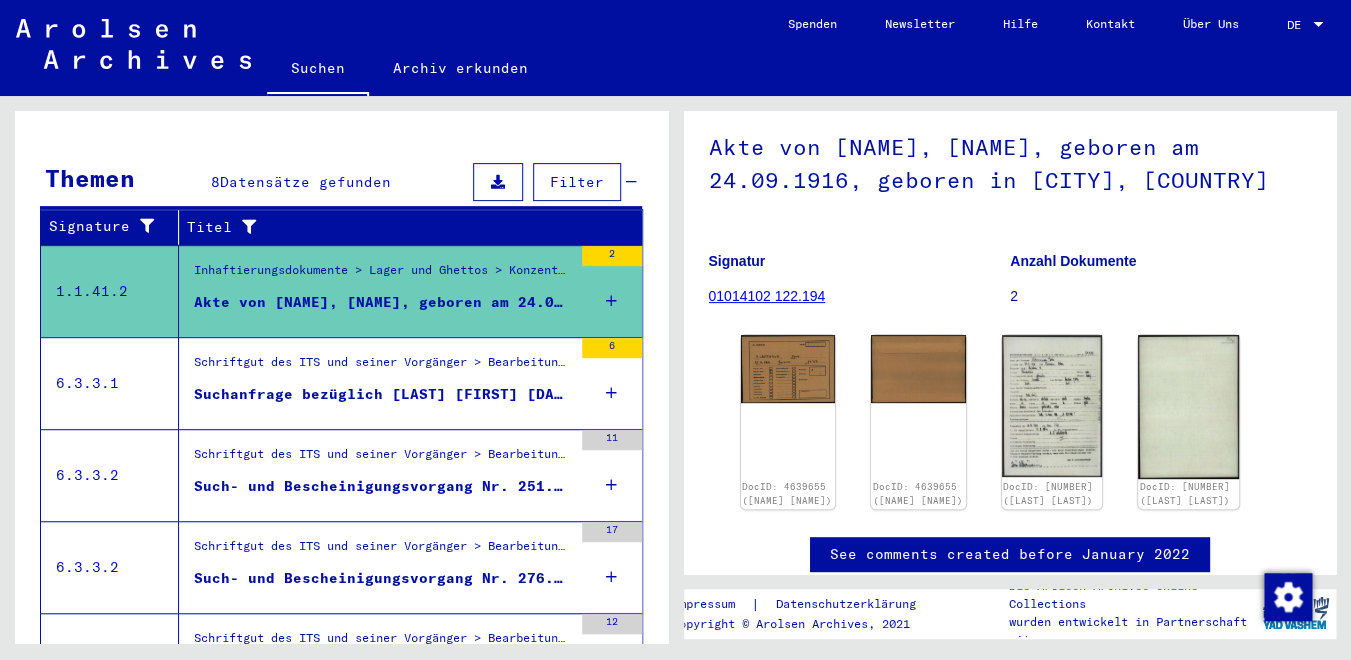 click on "09/26/1894" 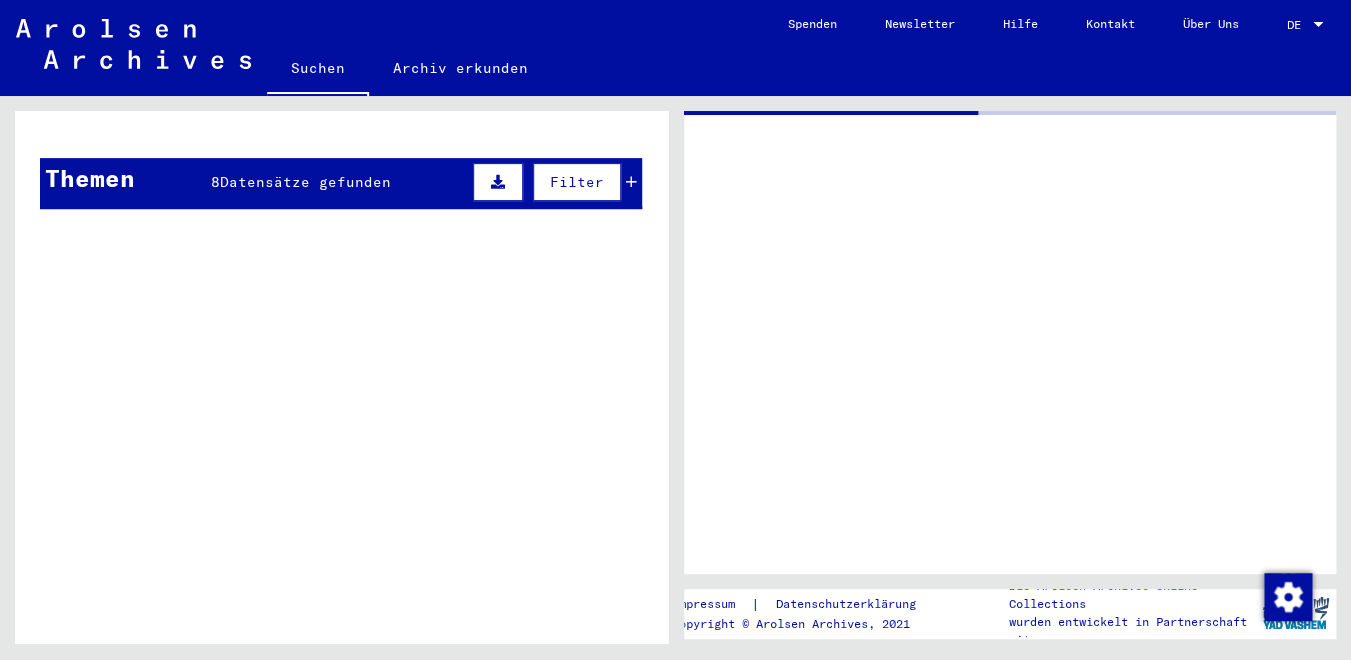 scroll, scrollTop: 0, scrollLeft: 0, axis: both 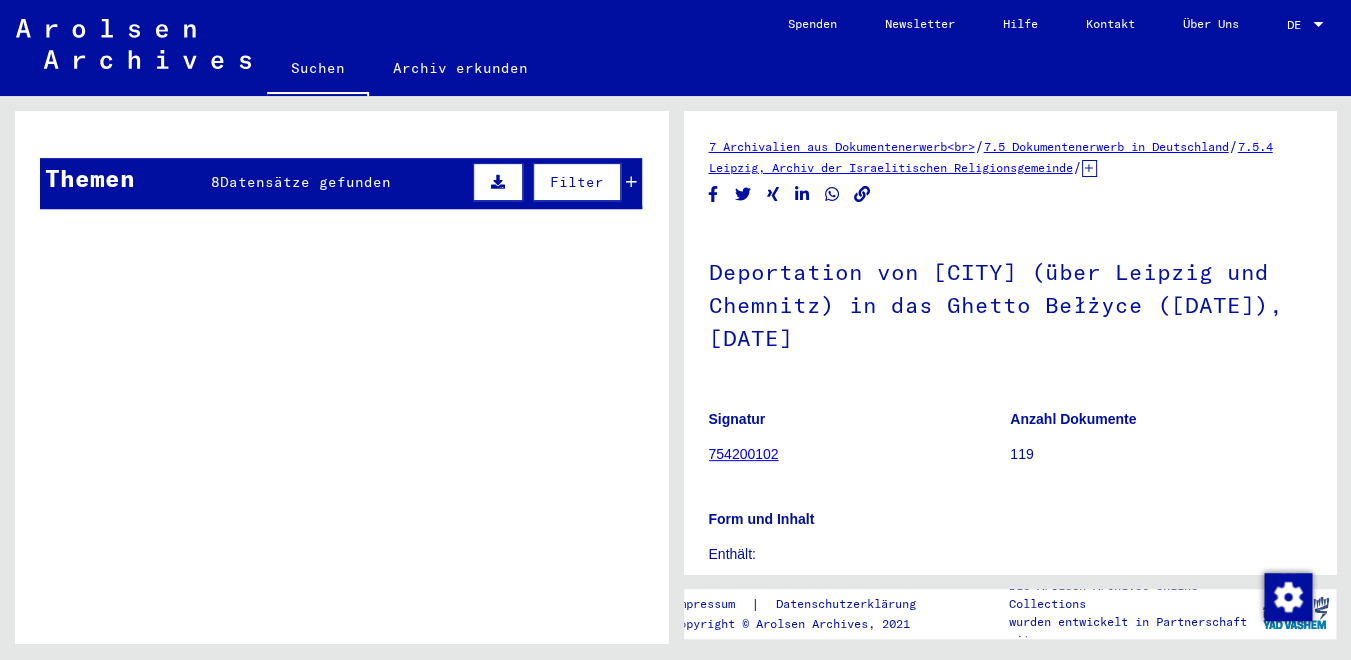 click at bounding box center [580, 223] 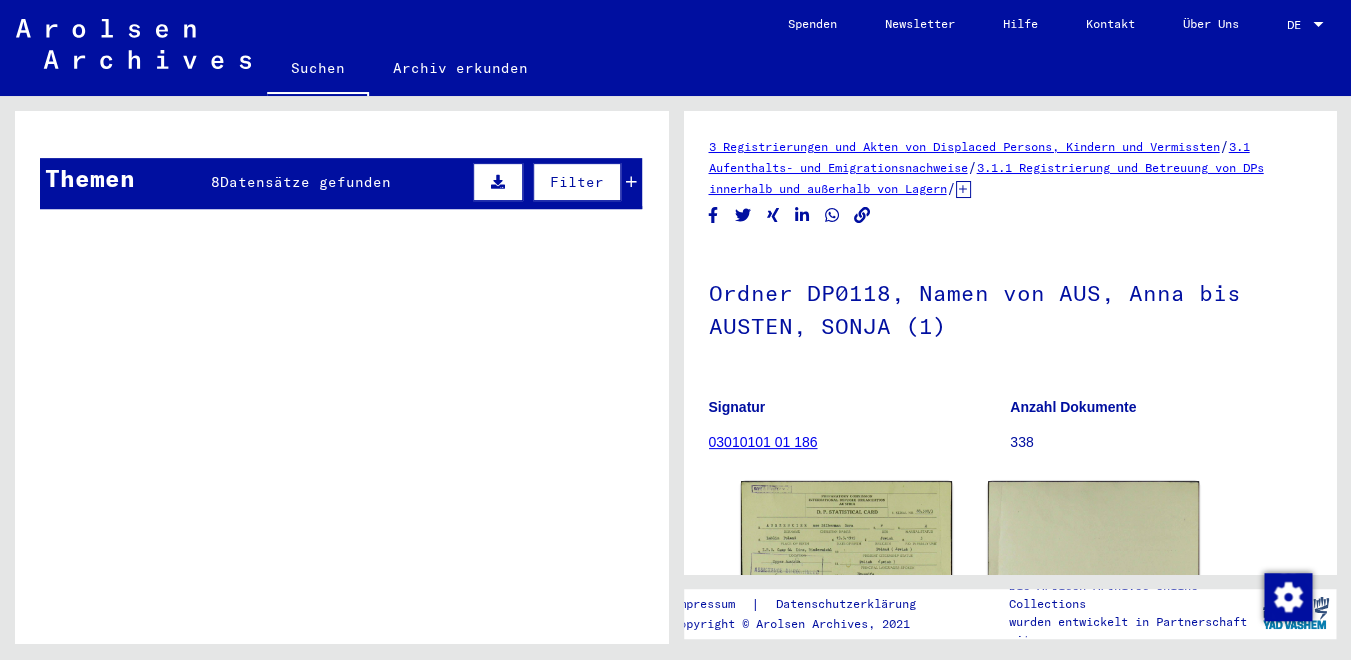 click 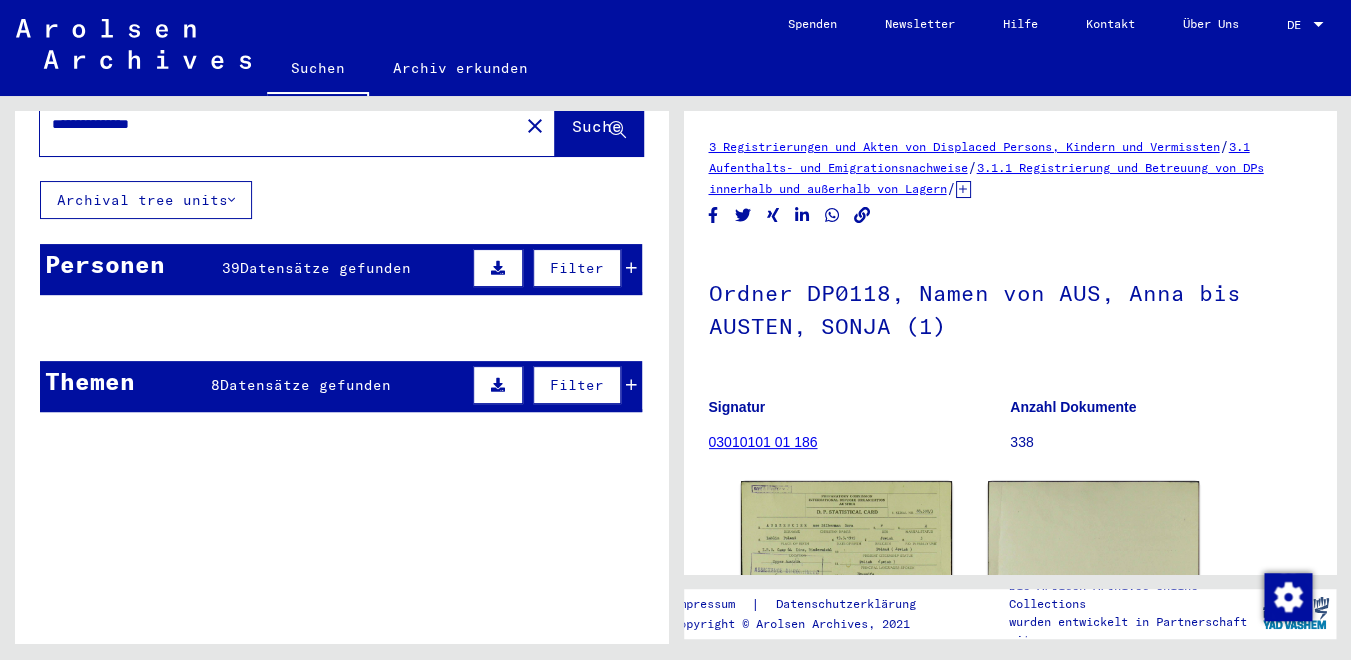 scroll, scrollTop: 0, scrollLeft: 0, axis: both 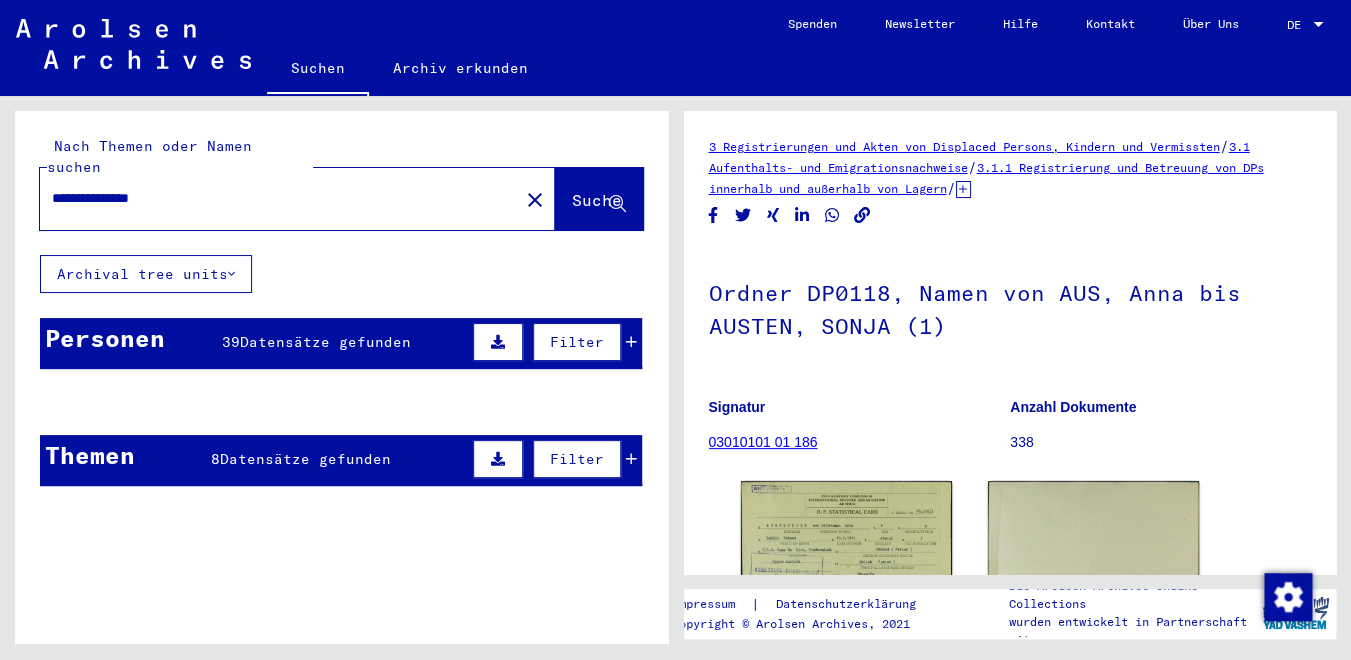 click 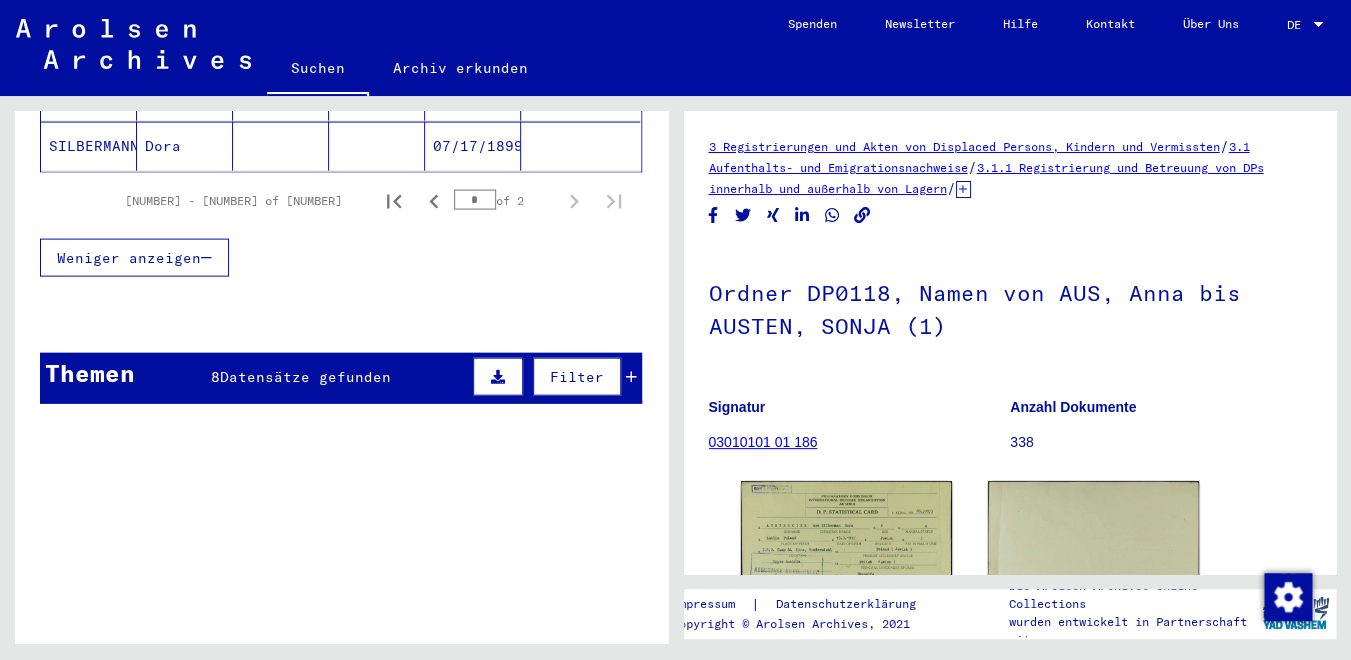 scroll, scrollTop: 1516, scrollLeft: 0, axis: vertical 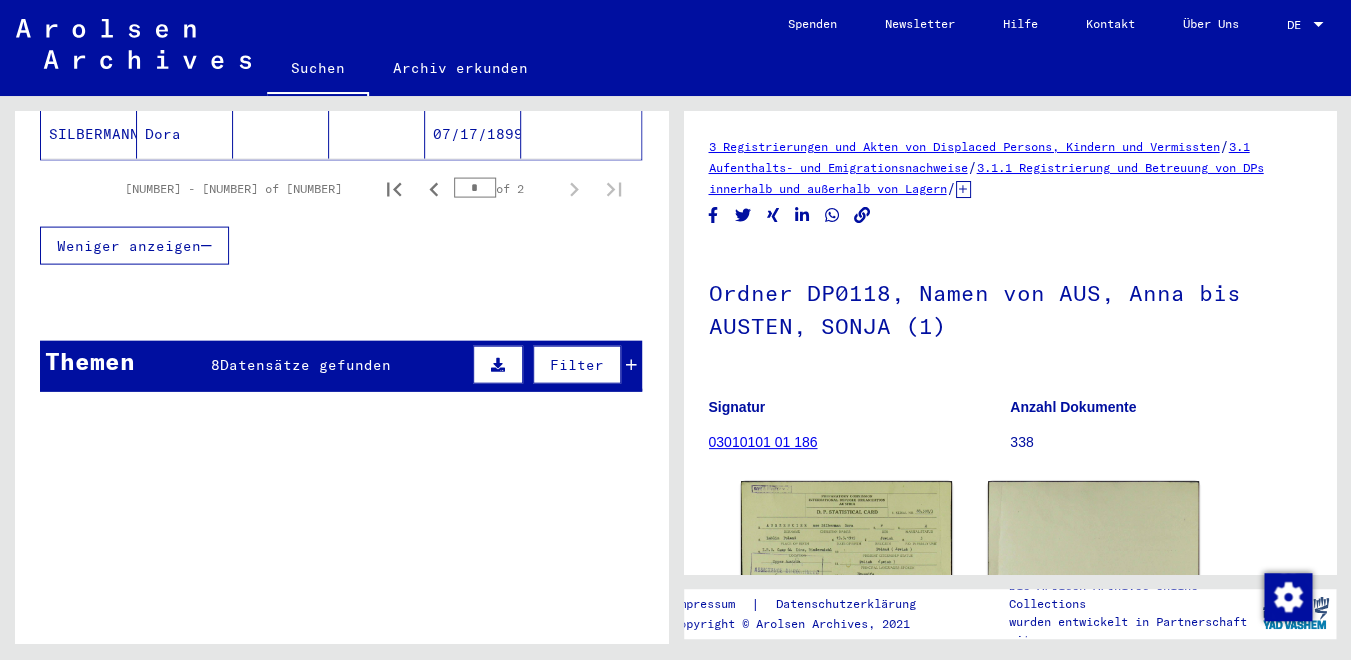 click at bounding box center [631, 365] 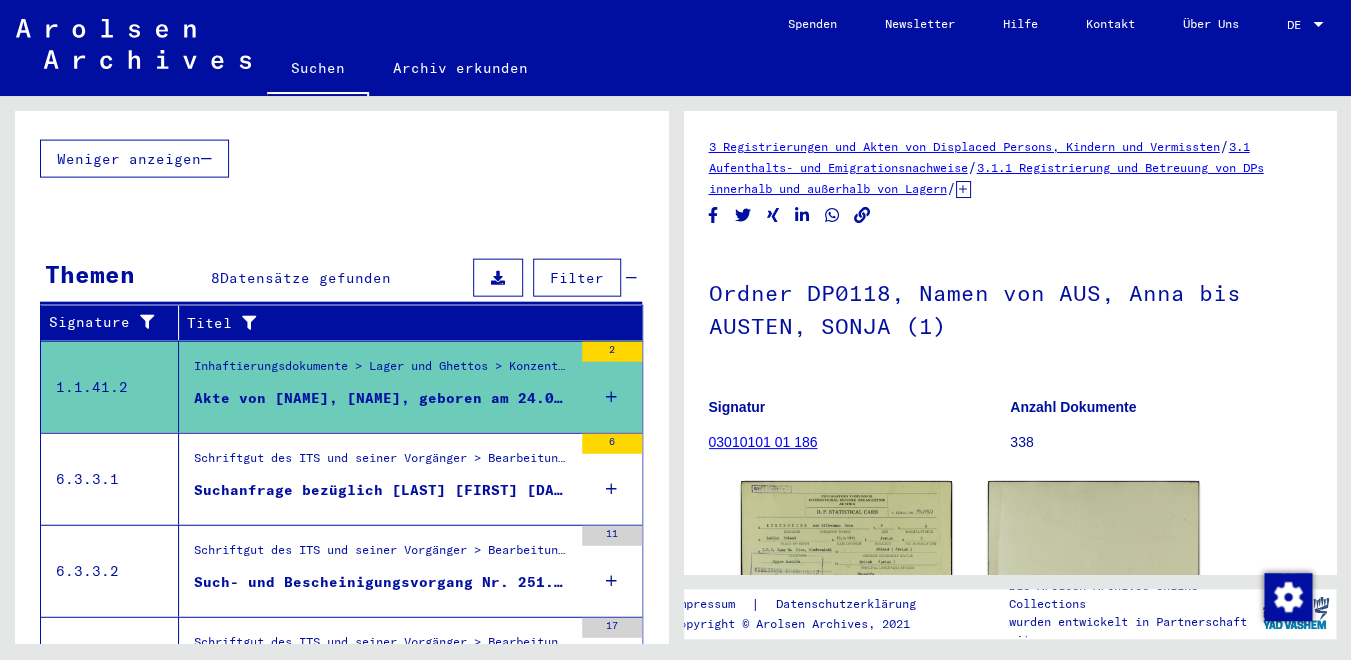scroll, scrollTop: 1653, scrollLeft: 0, axis: vertical 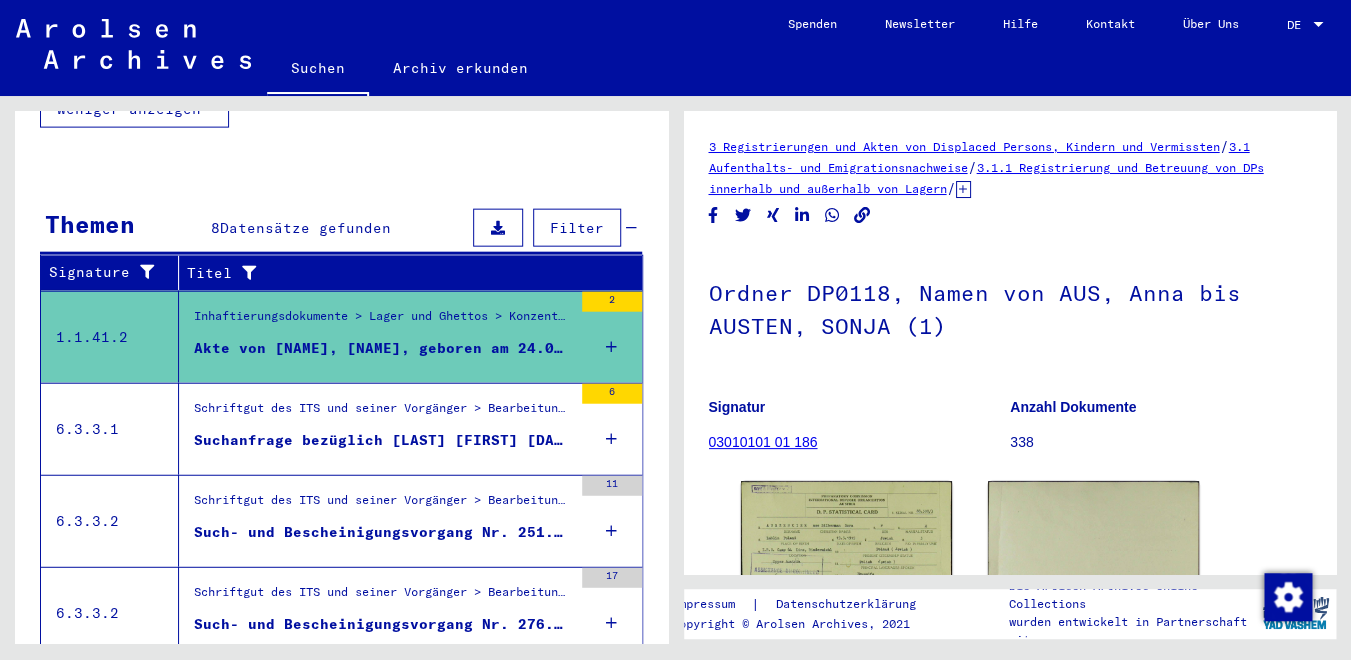 click on "Suchanfrage bezüglich [LAST] [FIRST] [DATE]" at bounding box center (383, 445) 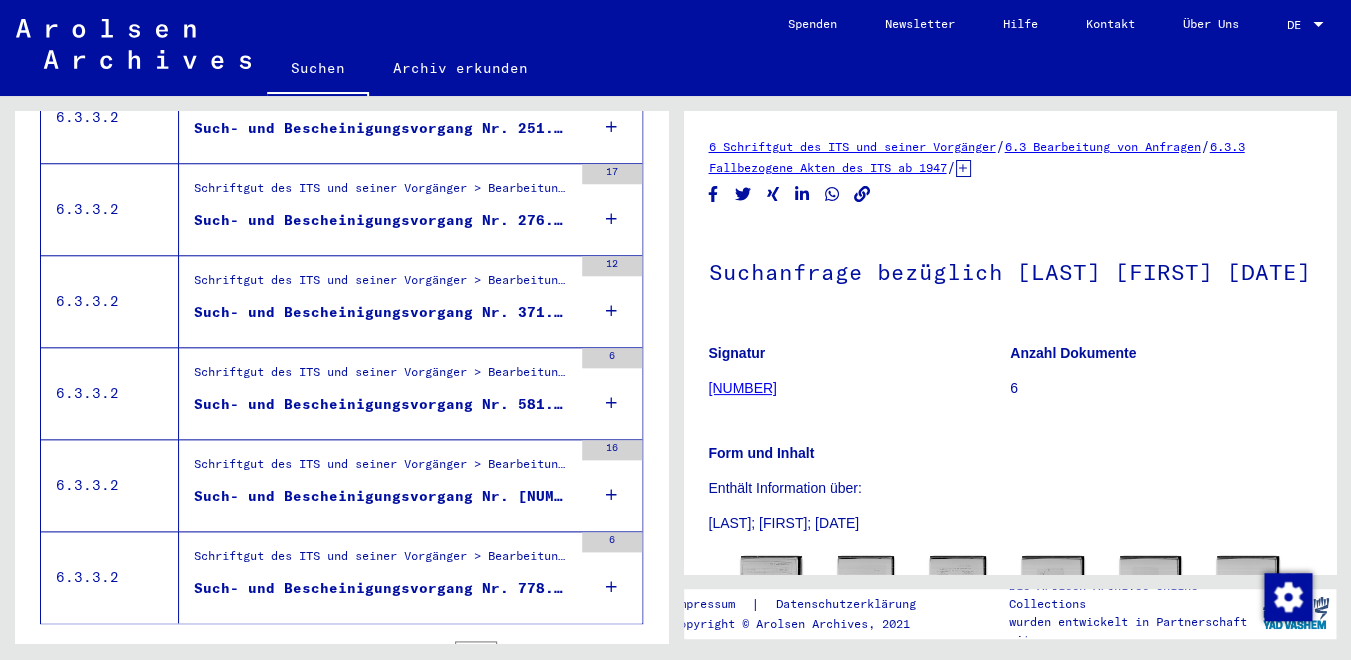 scroll, scrollTop: 633, scrollLeft: 0, axis: vertical 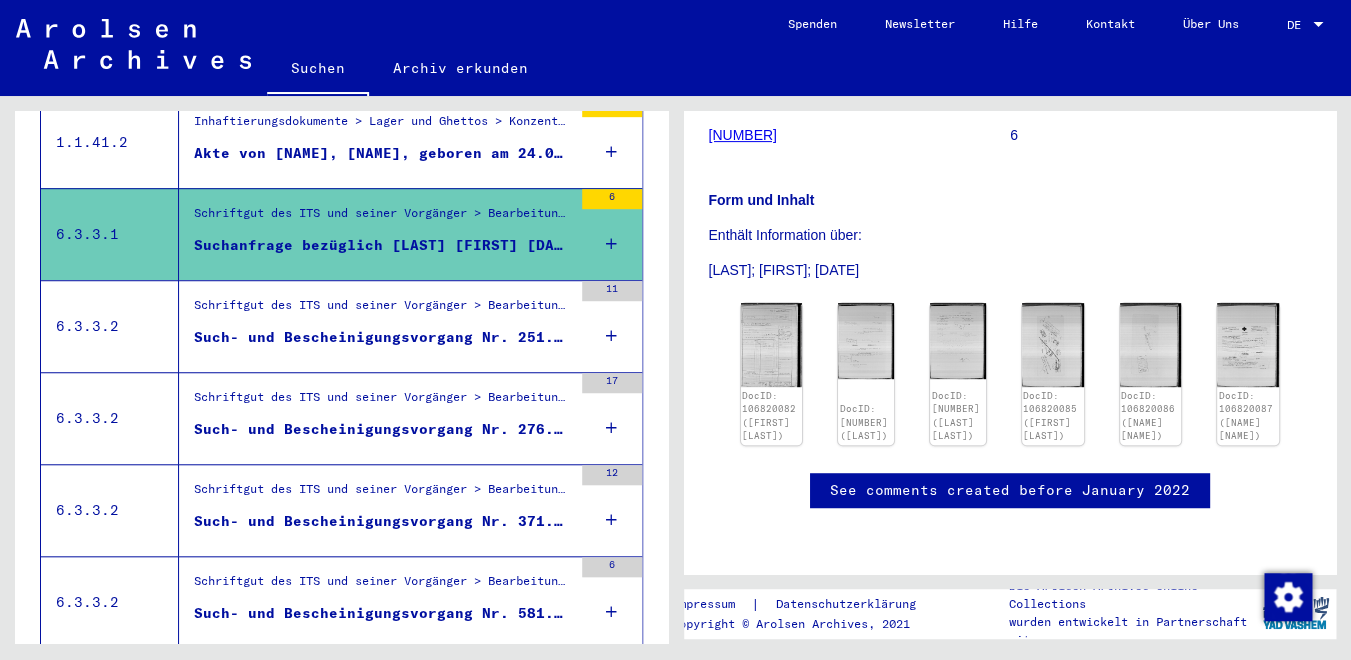 click on "Such- und Bescheinigungsvorgang Nr. 251.035 für [LAST], [FIRST] geboren [DATE]" at bounding box center (383, 342) 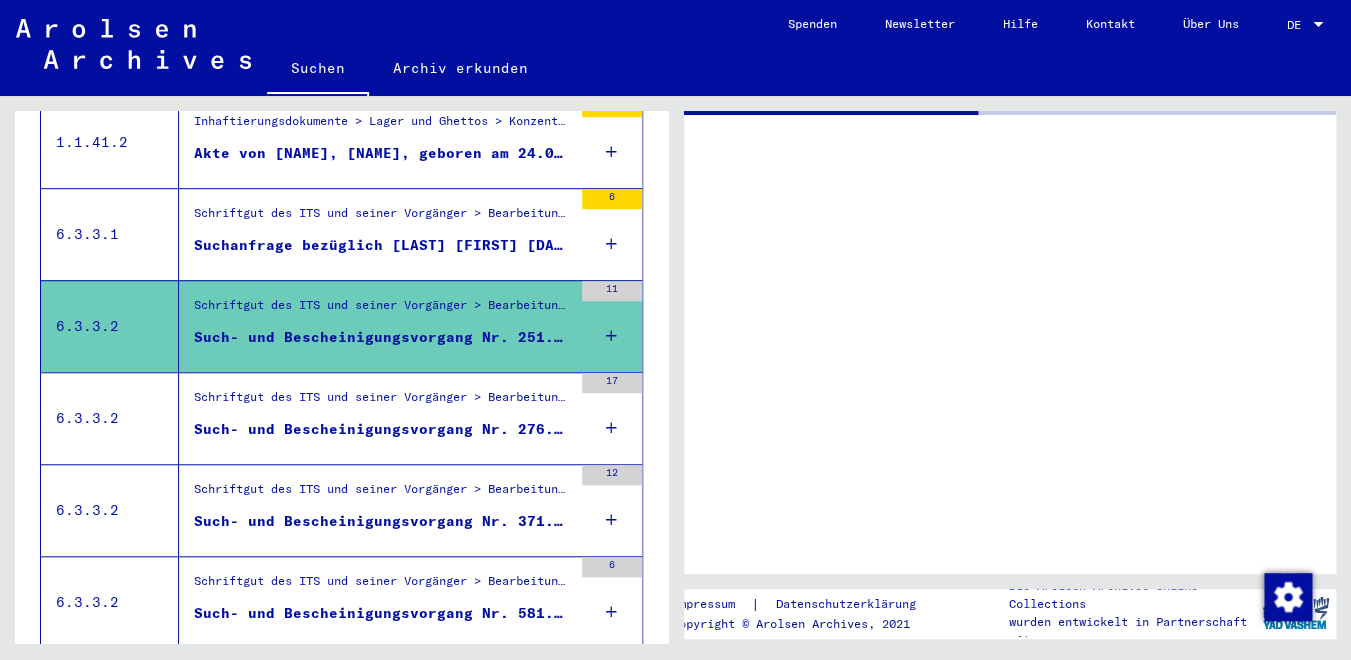 scroll, scrollTop: 0, scrollLeft: 0, axis: both 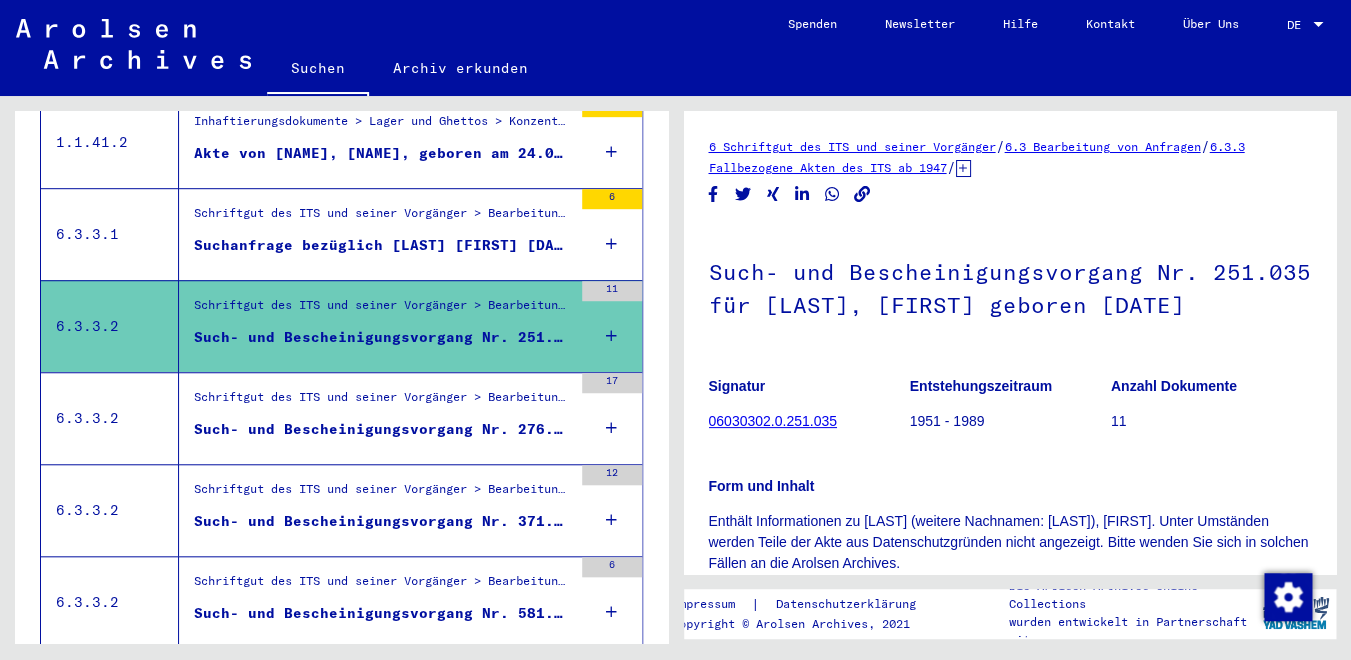 click on "Schriftgut des ITS und seiner Vorgänger > Bearbeitung von Anfragen > Fallbezogene Akten des ITS ab 1947 > T/D-Fallablage > Such- und Bescheinigungsvorgänge mit den (T/D-) Nummern von 250.000 bis 499.999 > Such- und Bescheinigungsvorgänge mit den (T/D-) Nummern von 276.000 bis 276.499" at bounding box center (383, 402) 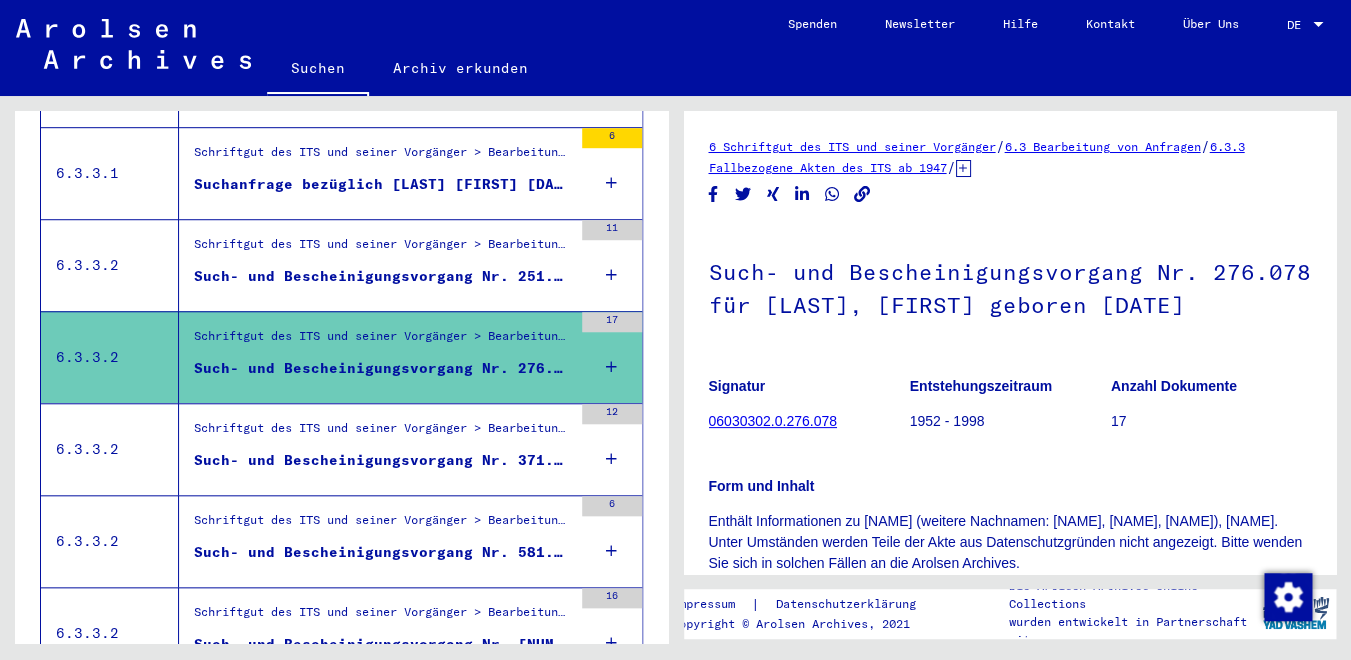 scroll, scrollTop: 516, scrollLeft: 0, axis: vertical 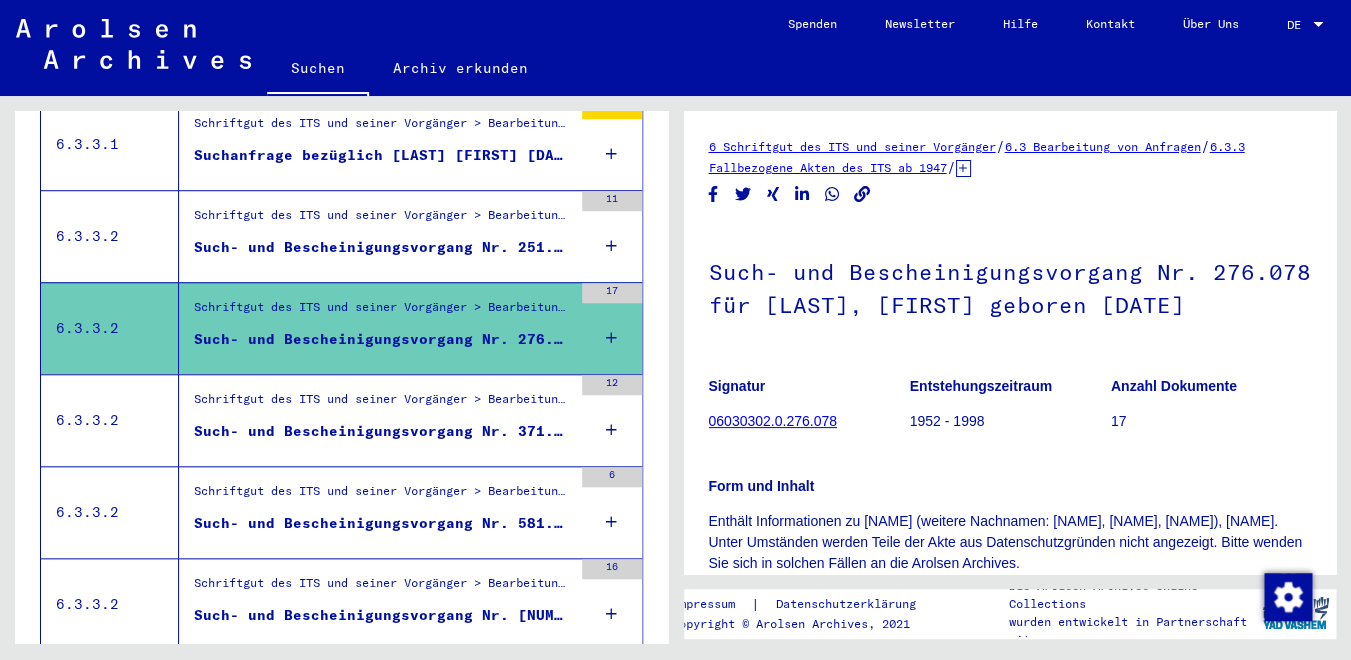 click on "Such- und Bescheinigungsvorgang Nr. 371.146 für [LAST], [FIRST] geboren [DATE]" at bounding box center (383, 436) 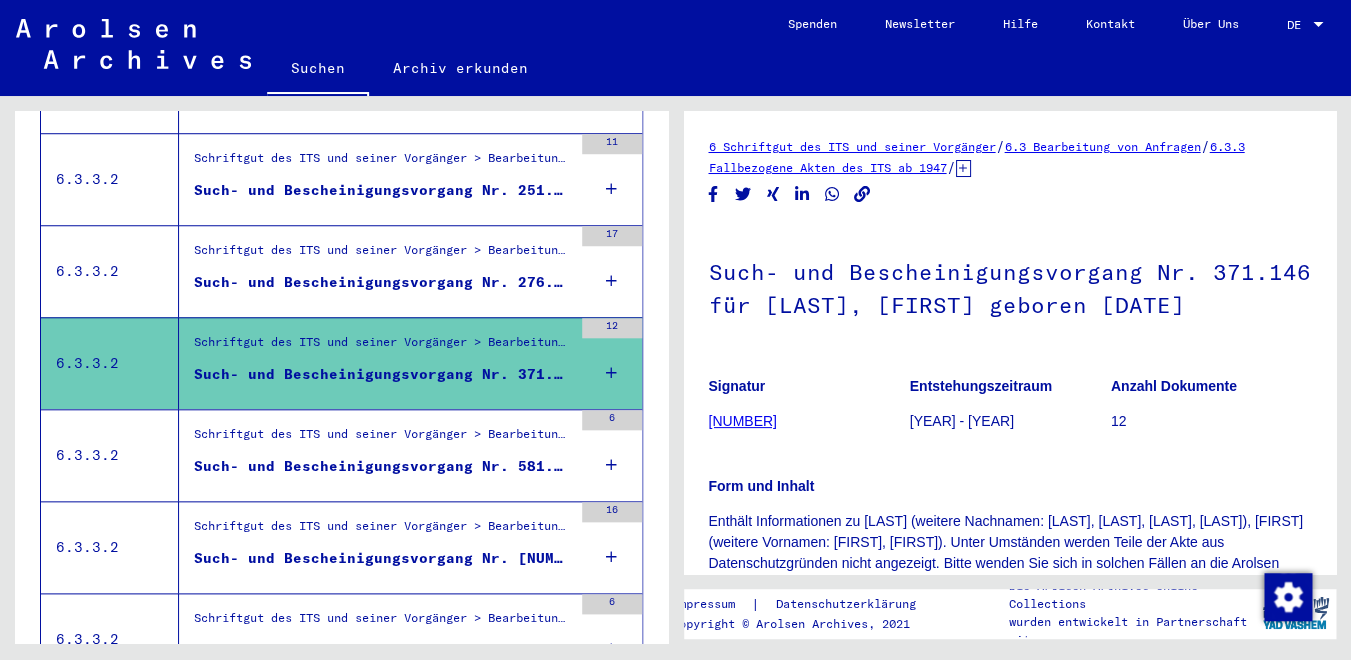 click on "Such- und Bescheinigungsvorgang Nr. 581.045 für [LAST], [FIRST] geboren [DATE]" at bounding box center (383, 466) 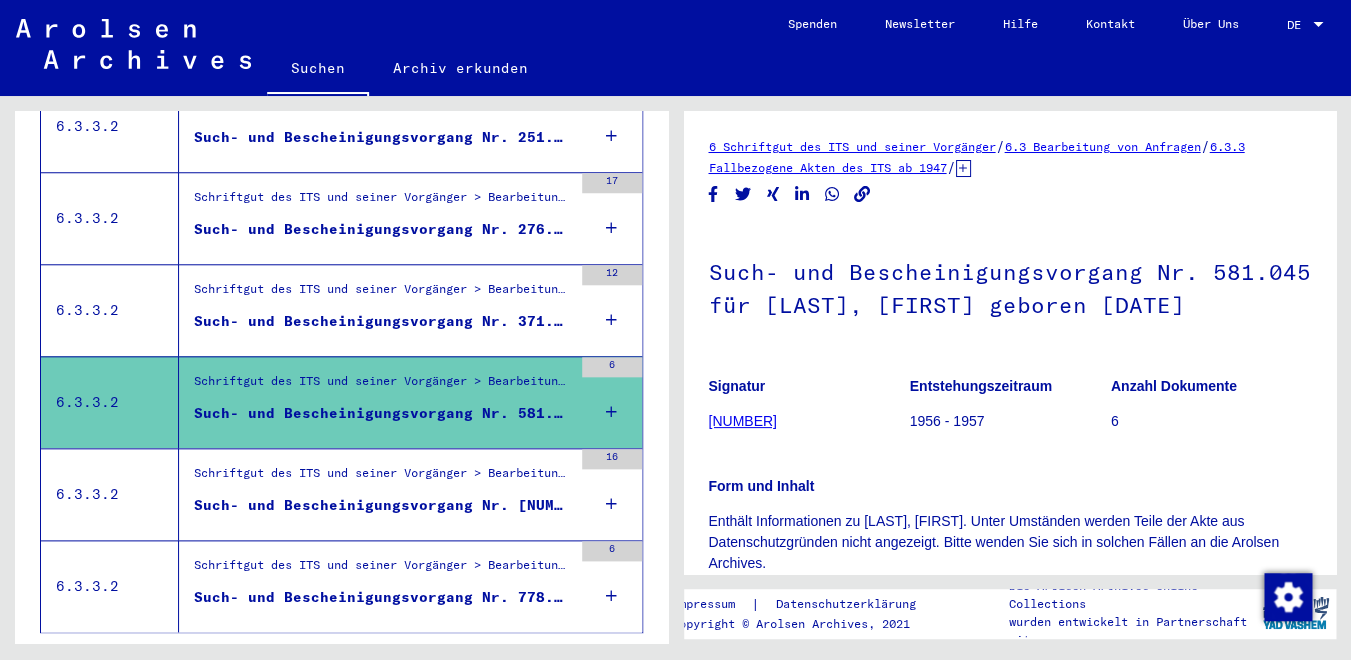 scroll, scrollTop: 653, scrollLeft: 0, axis: vertical 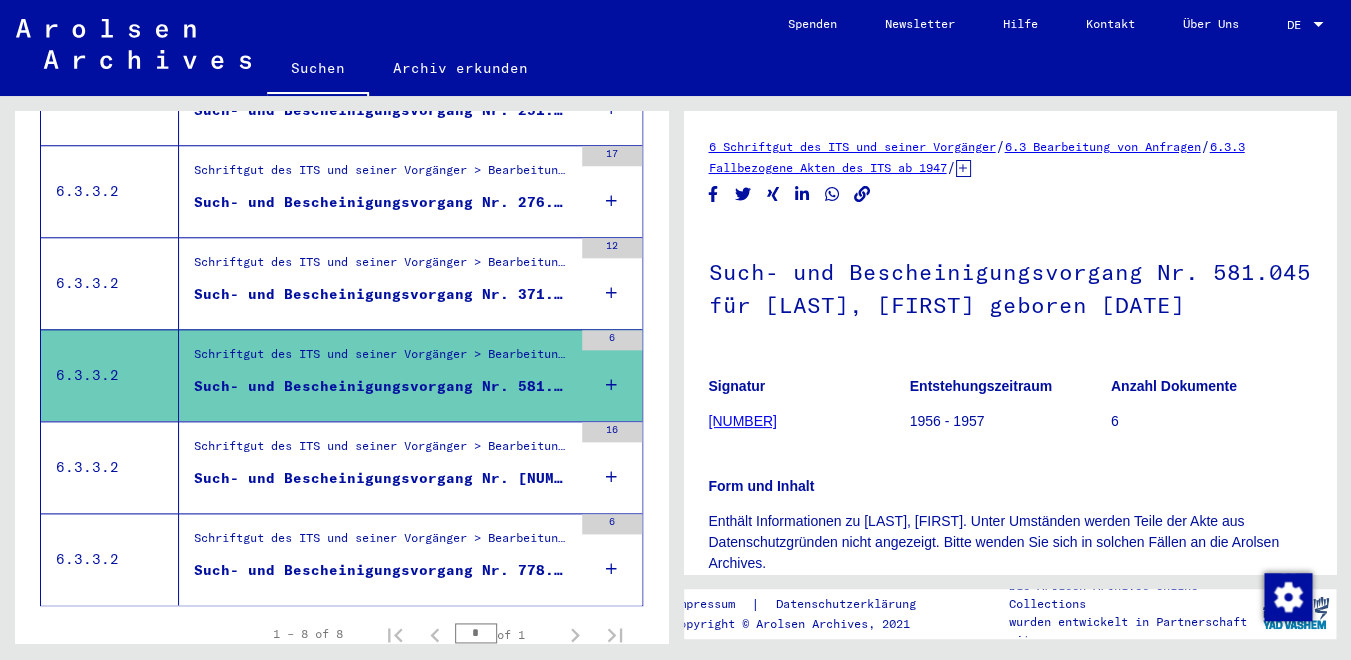 click on "Such- und Bescheinigungsvorgang Nr. [NUMBER] für [LAST], [FIRST] geboren [DATE] oder[DATE]" at bounding box center (383, 478) 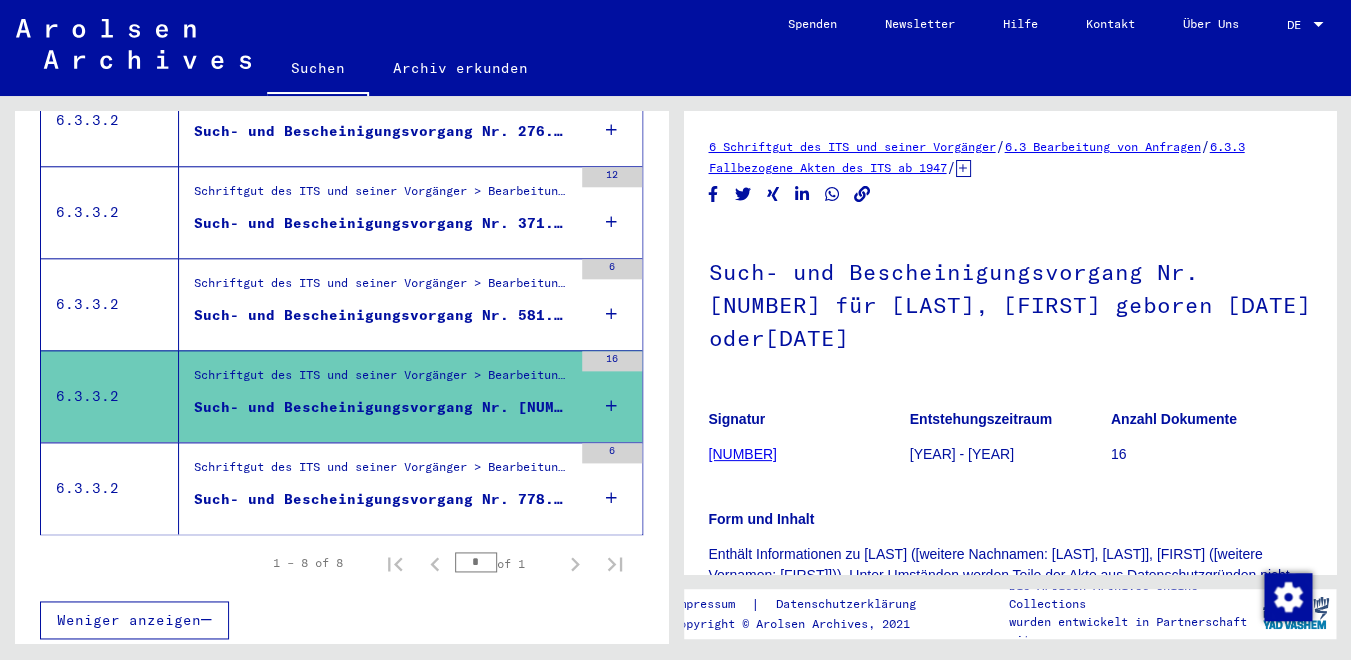 scroll, scrollTop: 726, scrollLeft: 0, axis: vertical 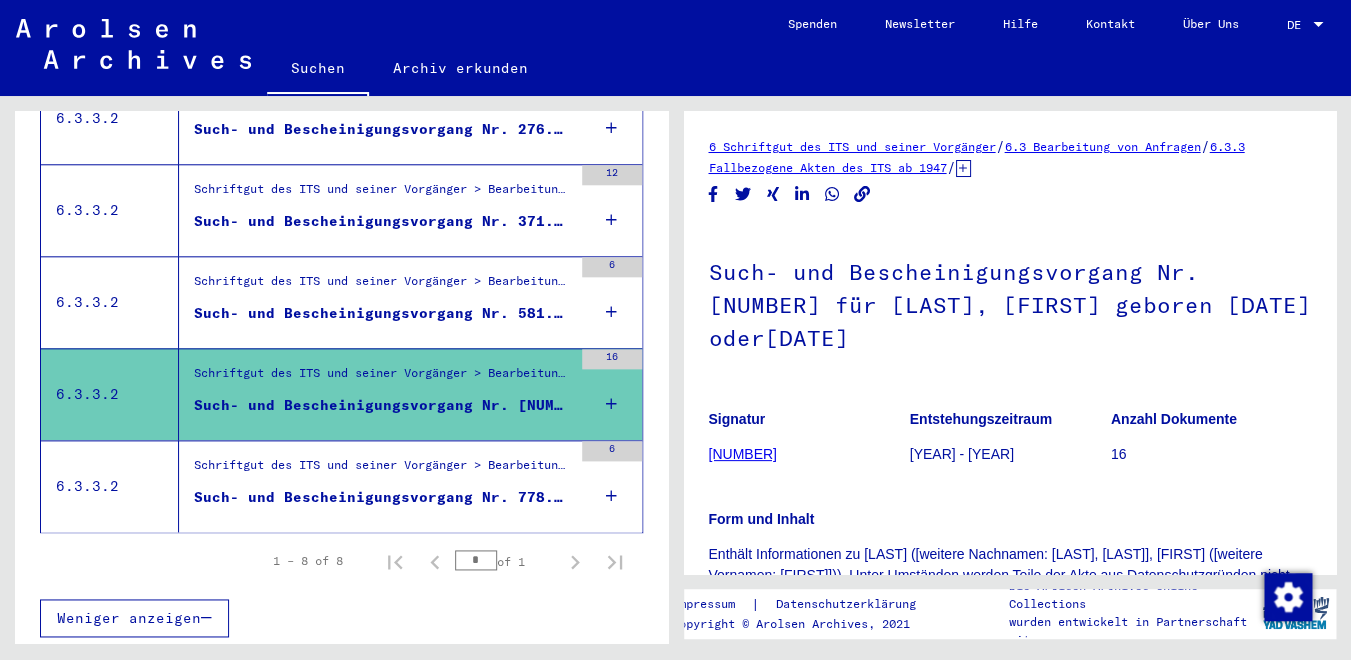 click on "Schriftgut des ITS und seiner Vorgänger > Bearbeitung von Anfragen > Fallbezogene Akten des ITS ab 1947 > T/D-Fallablage > Such- und Bescheinigungsvorgänge mit den (T/D-) Nummern von 750.000 bis 999.999 > Such- und Bescheinigungsvorgänge mit den (T/D-) Nummern von 778.000 bis 778.499" at bounding box center (383, 470) 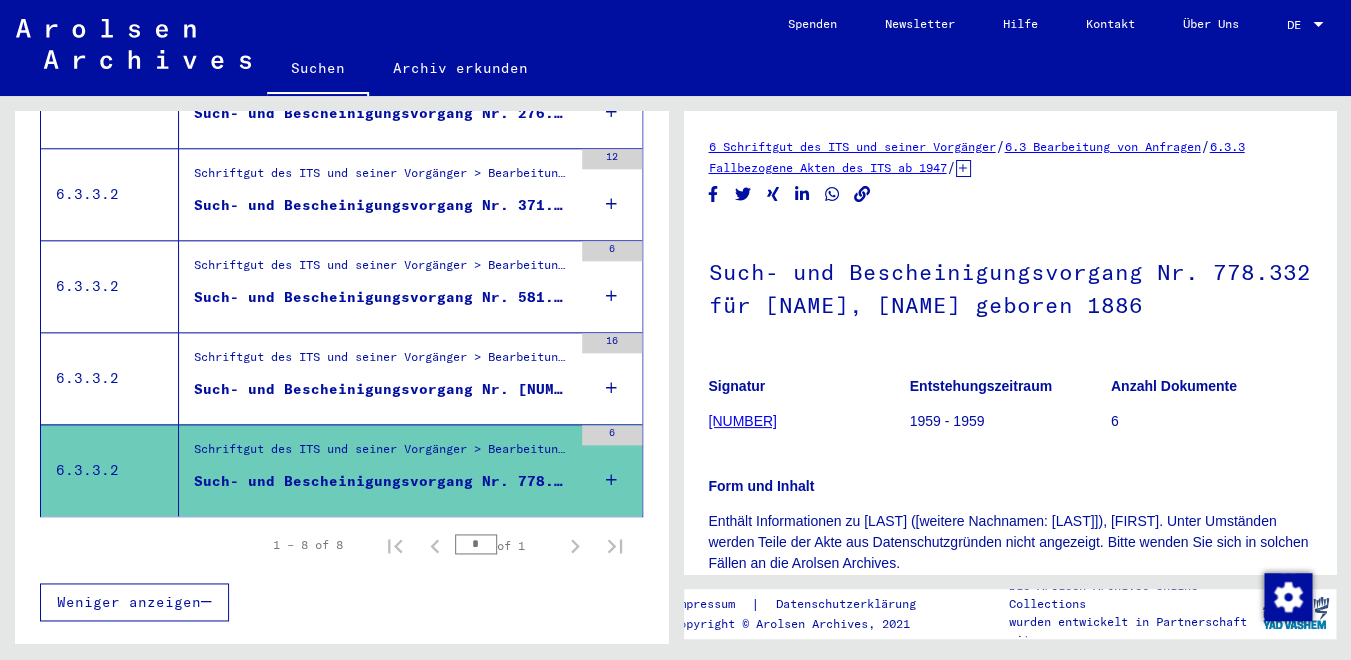 scroll, scrollTop: 753, scrollLeft: 0, axis: vertical 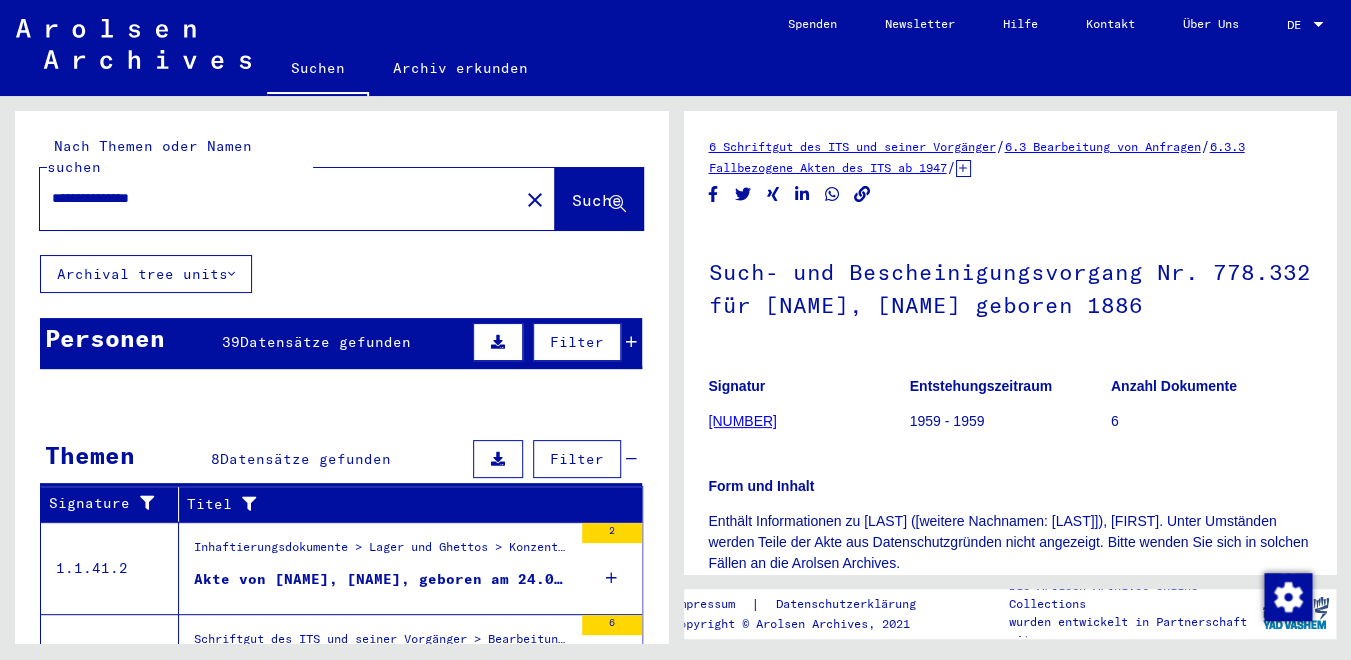 click on "**********" at bounding box center (279, 198) 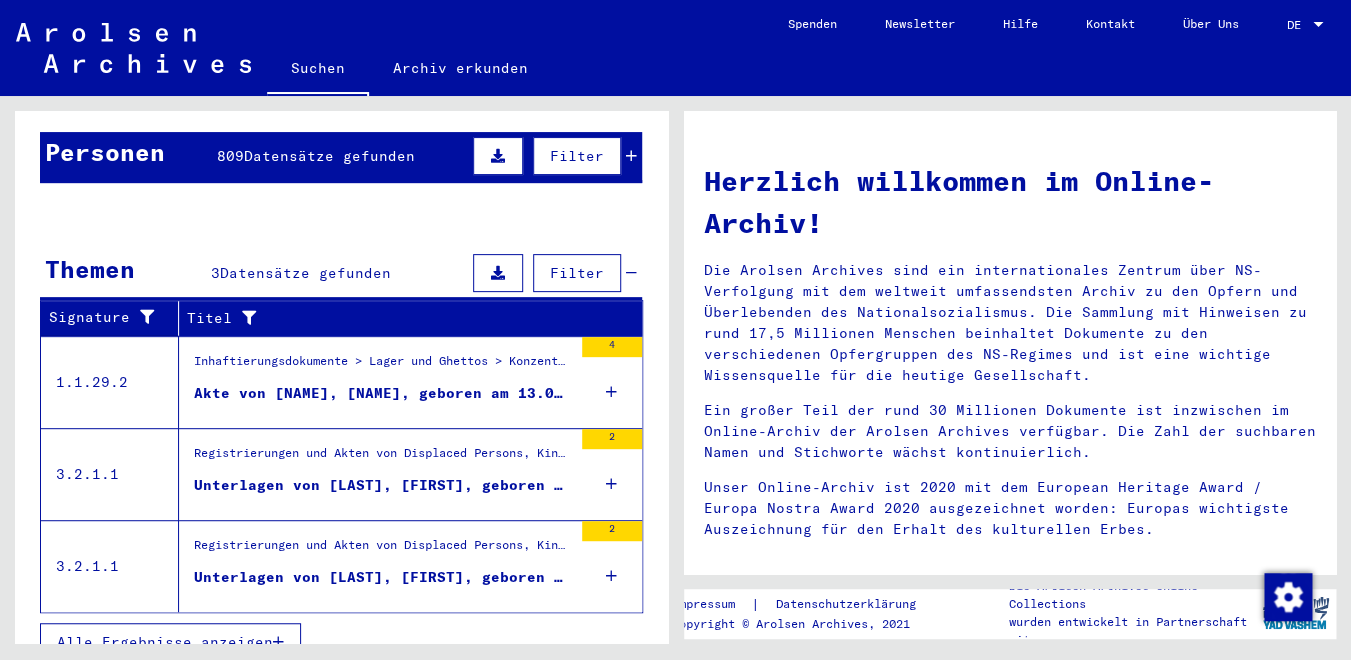 scroll, scrollTop: 194, scrollLeft: 0, axis: vertical 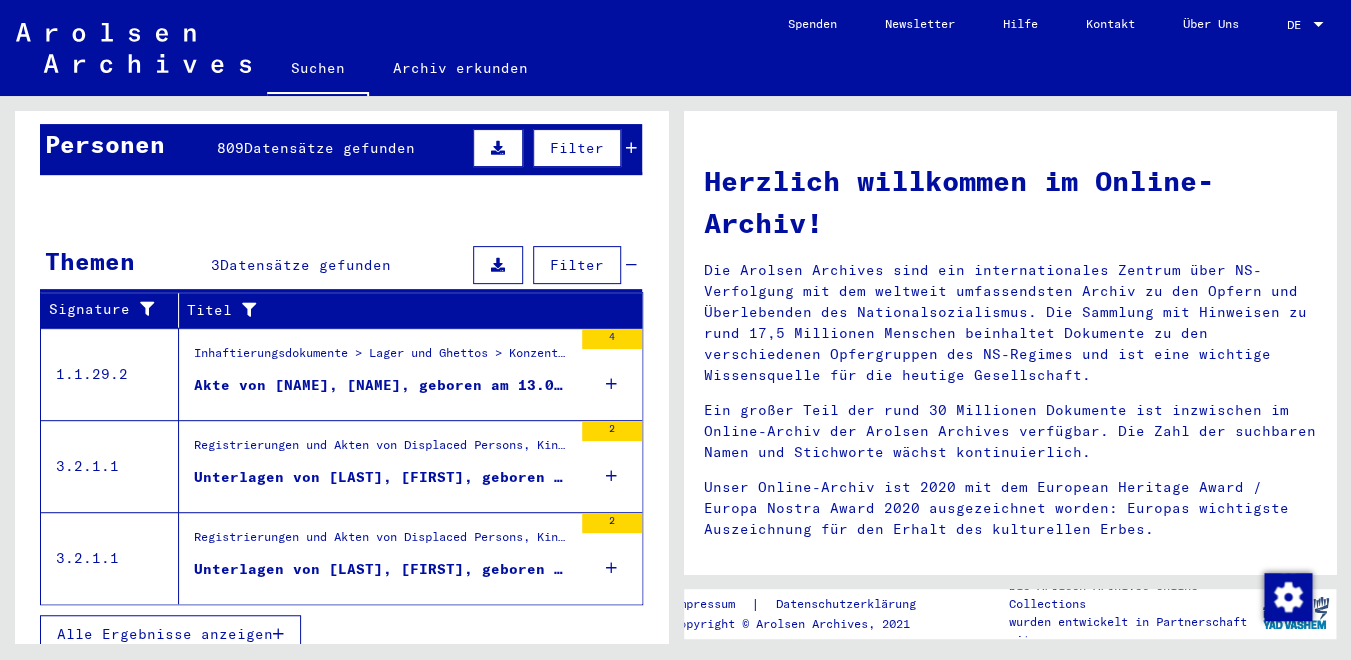 click on "Registrierungen und Akten von Displaced Persons, Kindern und Vermissten > Unterstützungsprogramme unterschiedlicher Organisationen > IRO „Care and Maintenance“ Programm > CM/1 Akten aus Deutschland > CM/1 Akten aus Deutschland, A-Z > Akten mit Namen ab ARONOWICZ" at bounding box center (383, 450) 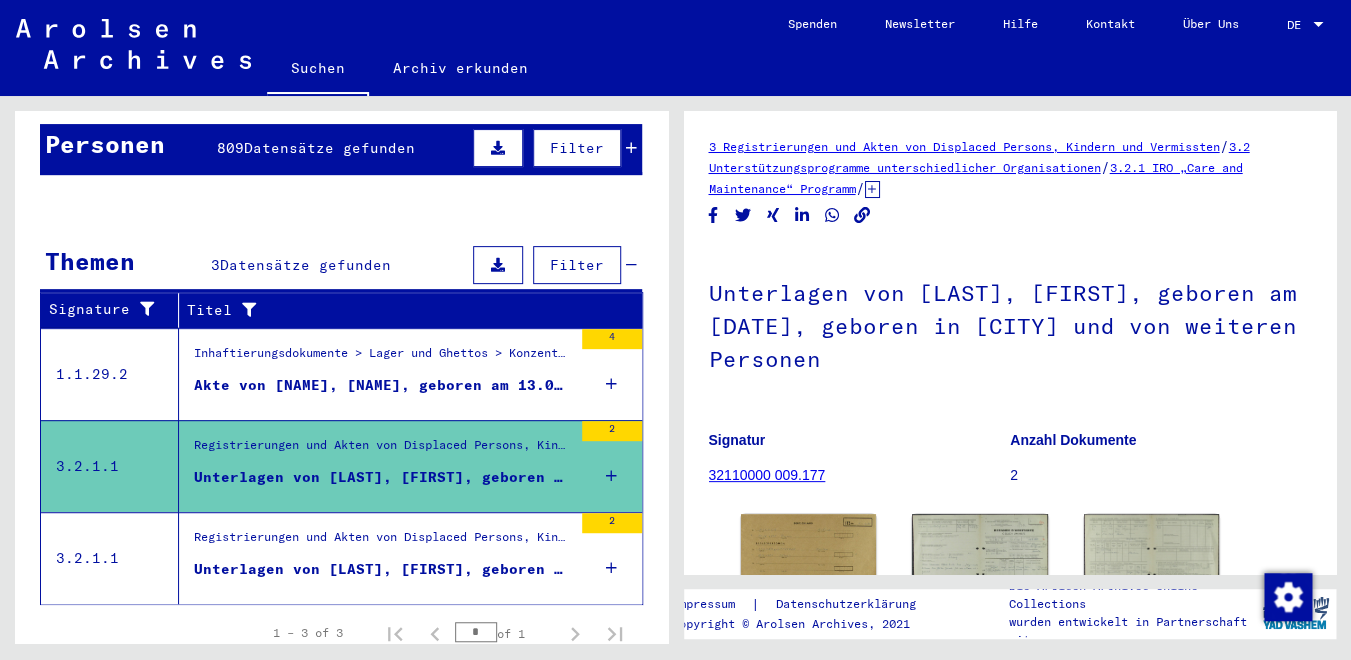 scroll, scrollTop: 250, scrollLeft: 0, axis: vertical 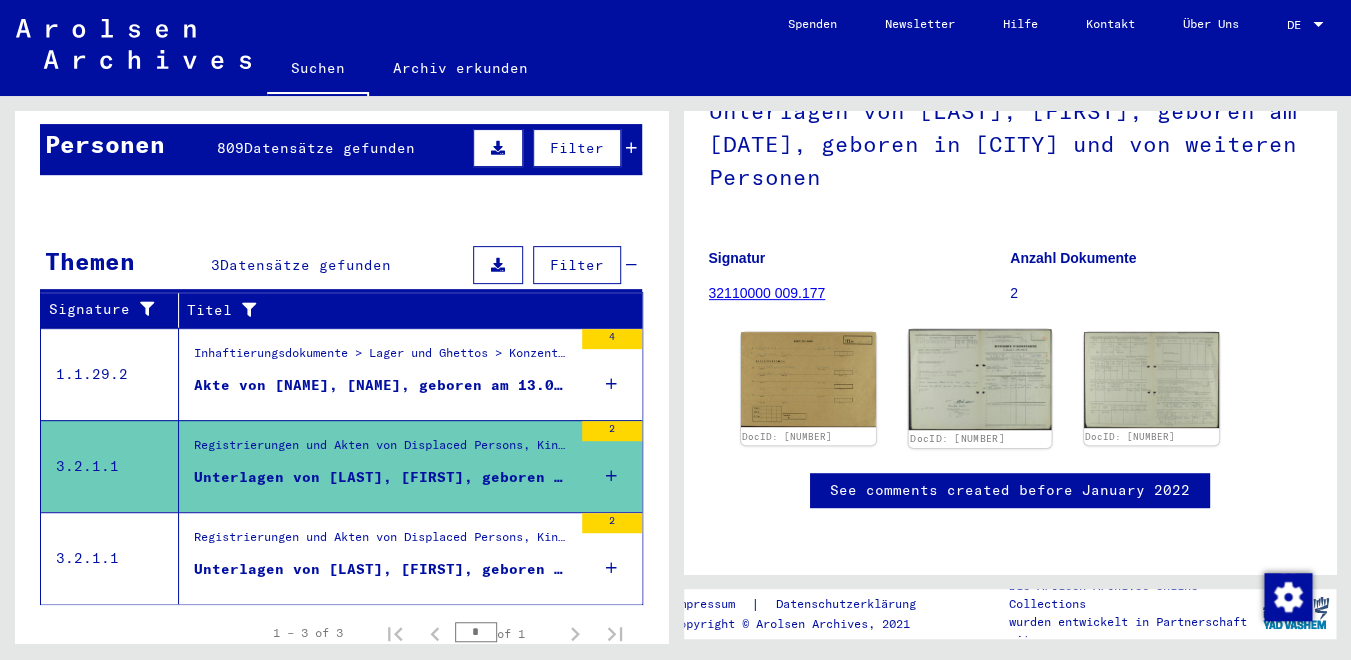click 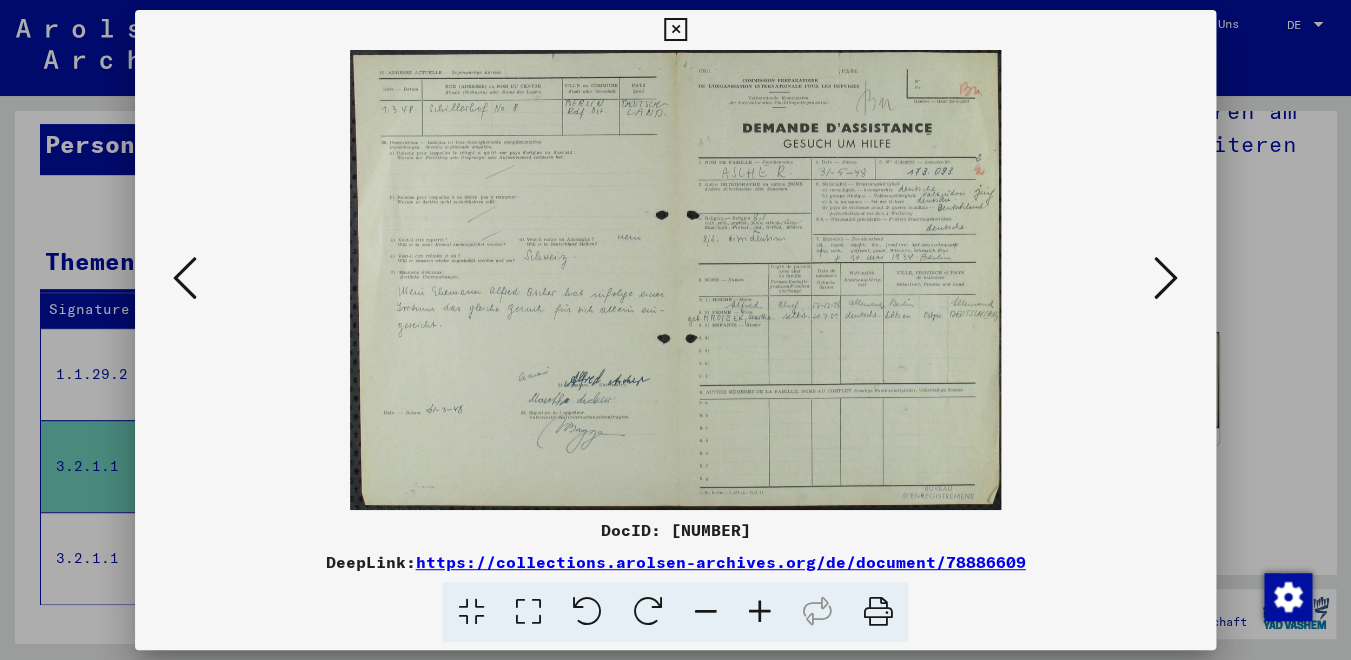 click at bounding box center (1166, 278) 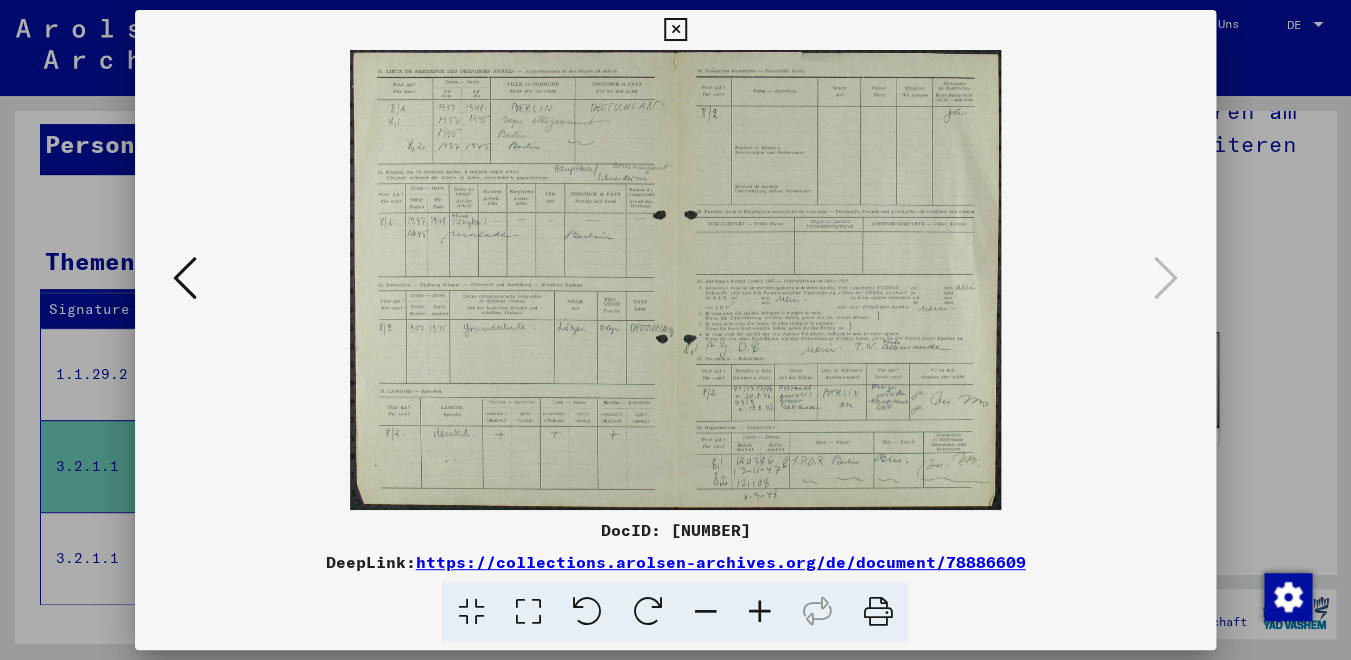 click at bounding box center (675, 30) 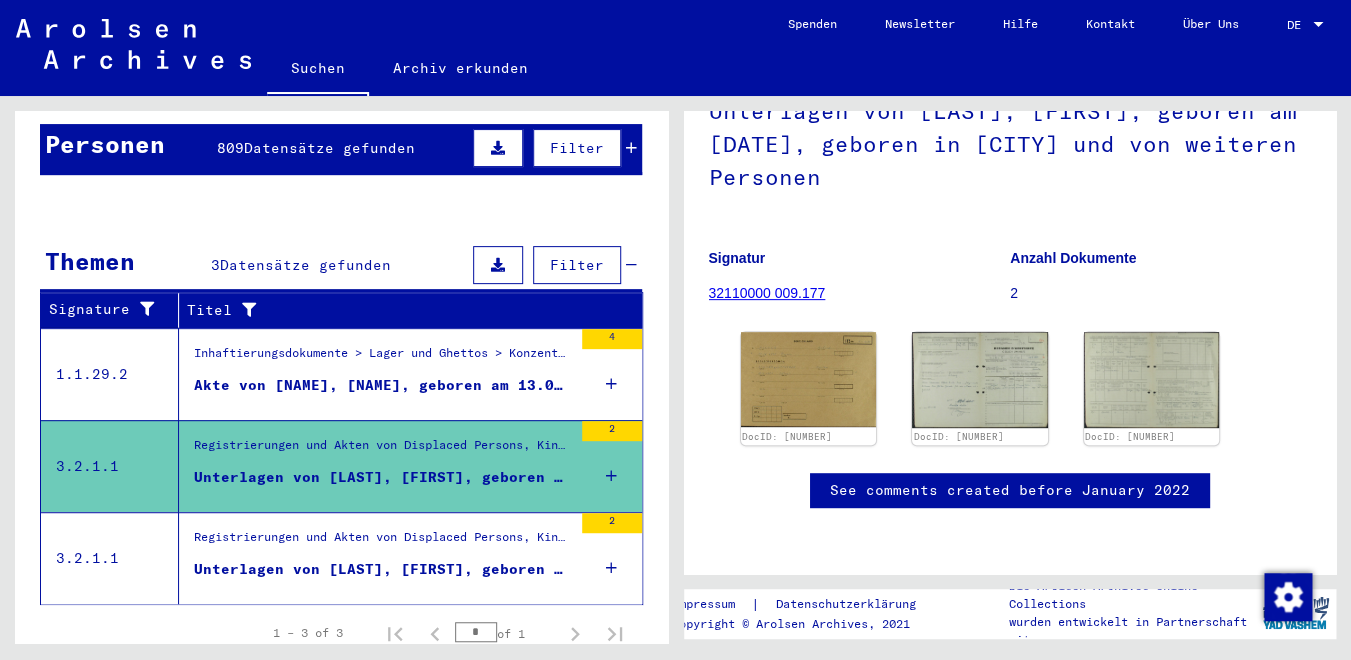click on "Registrierungen und Akten von Displaced Persons, Kindern und Vermissten > Unterstützungsprogramme unterschiedlicher Organisationen > IRO „Care and Maintenance“ Programm > CM/1 Akten aus Deutschland > CM/1 Akten aus Deutschland, A-Z > Akten mit Namen ab ARONOWICZ" at bounding box center [383, 542] 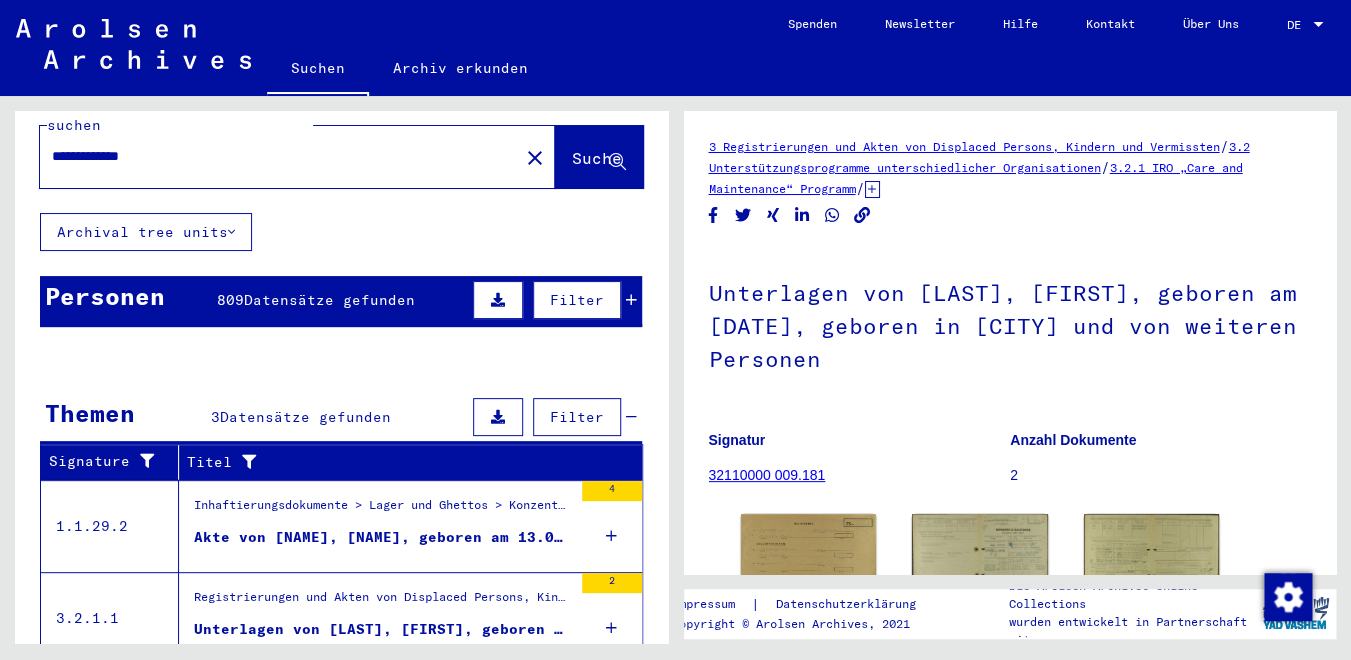 scroll, scrollTop: 0, scrollLeft: 0, axis: both 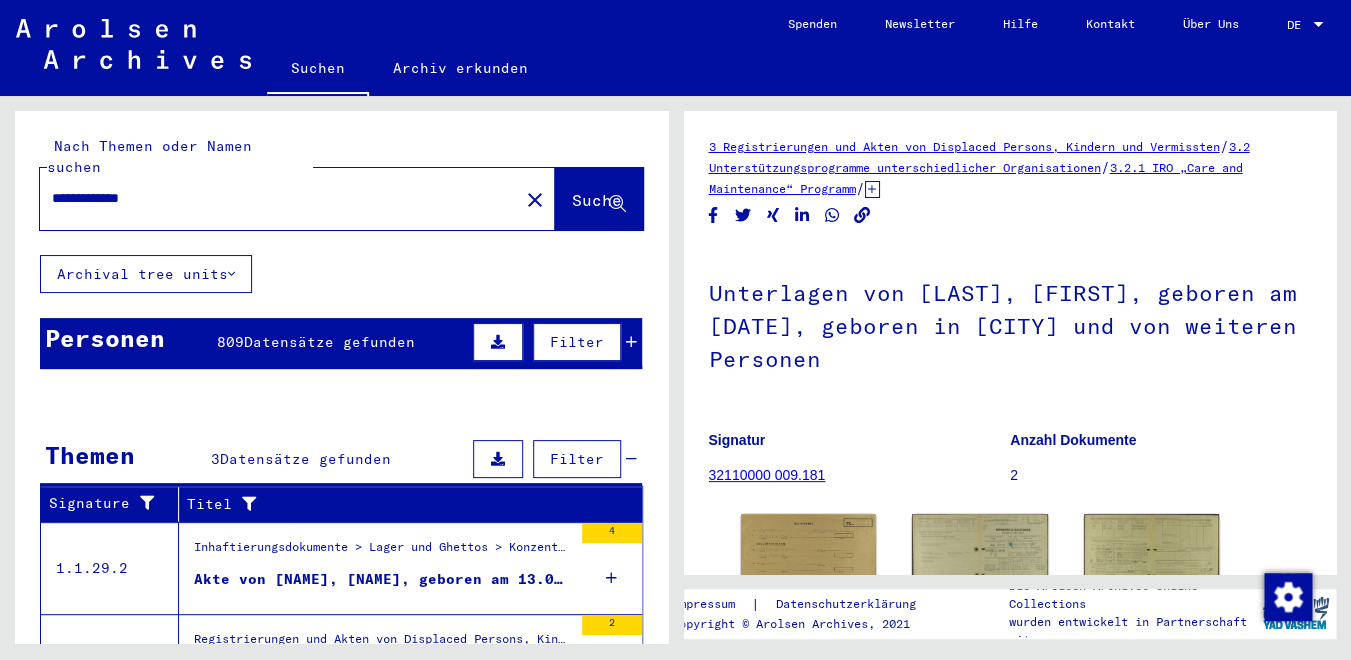 drag, startPoint x: 187, startPoint y: 186, endPoint x: 11, endPoint y: 170, distance: 176.72577 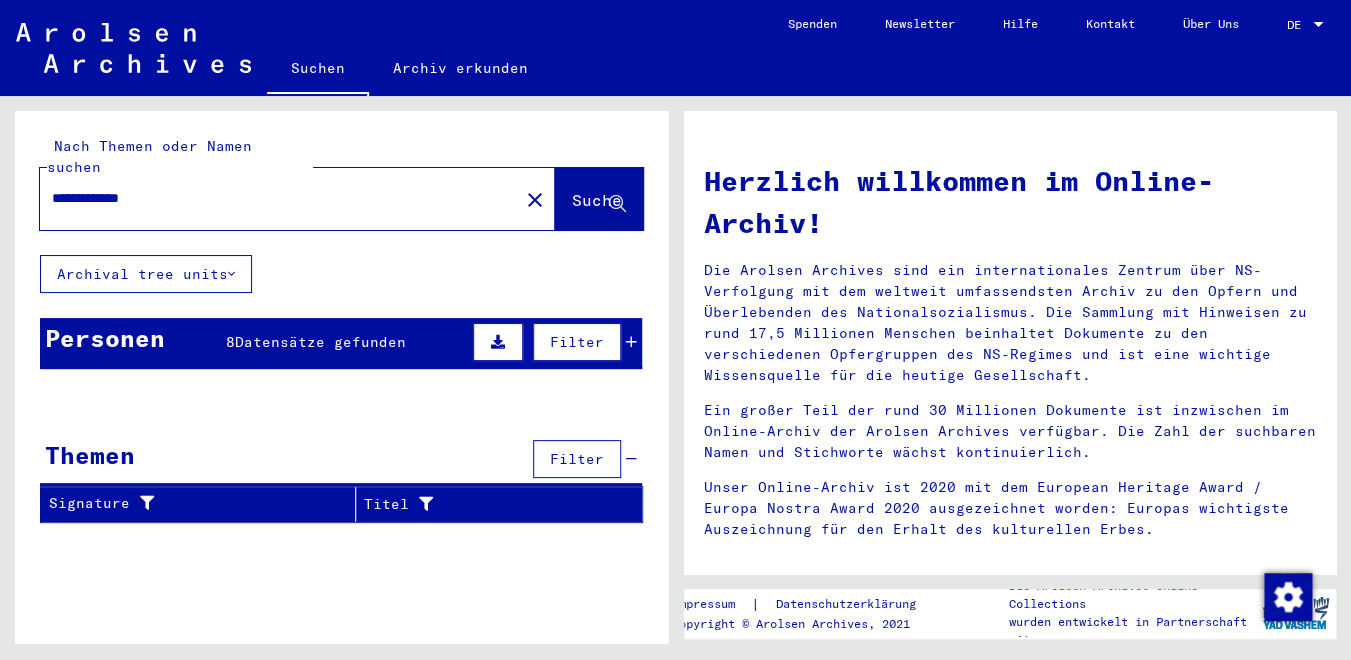 click at bounding box center (631, 342) 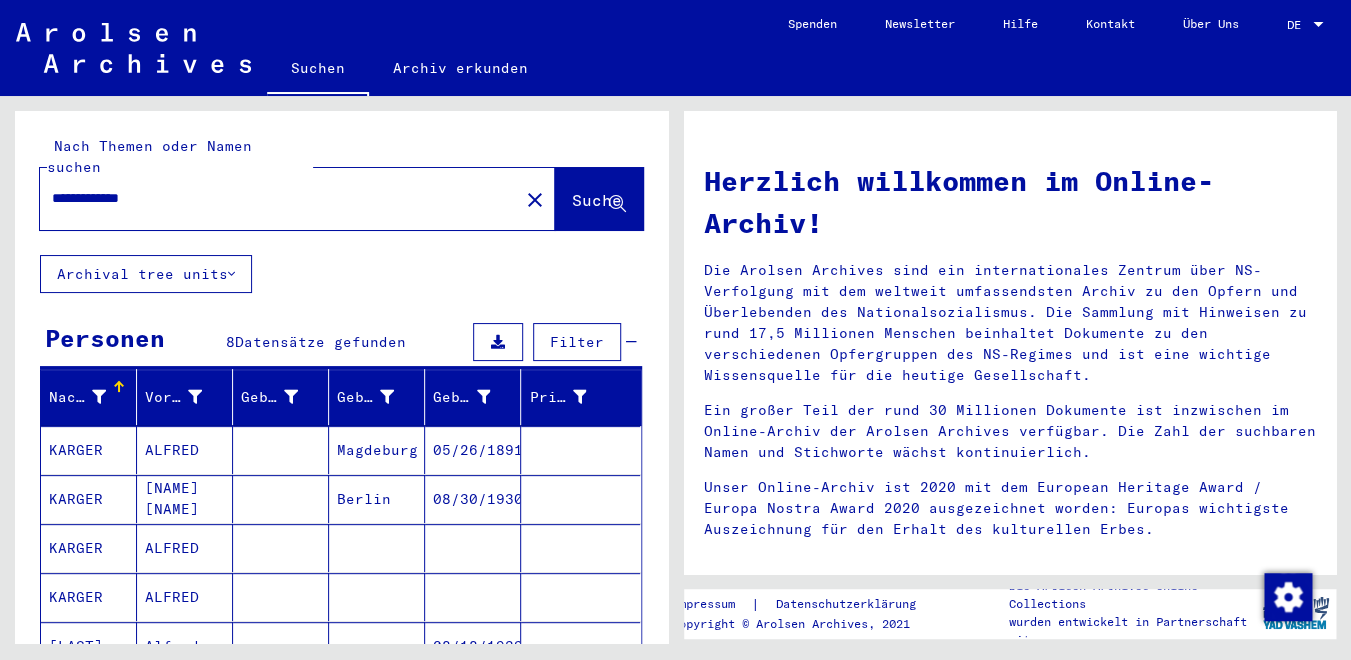 click on "Magdeburg" at bounding box center [377, 499] 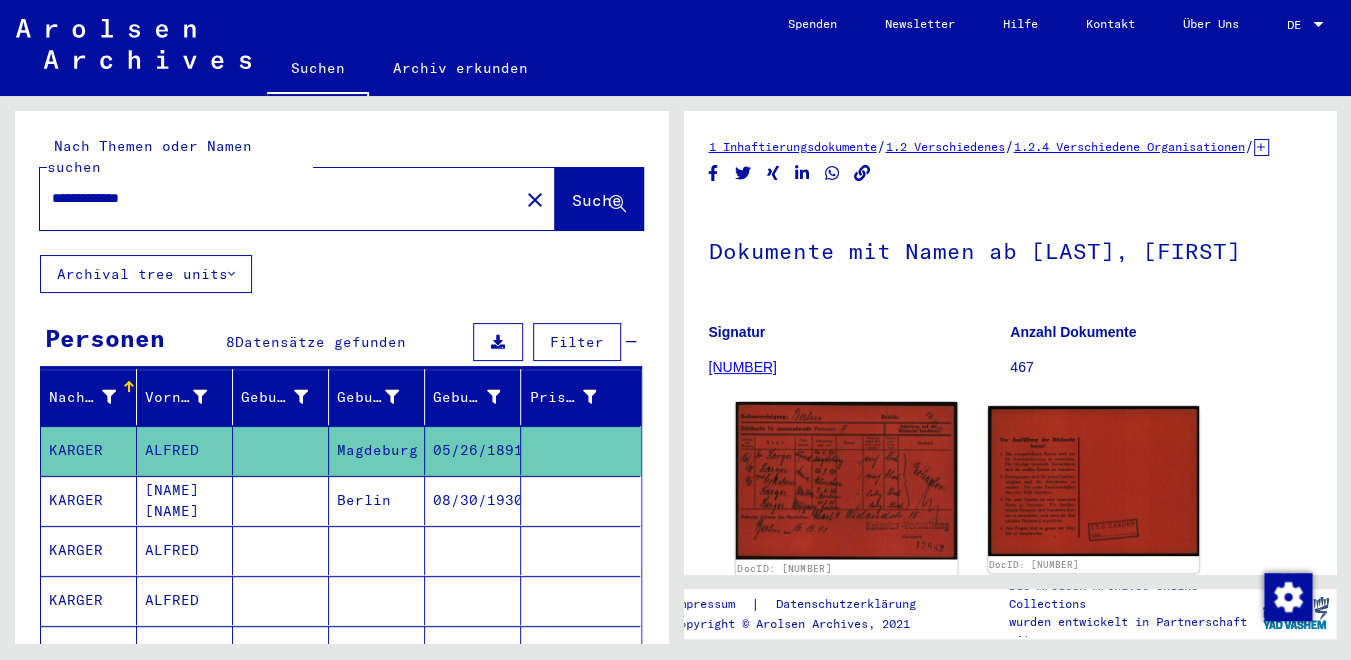 click 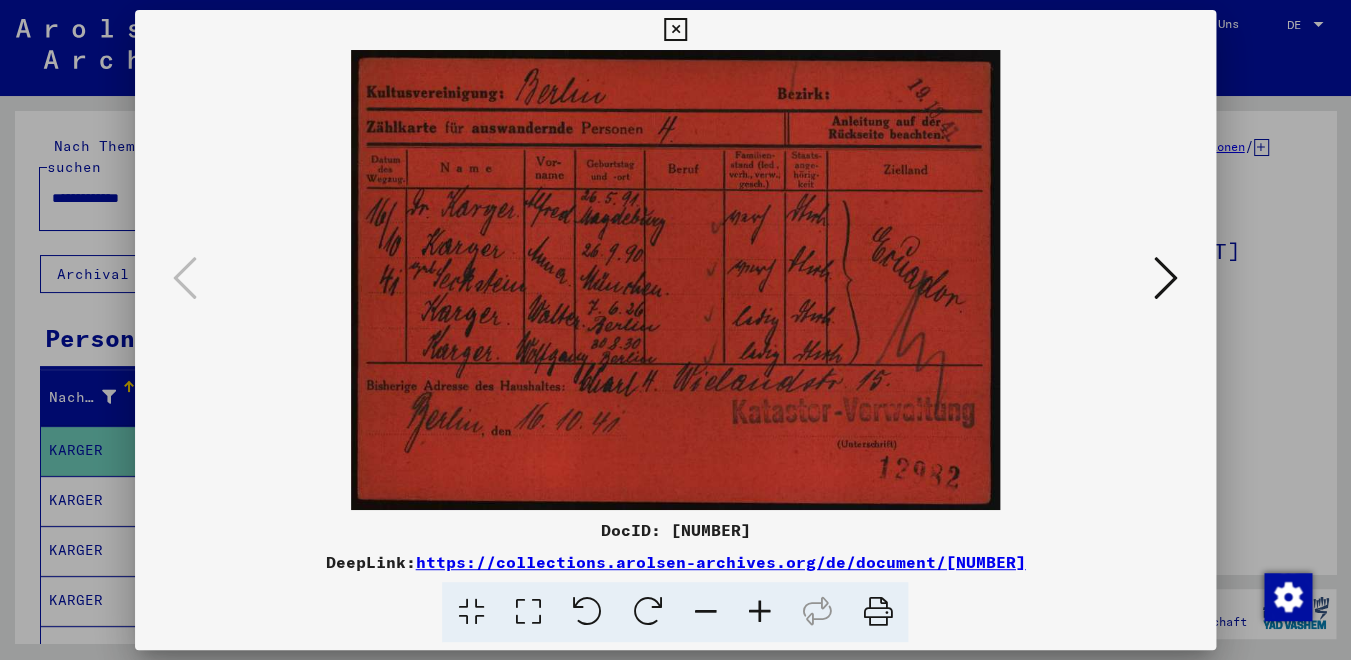 click at bounding box center [1166, 278] 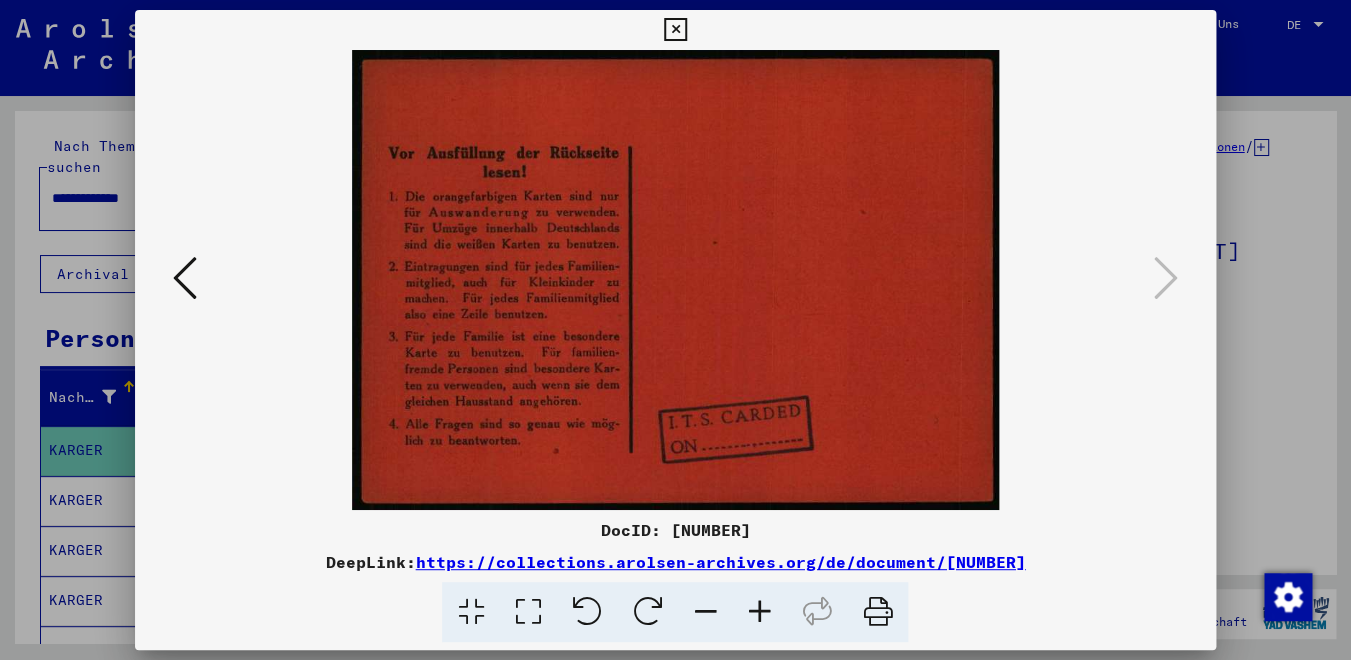 click at bounding box center [675, 30] 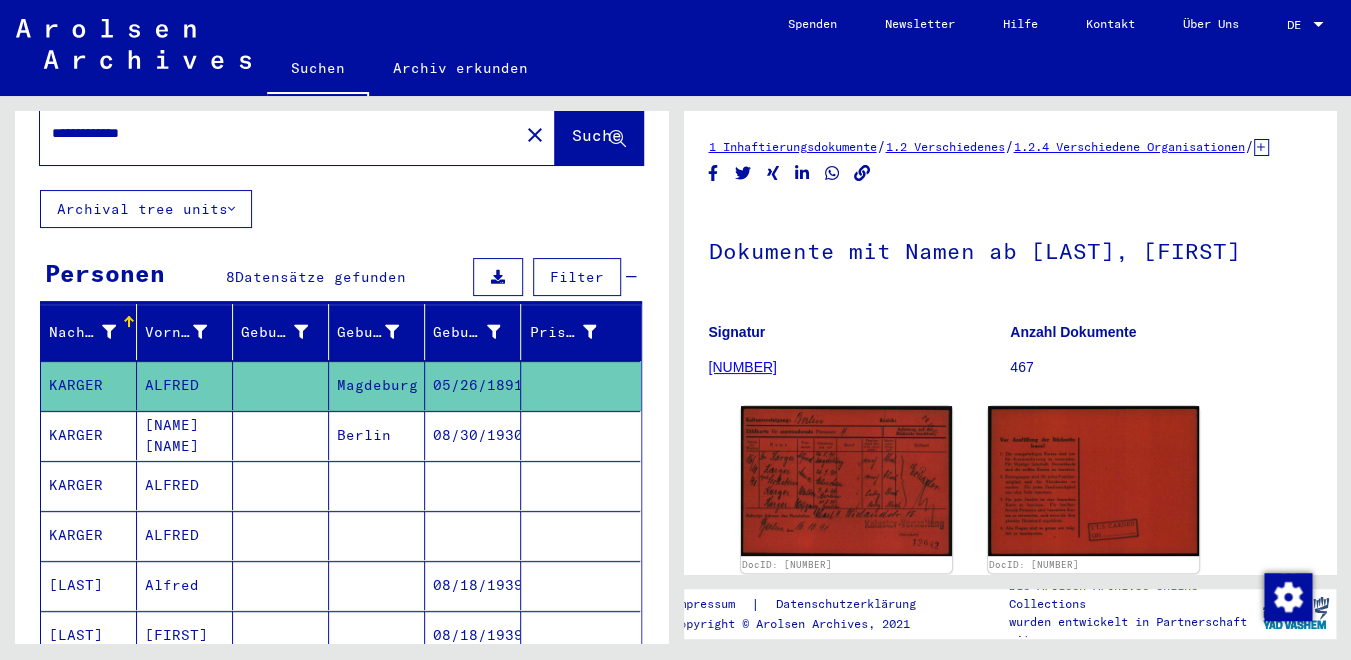 scroll, scrollTop: 102, scrollLeft: 0, axis: vertical 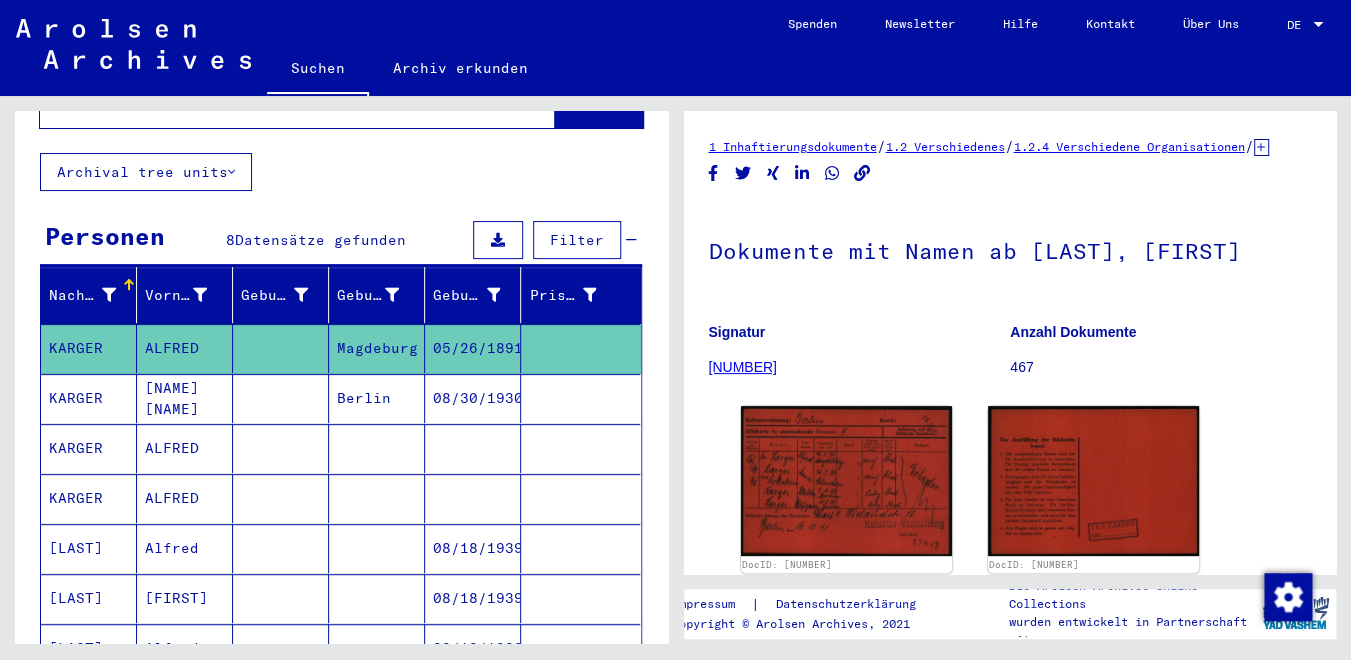 click on "[NAME] [NAME]" at bounding box center (185, 448) 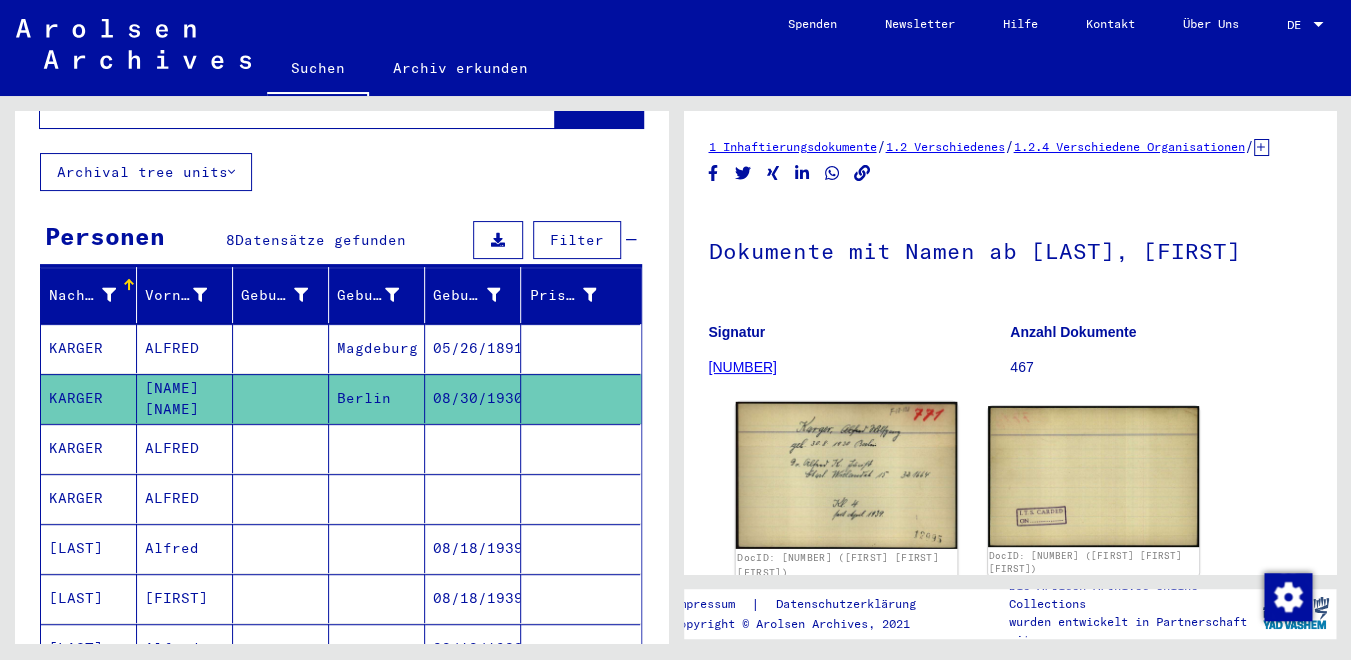 click 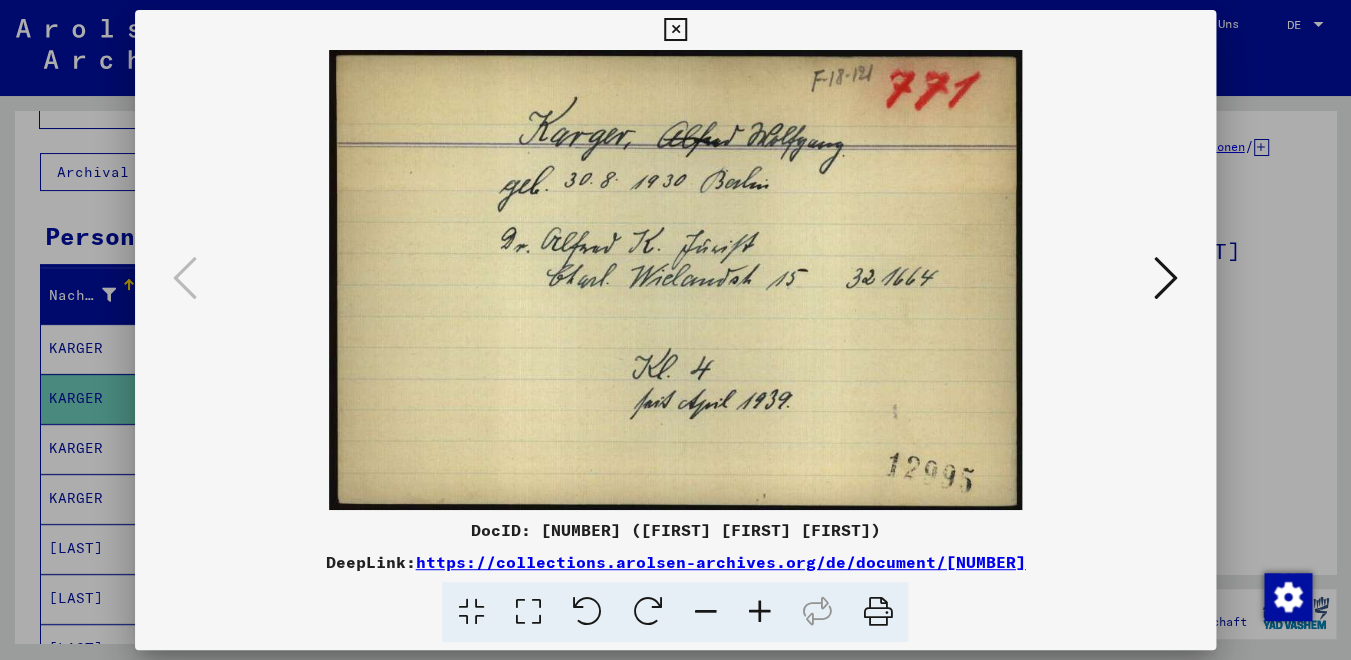 click at bounding box center (675, 330) 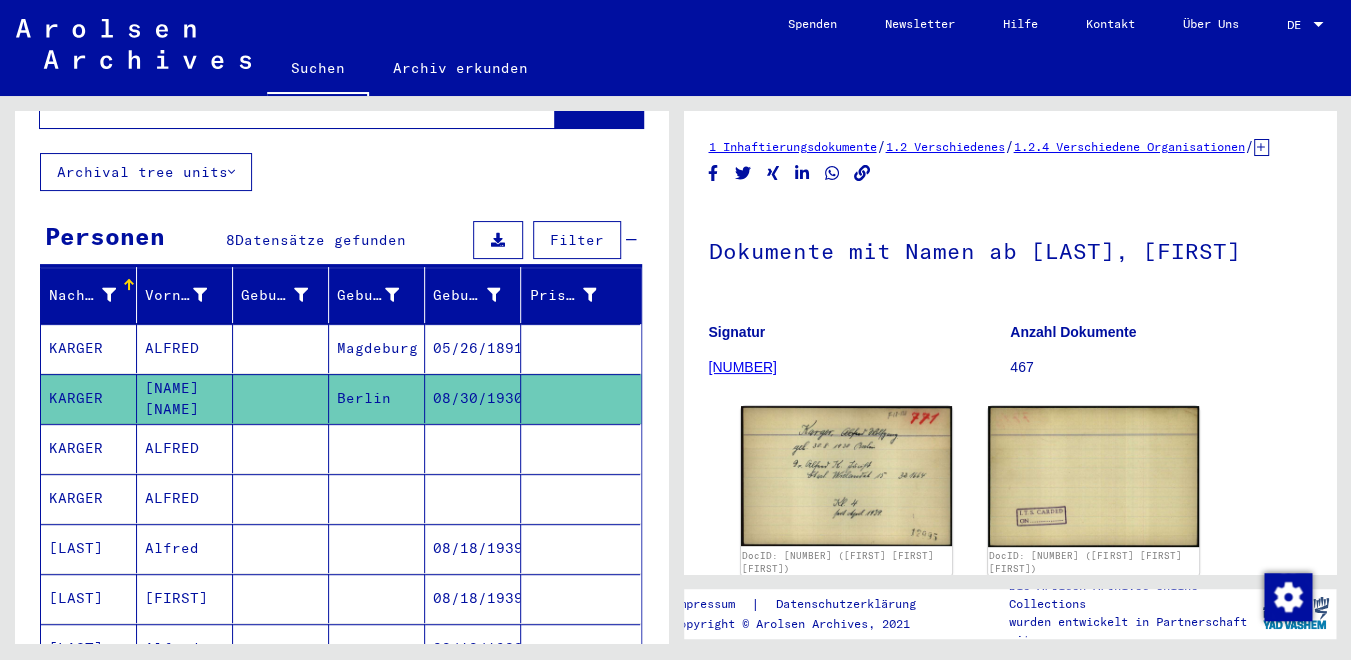 click on "ALFRED" at bounding box center [185, 498] 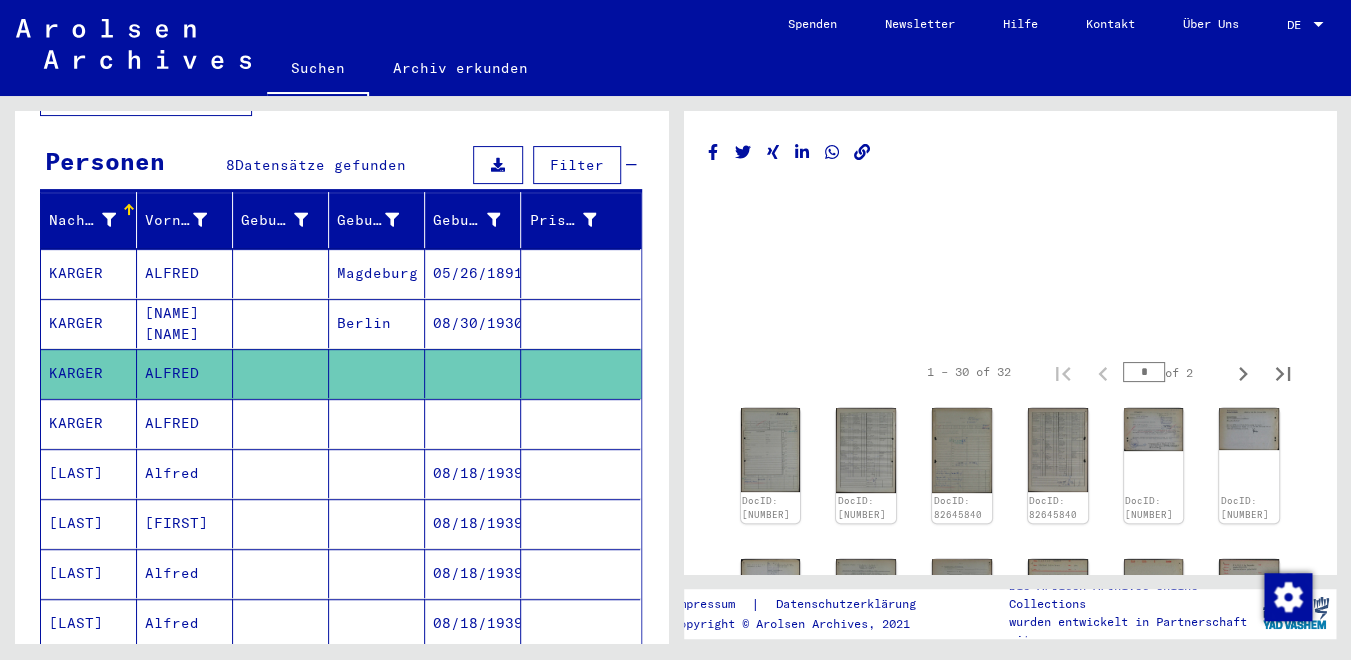 scroll, scrollTop: 235, scrollLeft: 0, axis: vertical 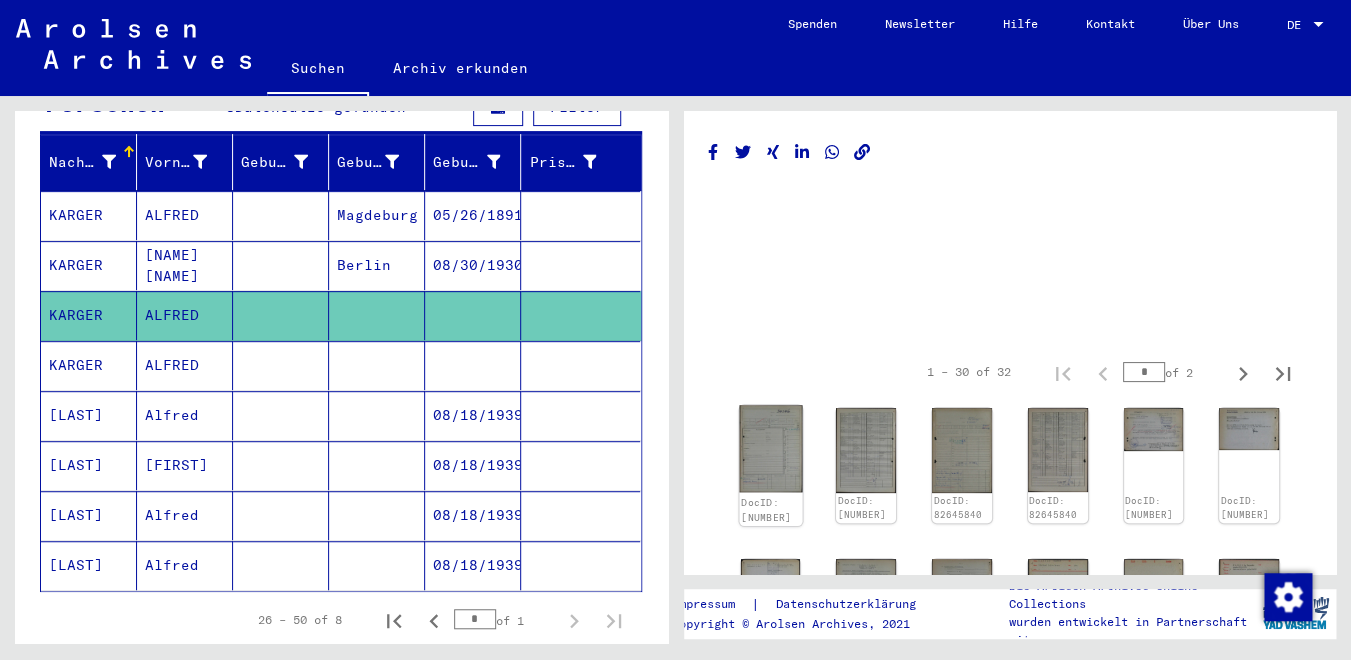 click 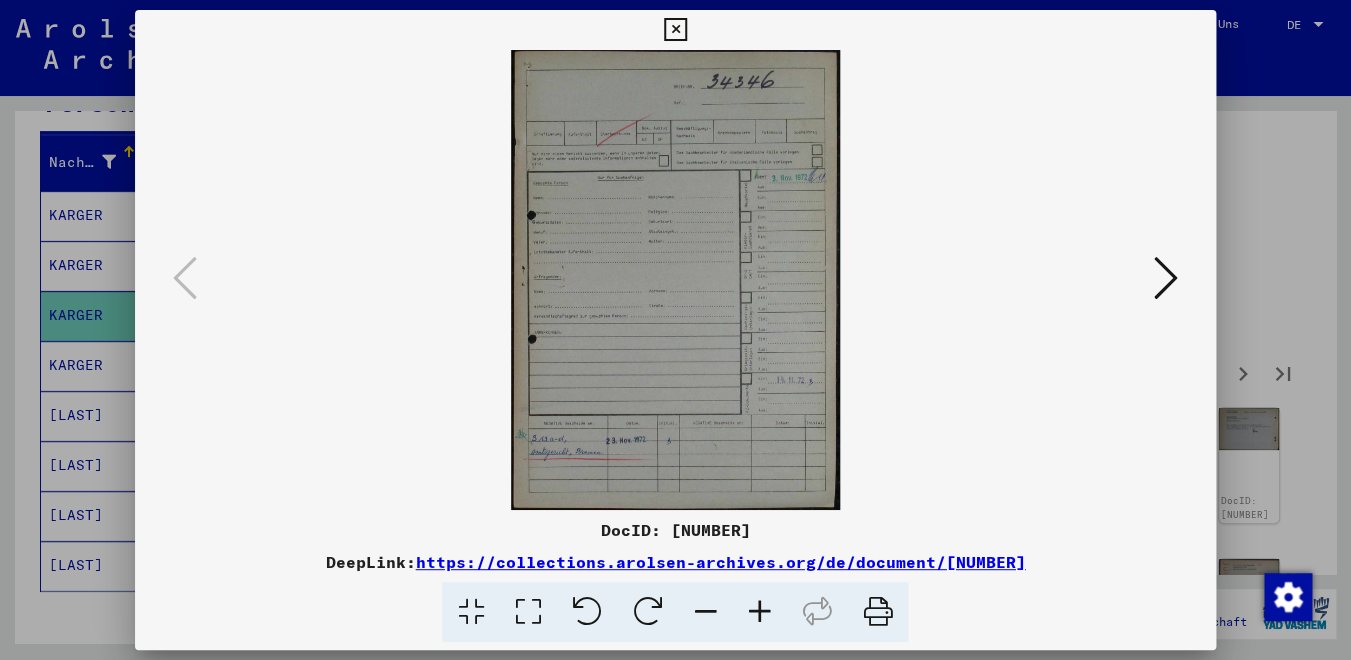 click at bounding box center (1166, 278) 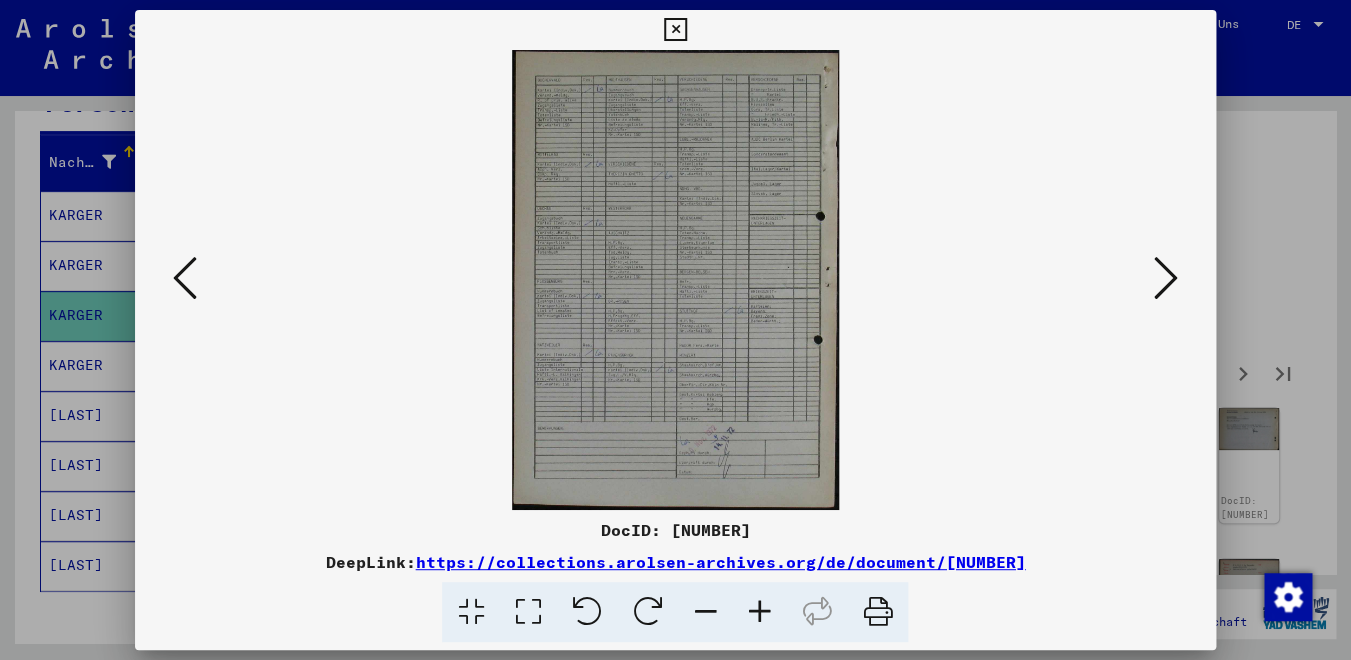 click at bounding box center (1166, 278) 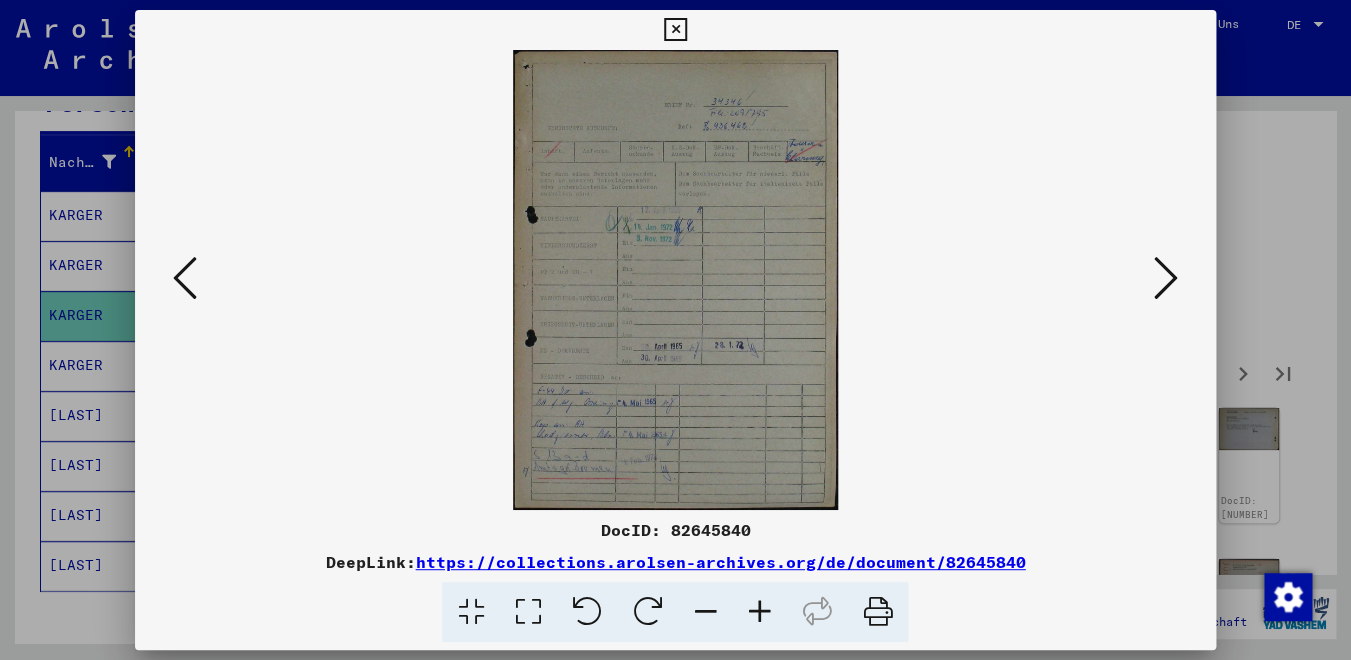 click at bounding box center [1166, 278] 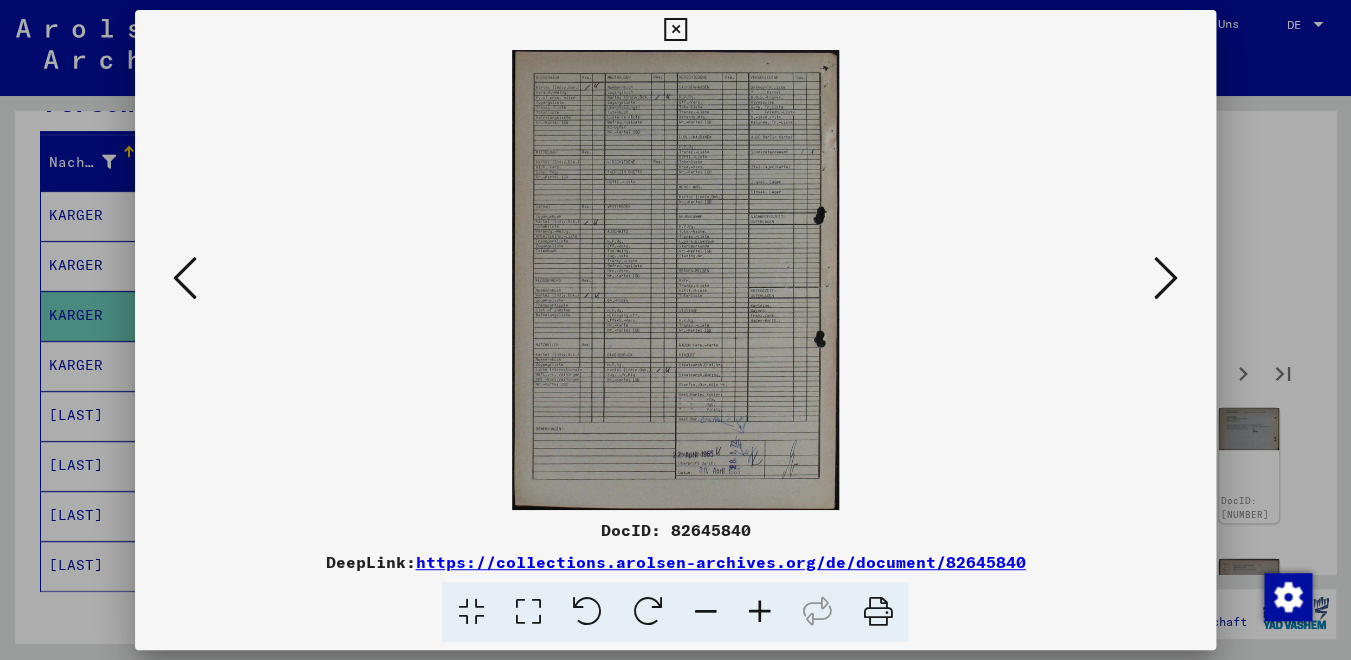 click at bounding box center [1166, 278] 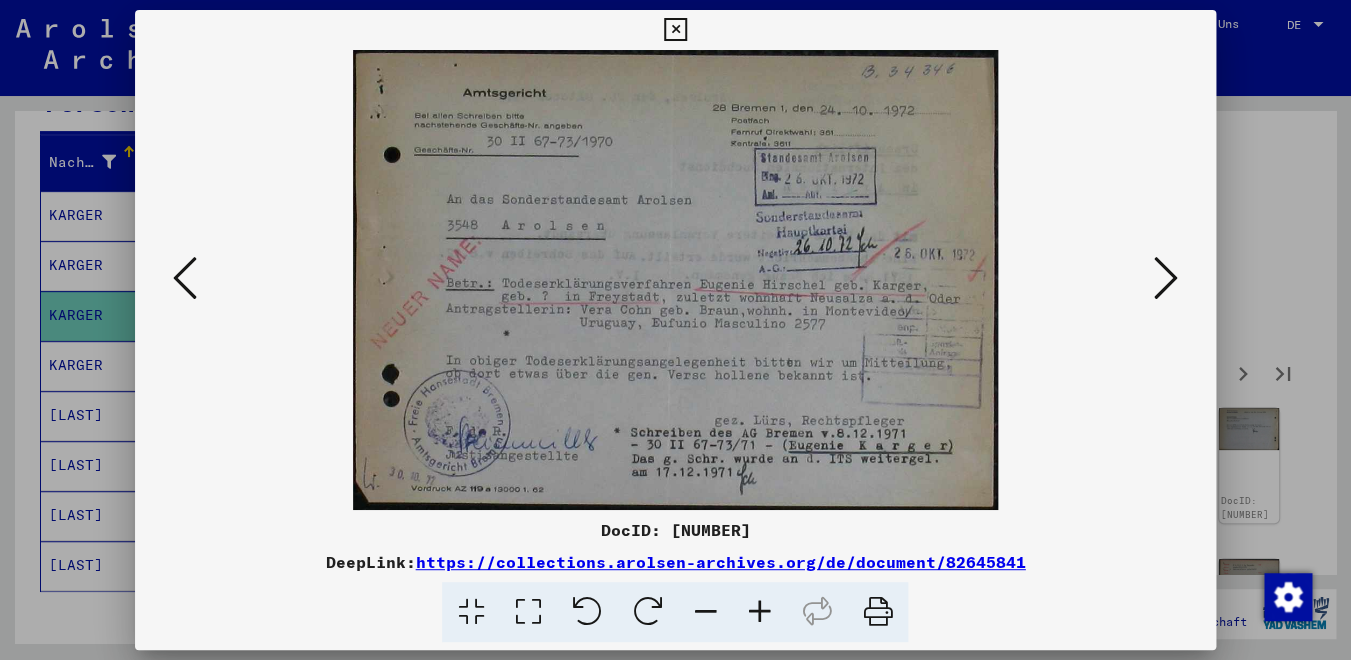 click at bounding box center [1166, 278] 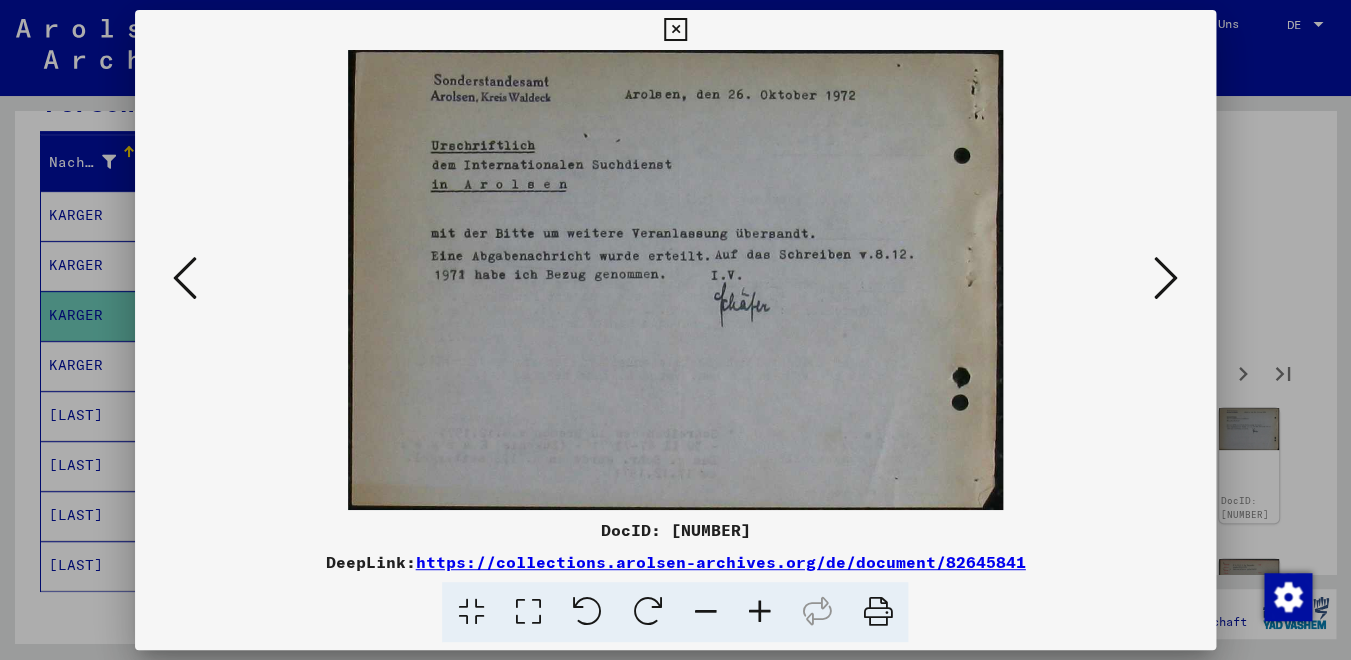 click at bounding box center [1166, 278] 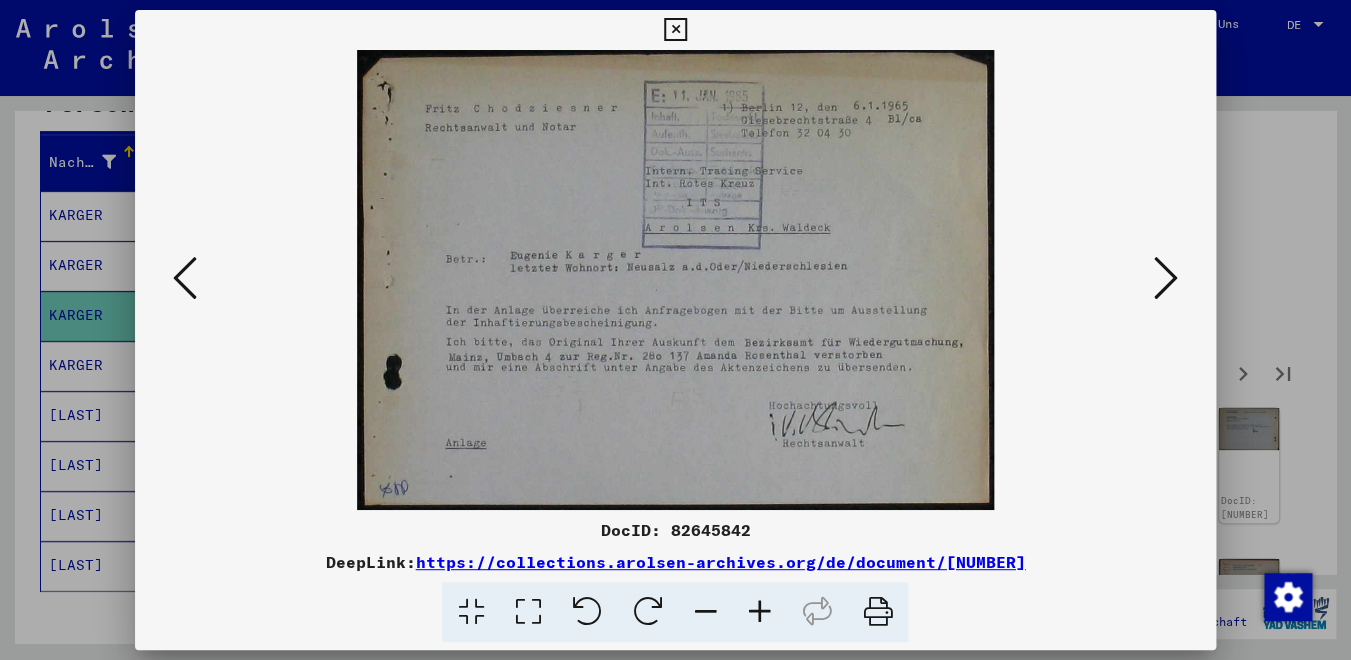 click at bounding box center [1166, 278] 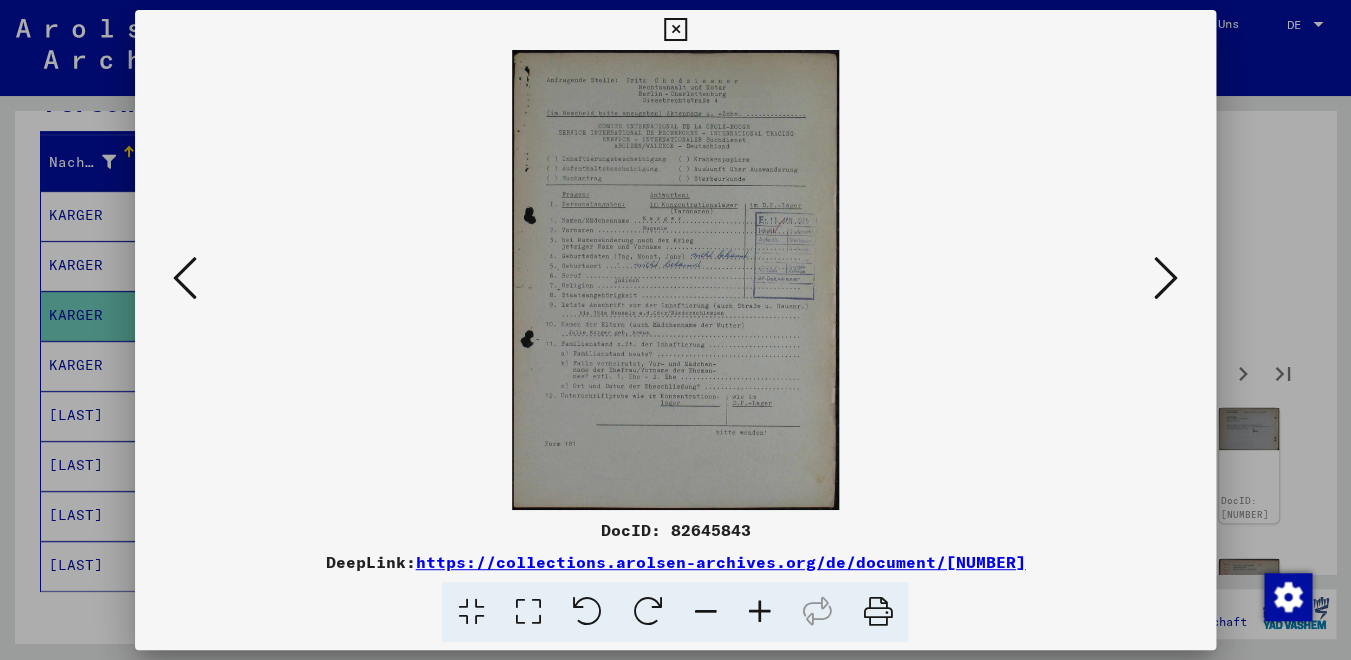 click at bounding box center (1166, 278) 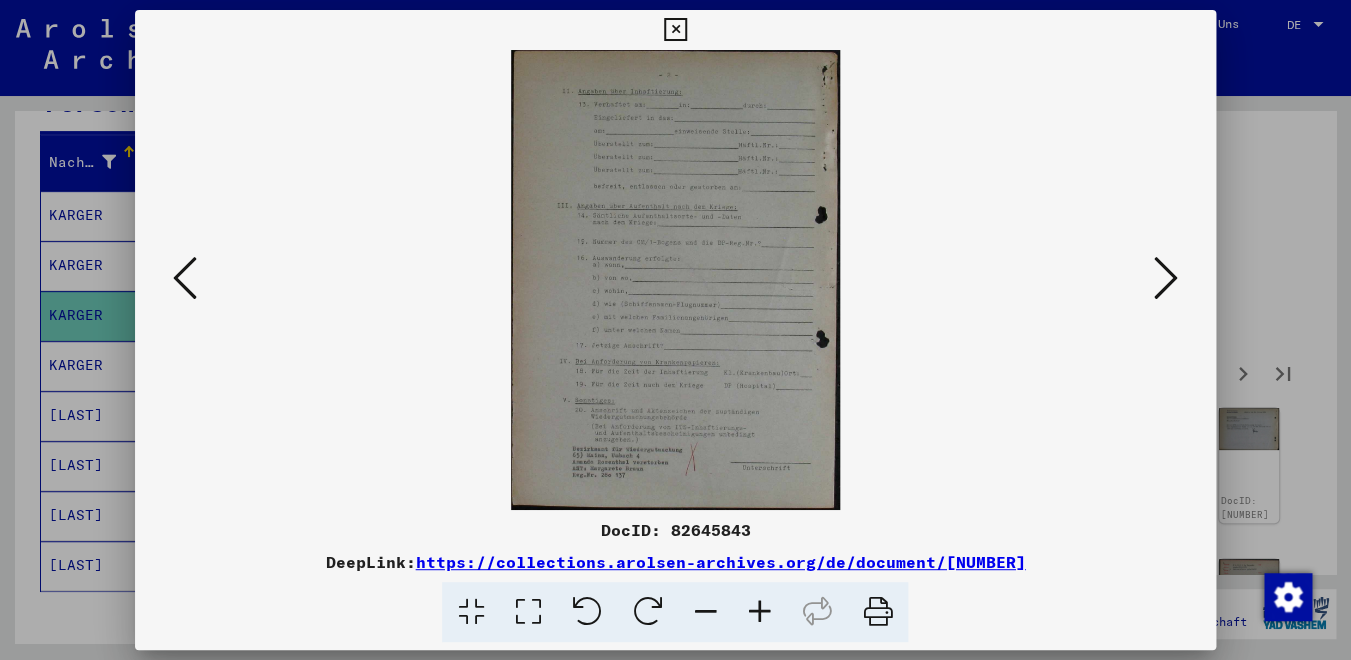 click at bounding box center (1166, 278) 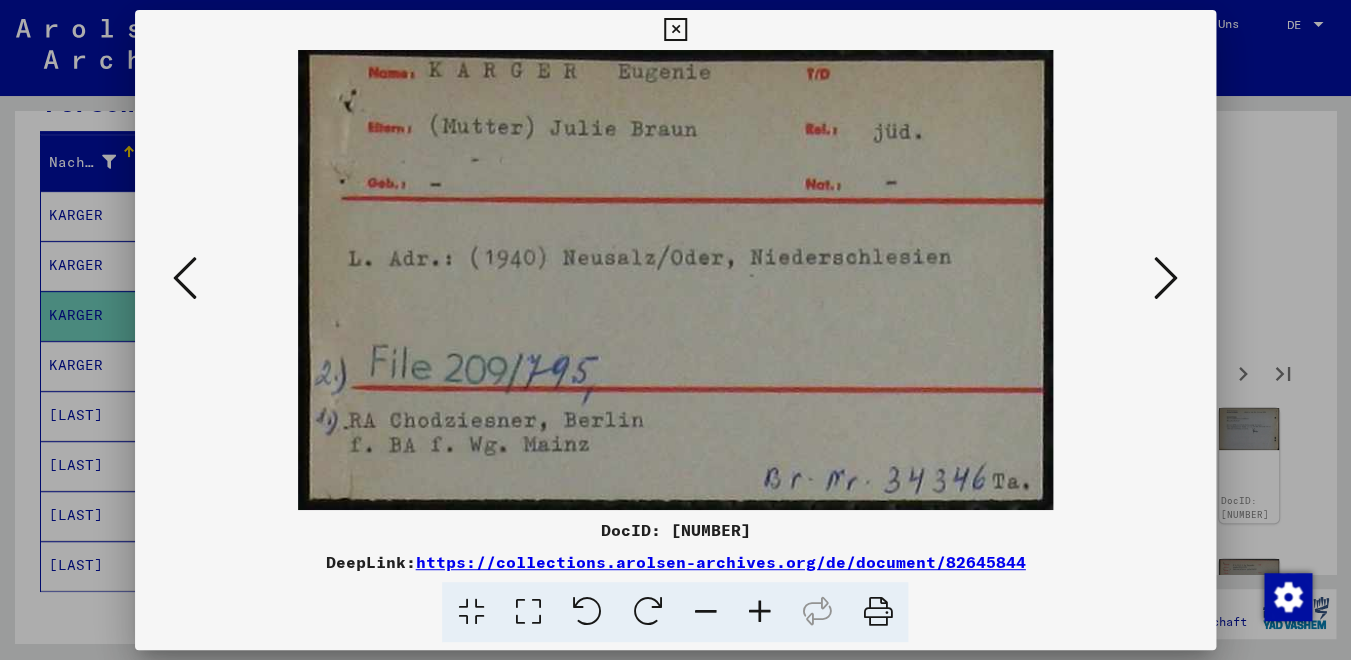 click at bounding box center [1166, 278] 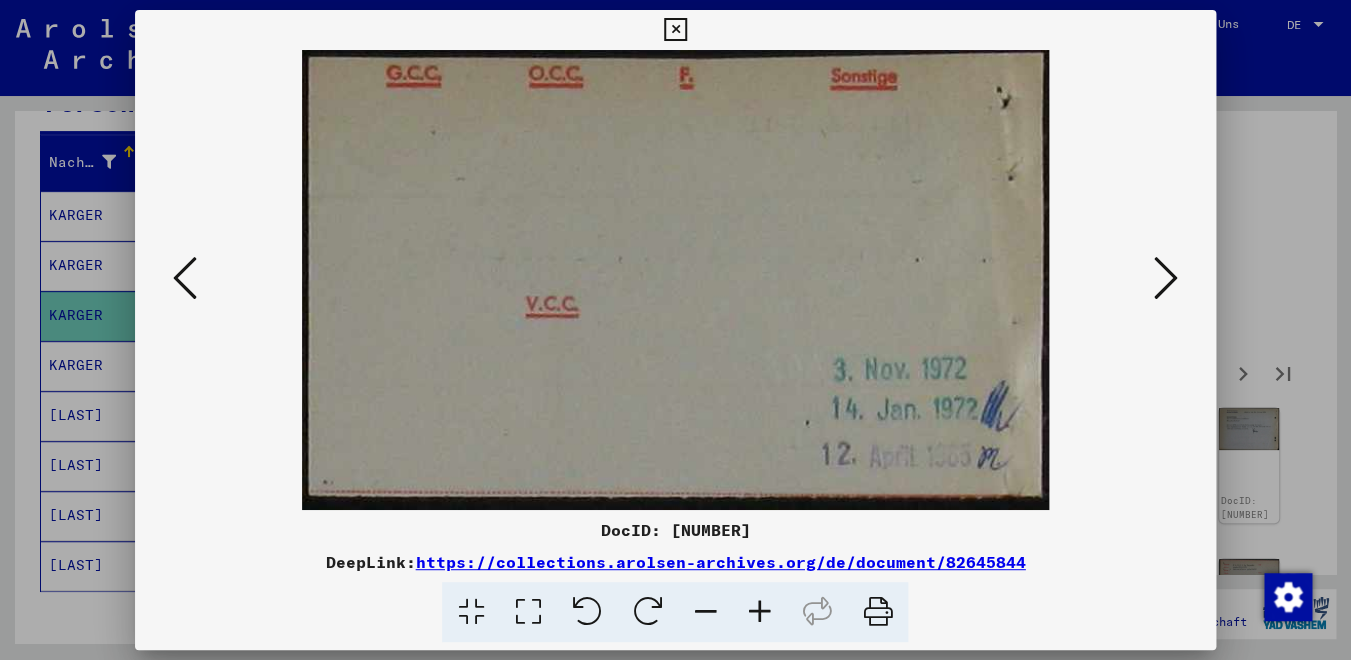 click at bounding box center [1166, 278] 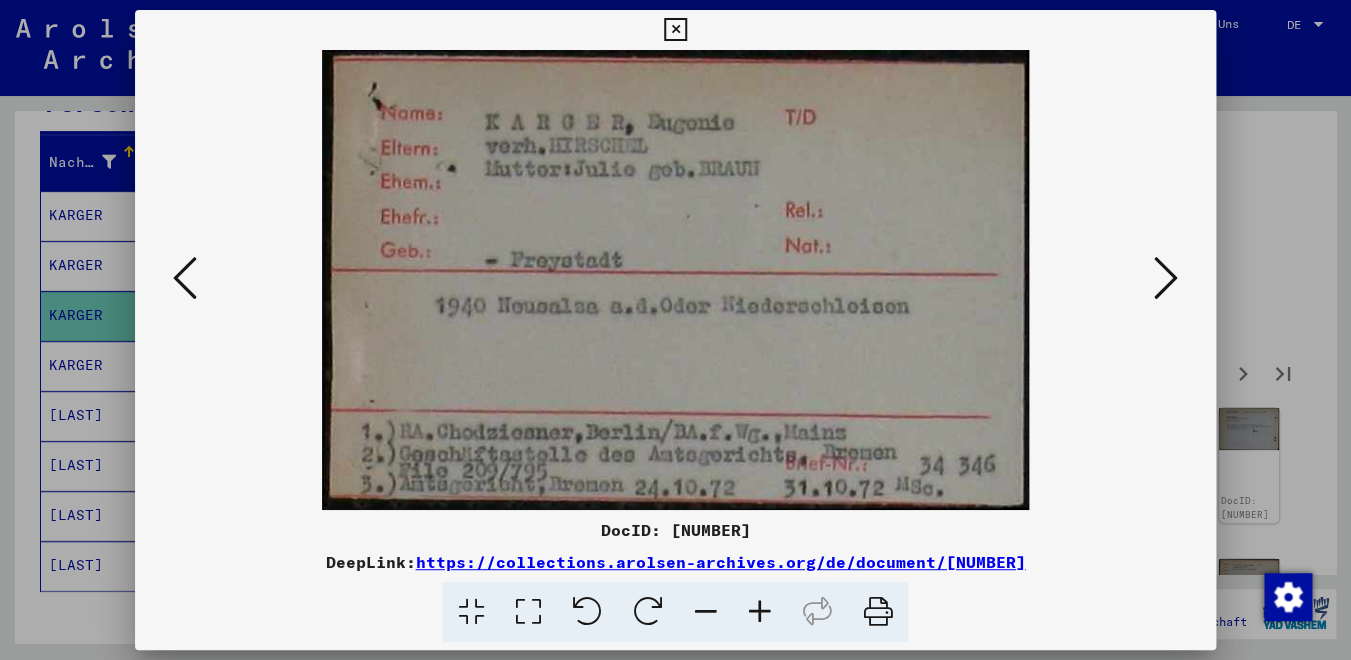 click at bounding box center [1166, 278] 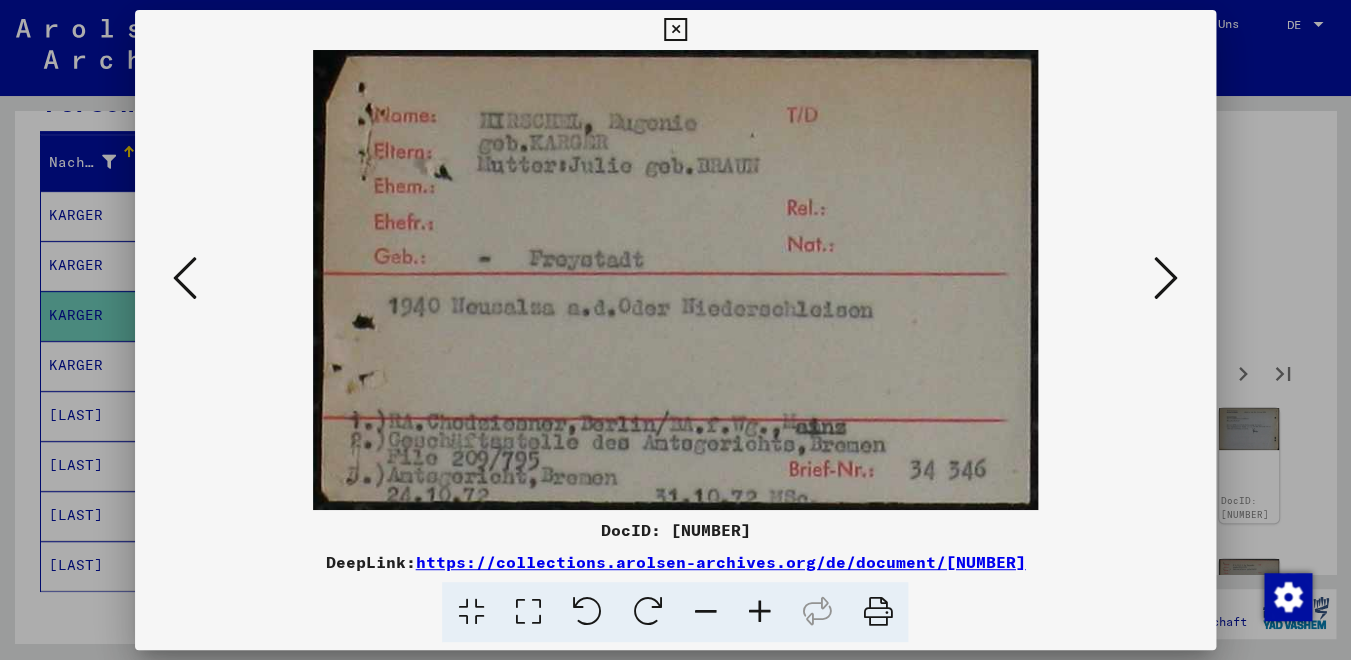 click at bounding box center (1166, 278) 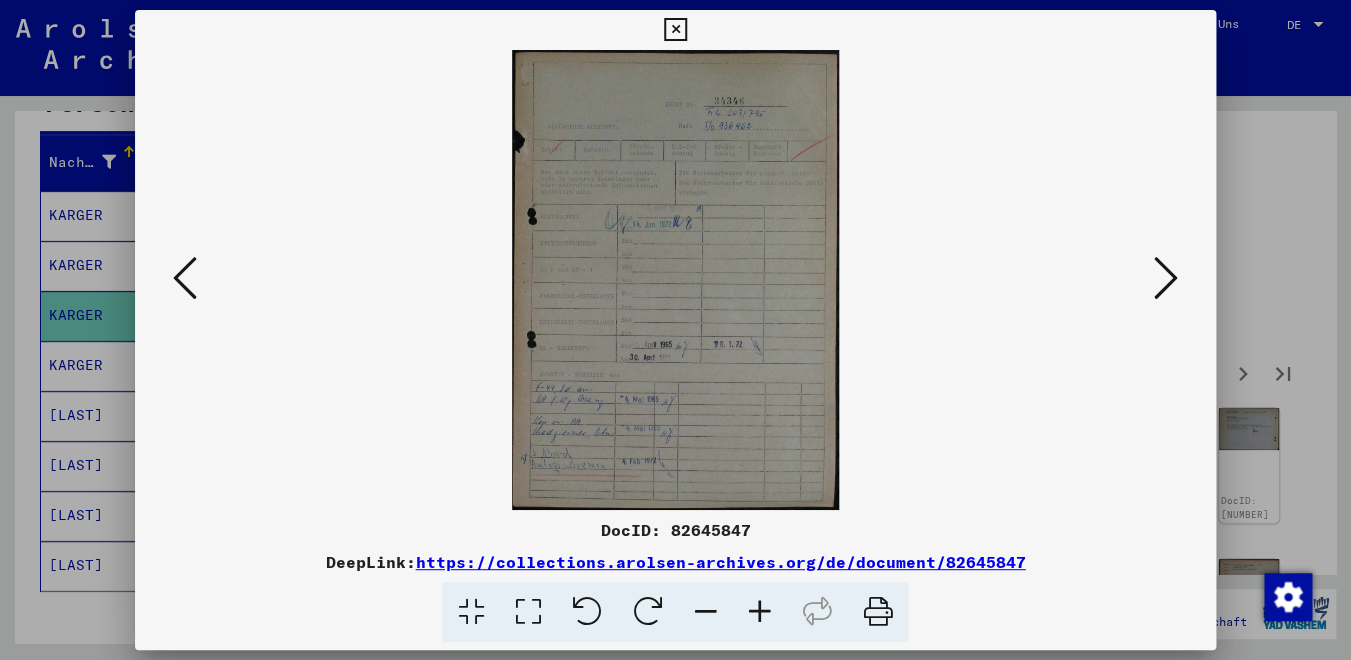 click at bounding box center (1166, 278) 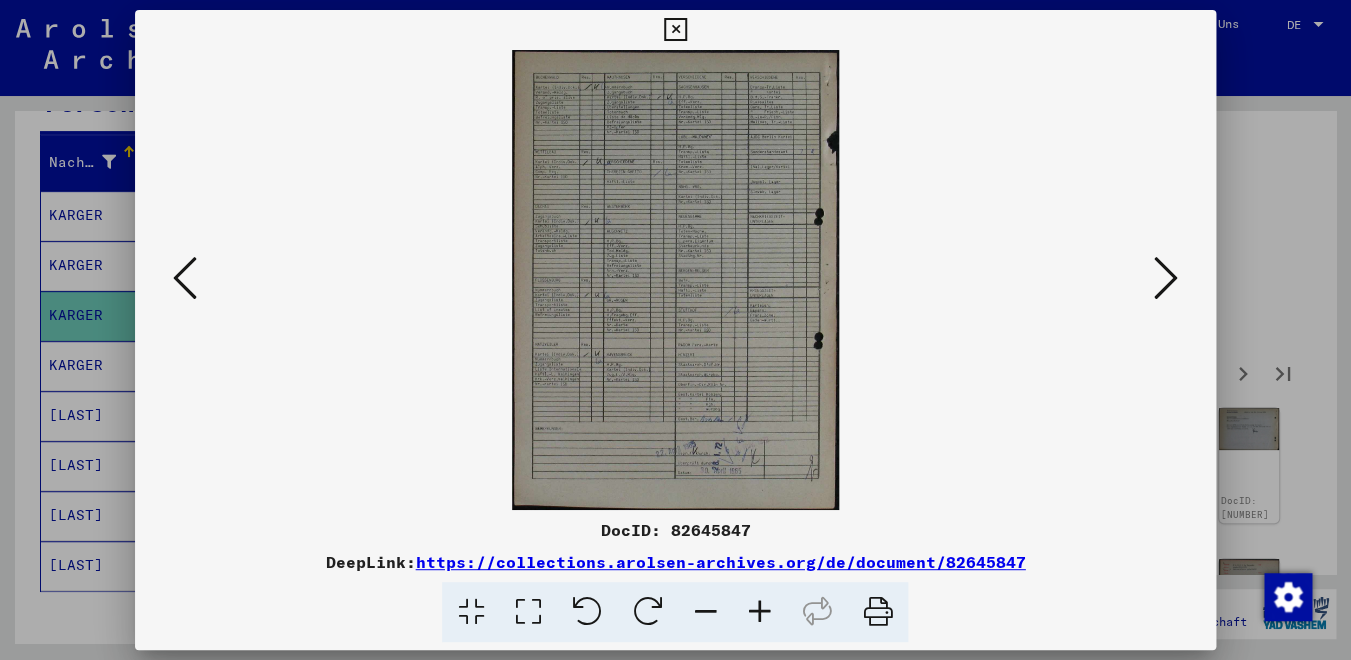 click at bounding box center (1166, 278) 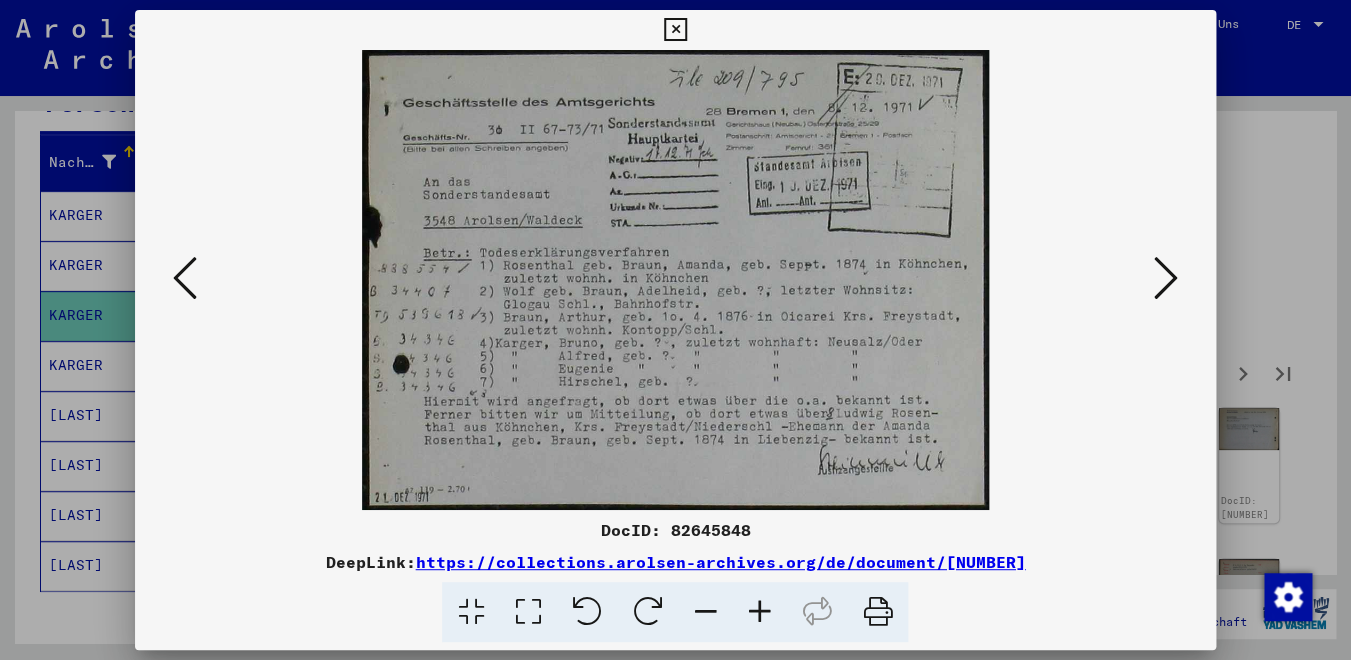 click at bounding box center [1166, 278] 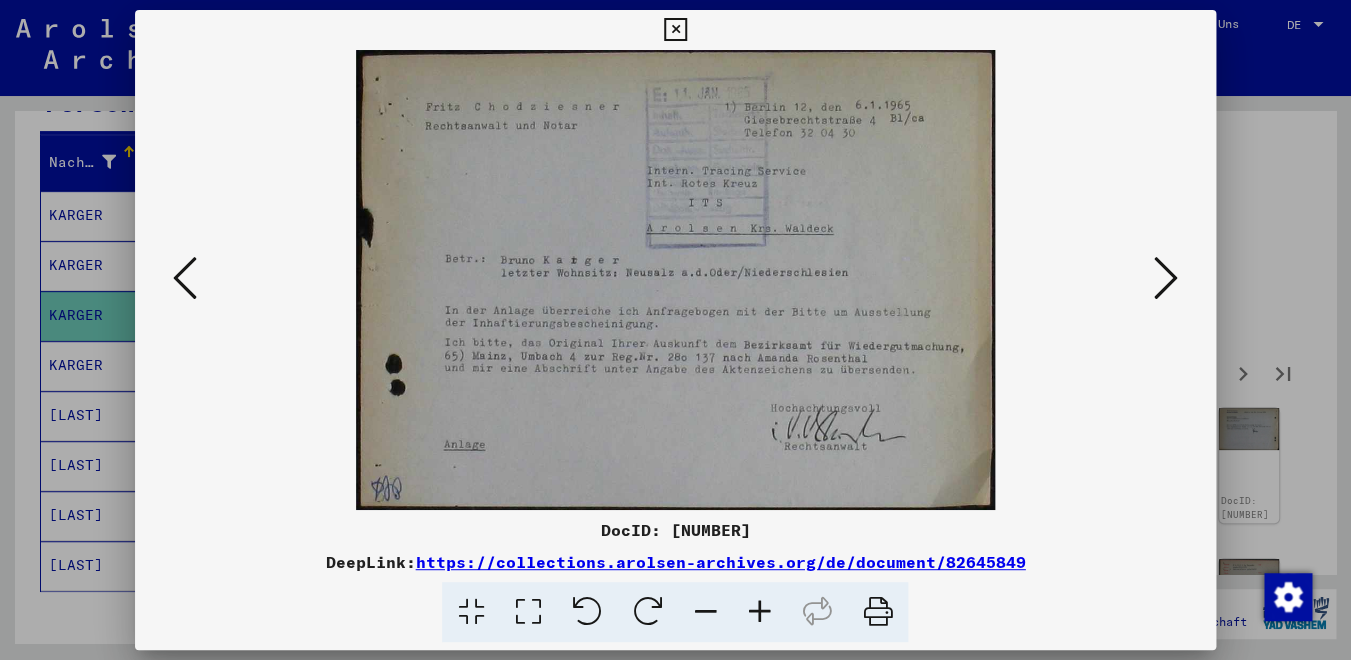 click at bounding box center [1166, 278] 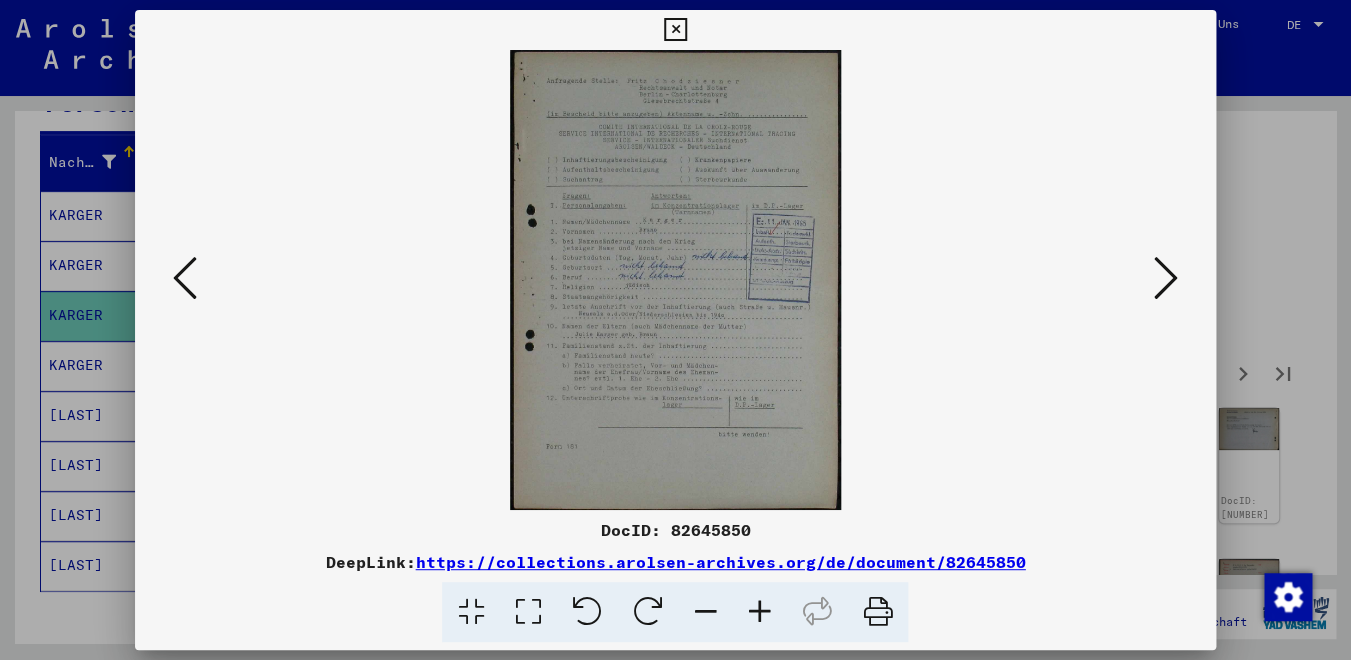 click at bounding box center (1166, 279) 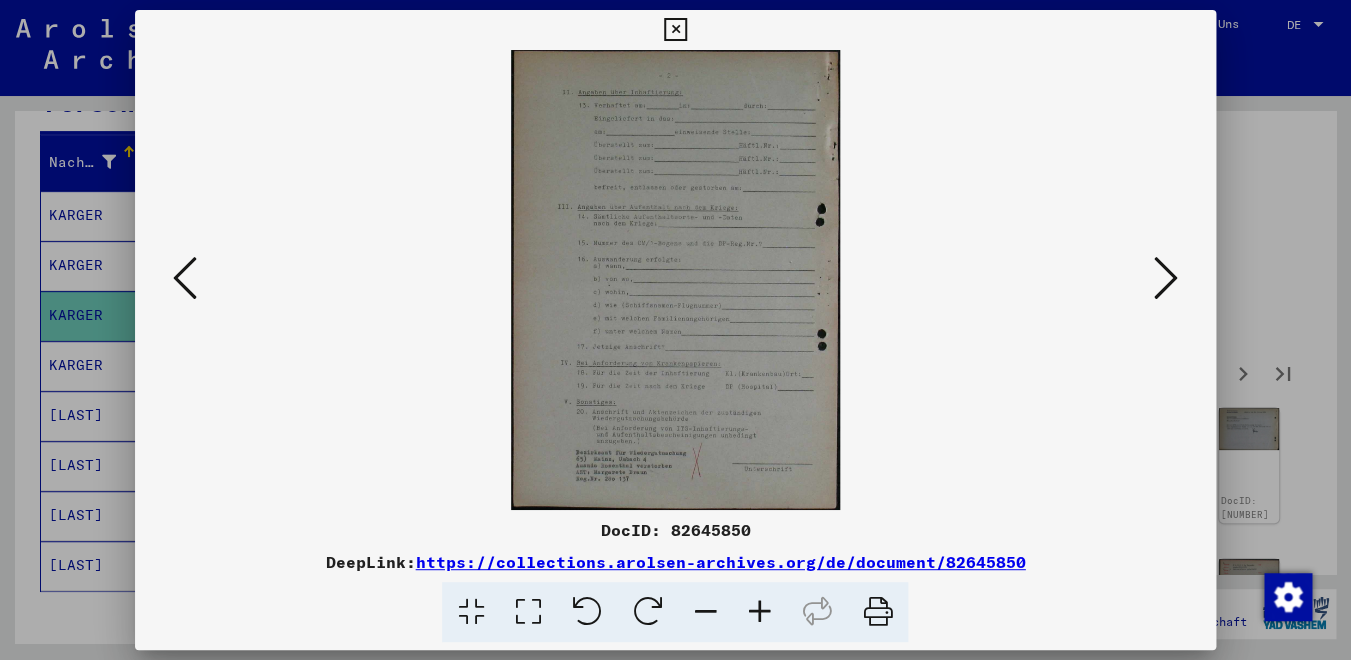 click at bounding box center [1166, 279] 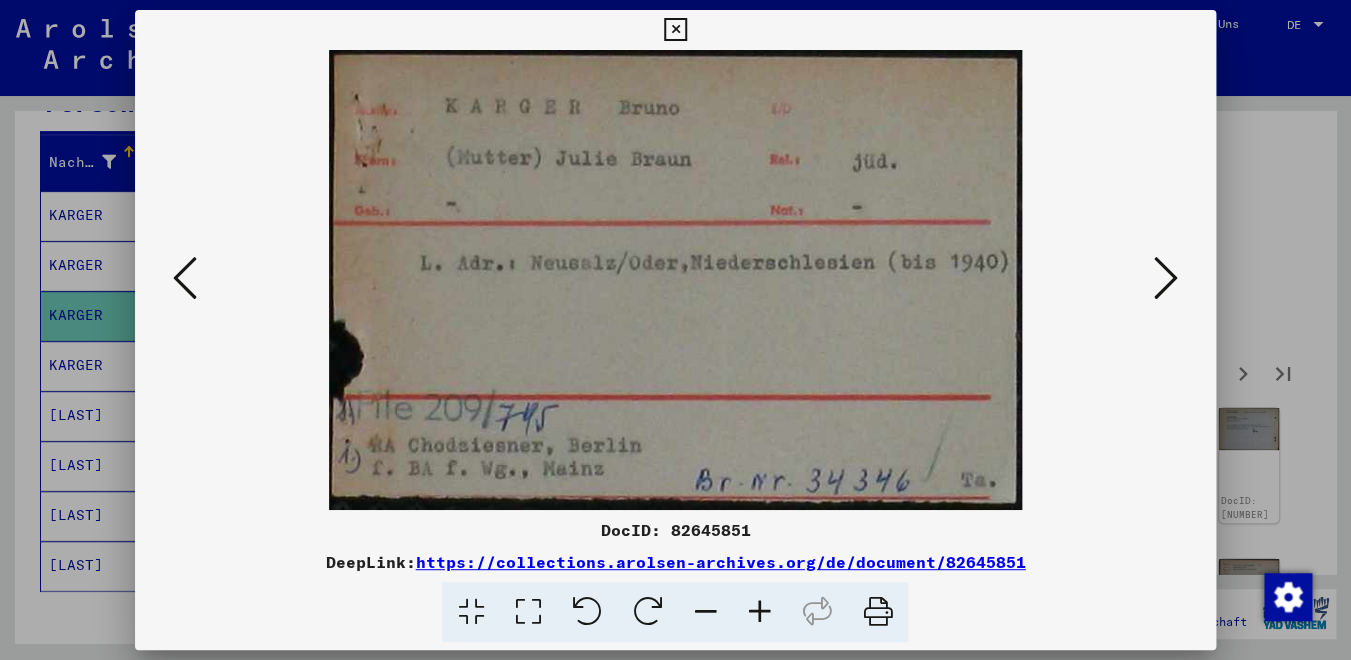 click at bounding box center [1166, 279] 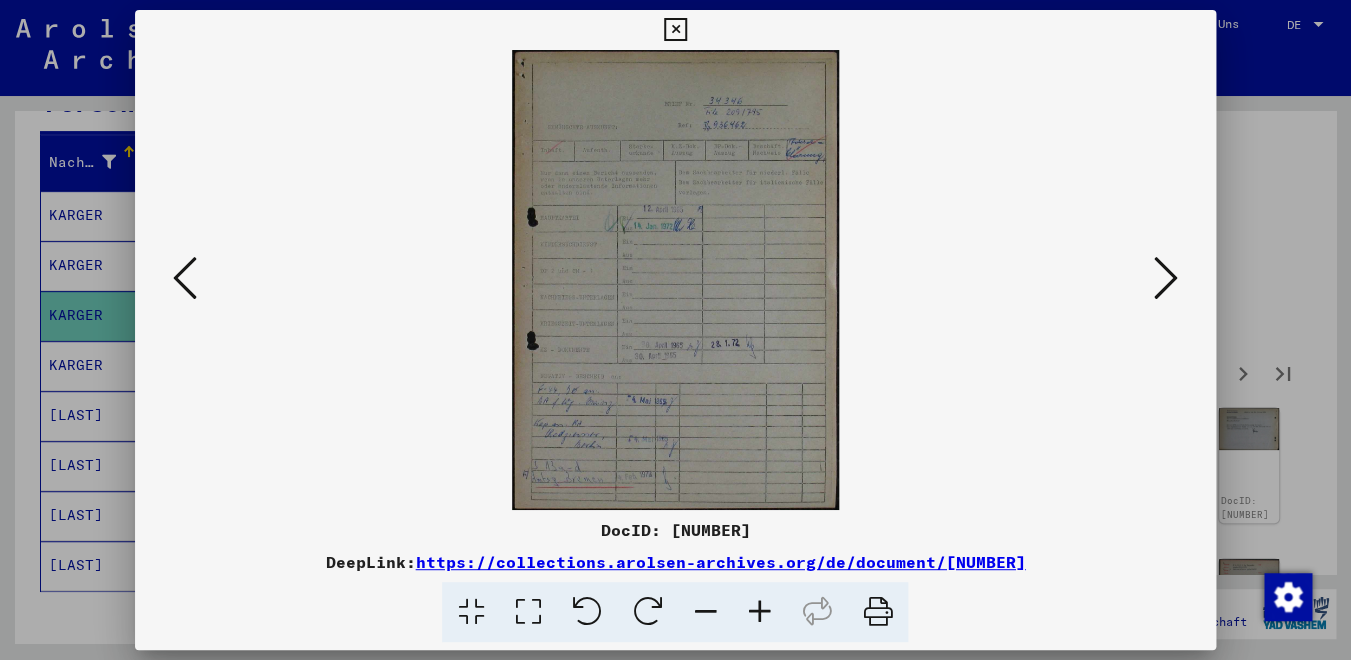 click at bounding box center [1166, 279] 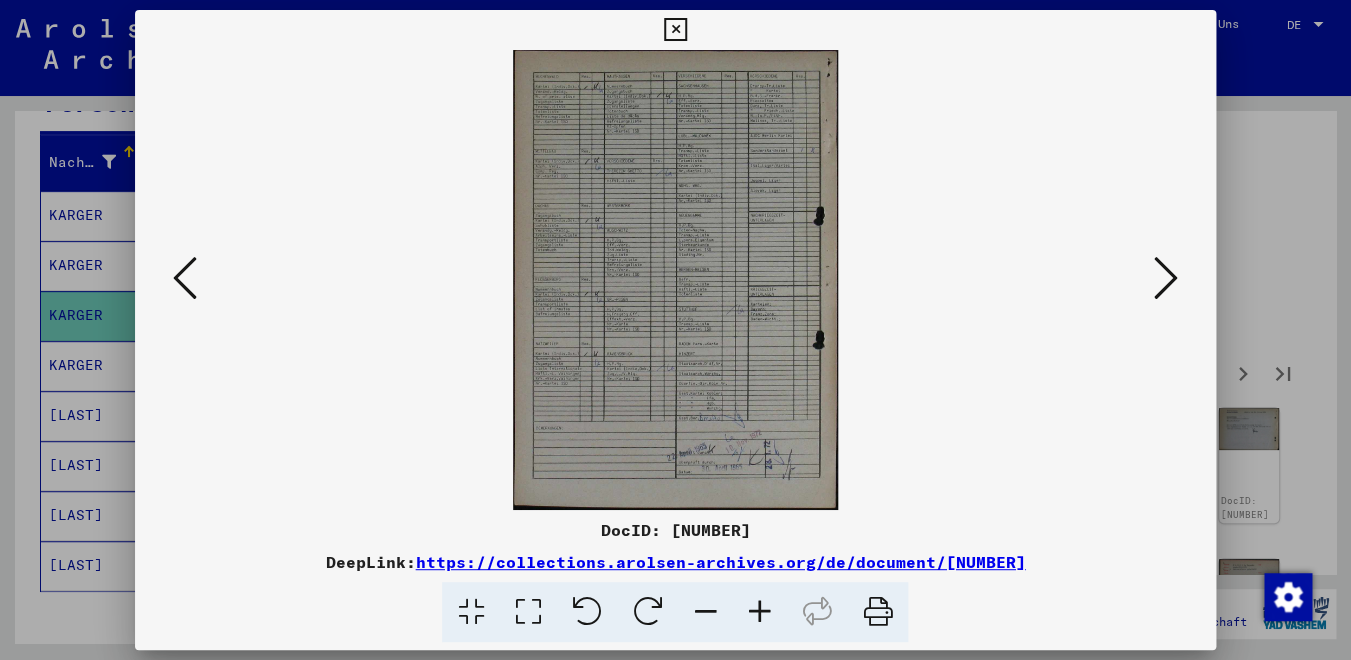 click at bounding box center [1166, 279] 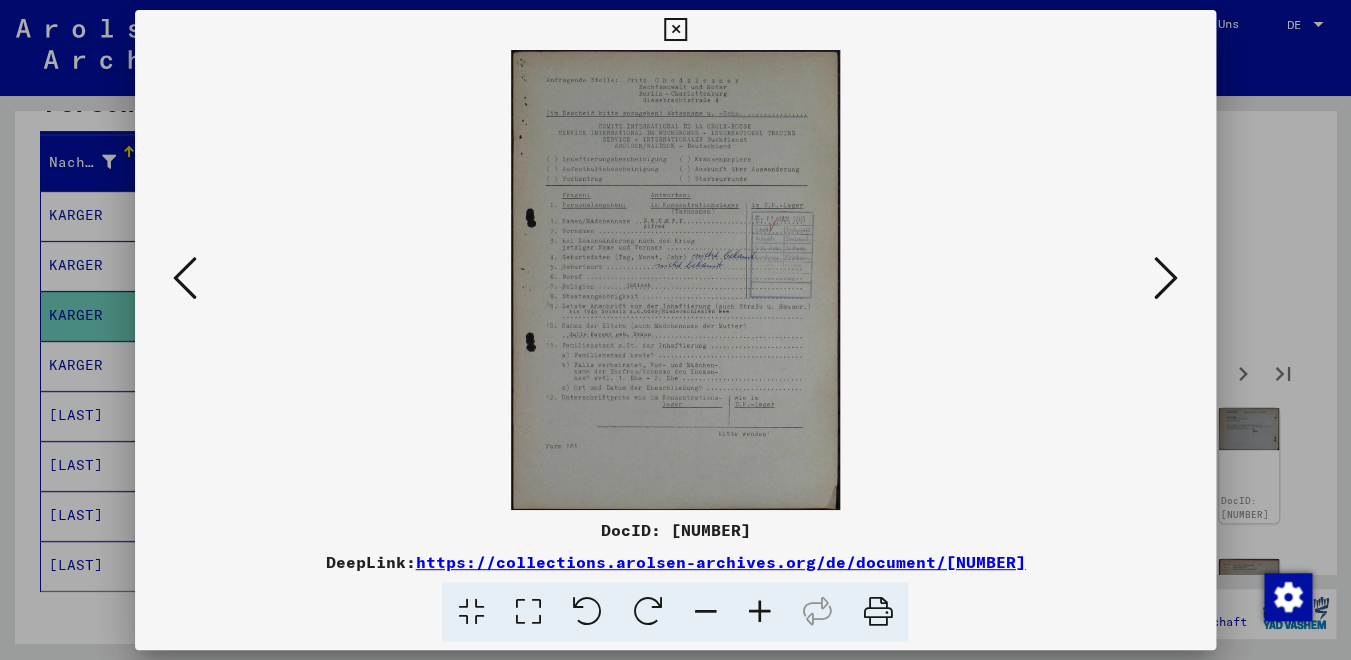click at bounding box center (1166, 279) 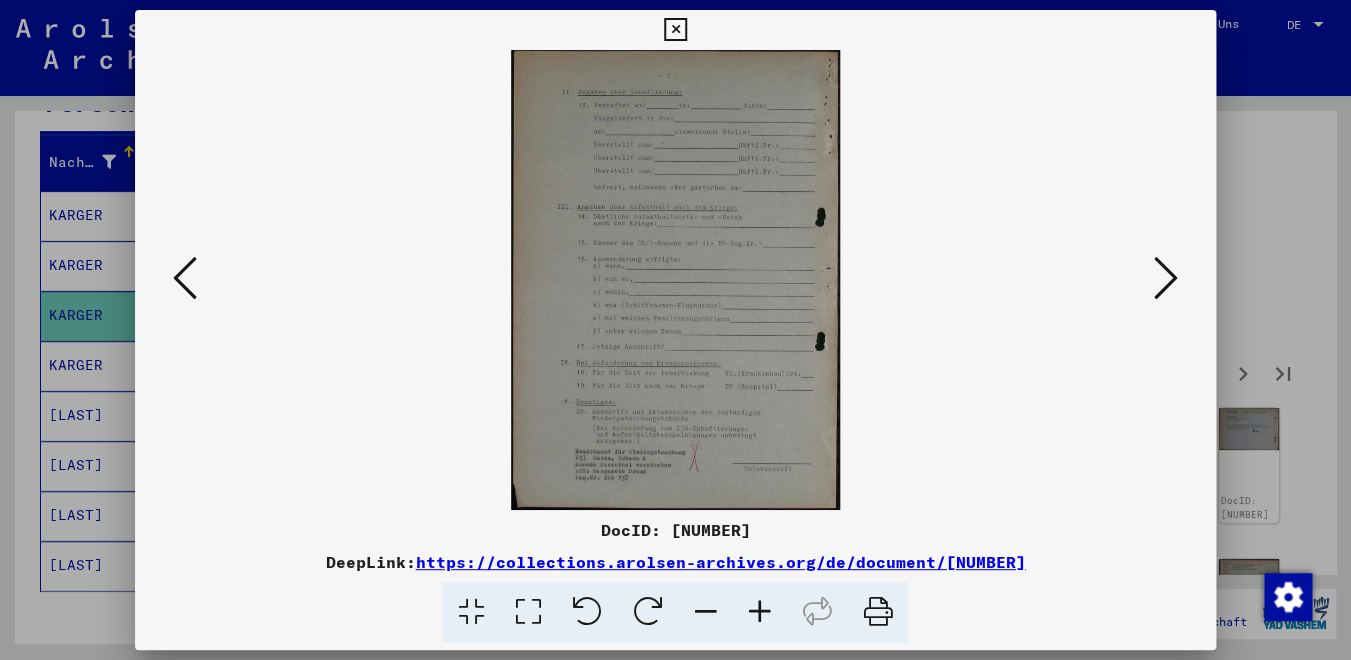 click at bounding box center [1166, 279] 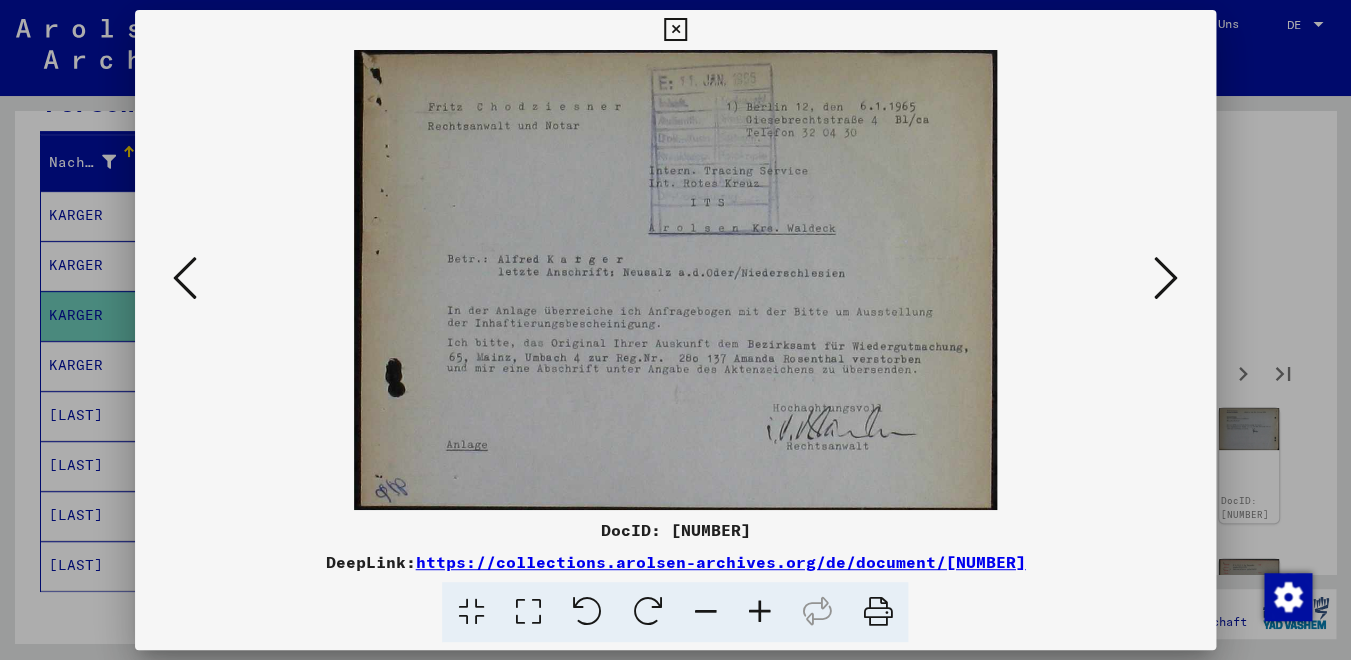 click at bounding box center (675, 30) 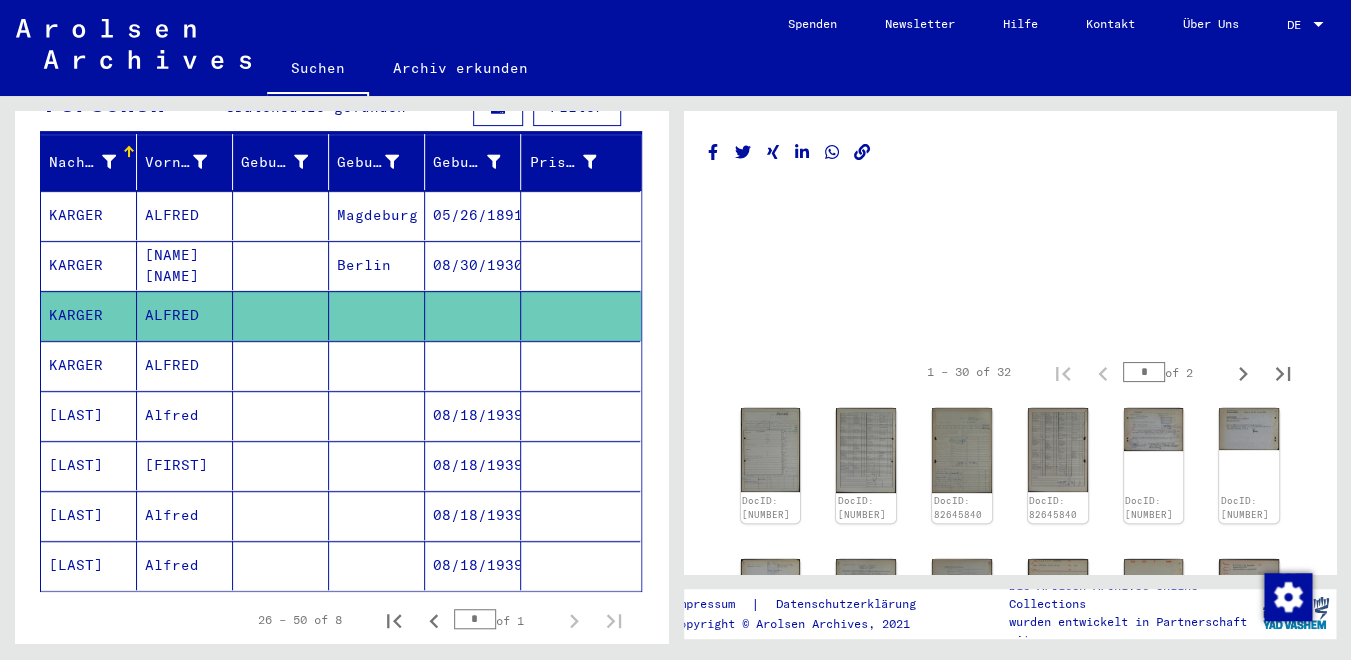click on "ALFRED" at bounding box center (185, 415) 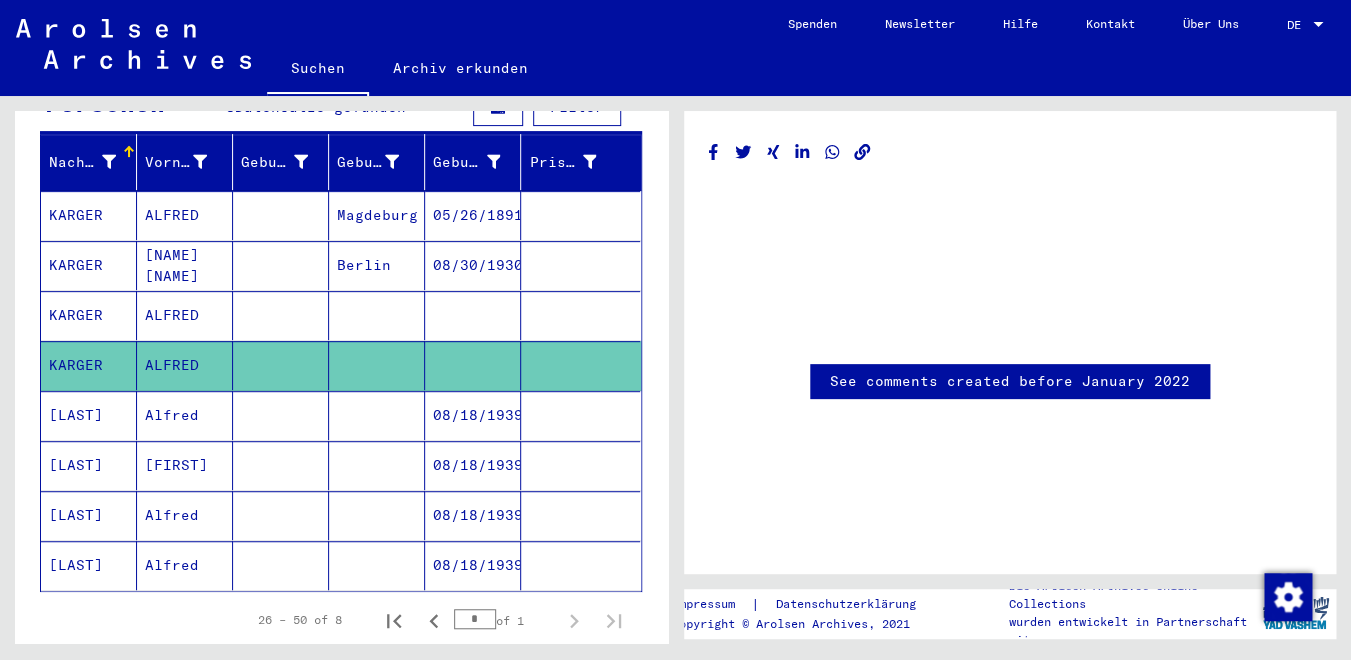 click on "Alfred" at bounding box center (185, 465) 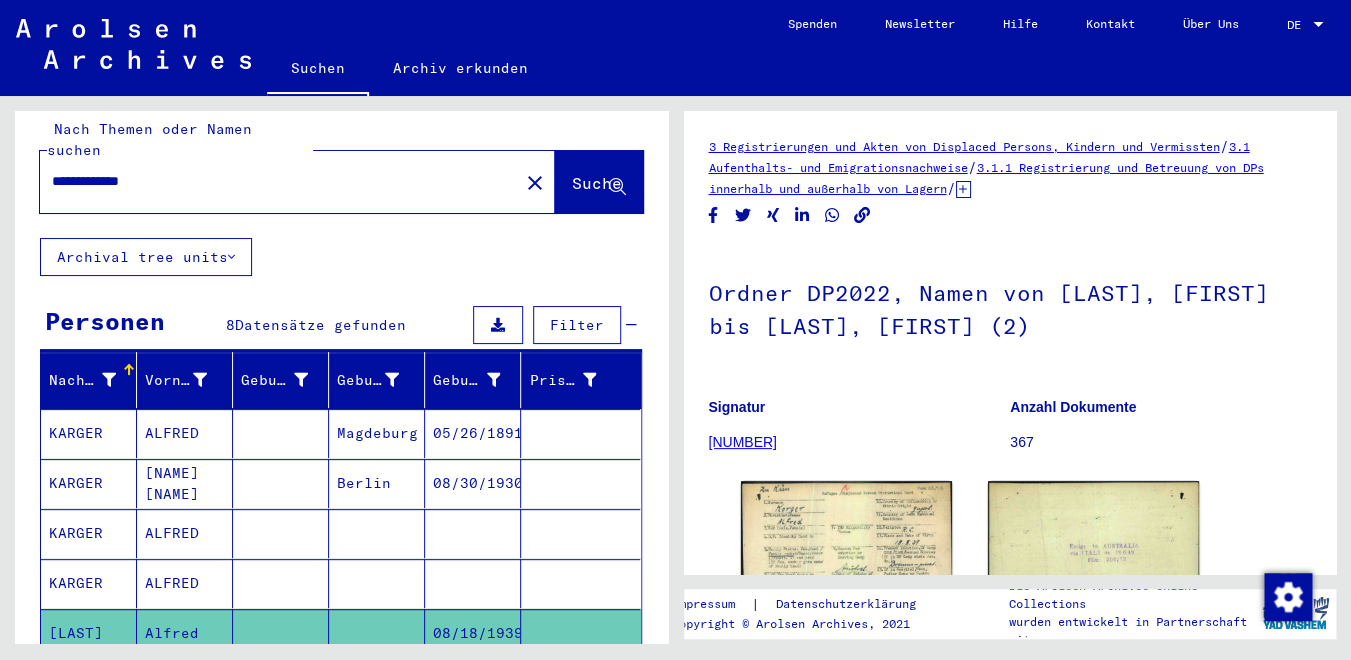 scroll, scrollTop: 12, scrollLeft: 0, axis: vertical 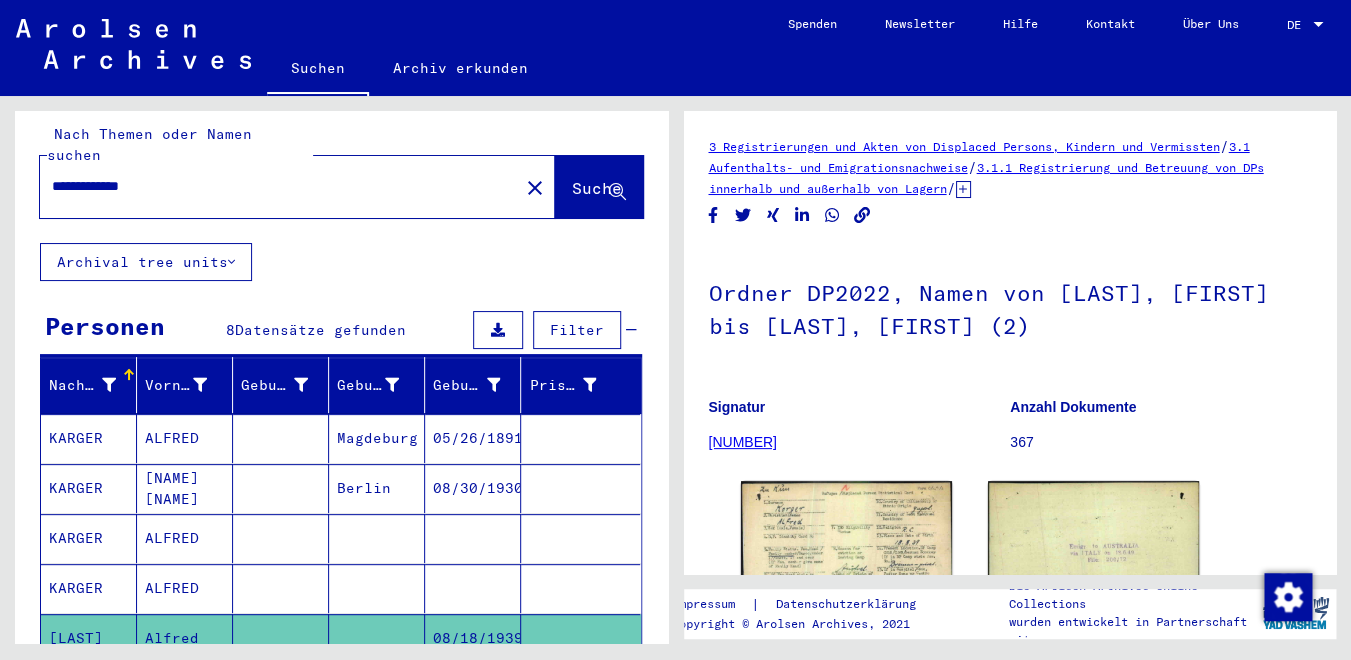drag, startPoint x: 191, startPoint y: 166, endPoint x: -27, endPoint y: 166, distance: 218 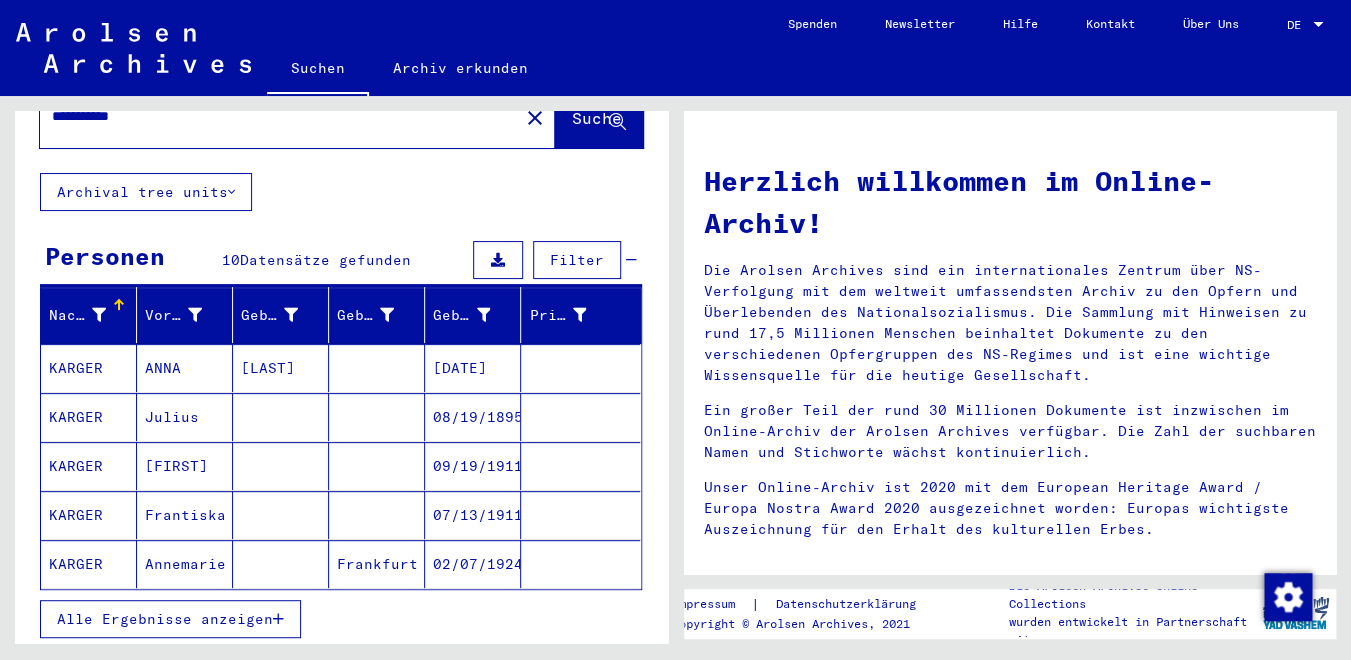 scroll, scrollTop: 118, scrollLeft: 0, axis: vertical 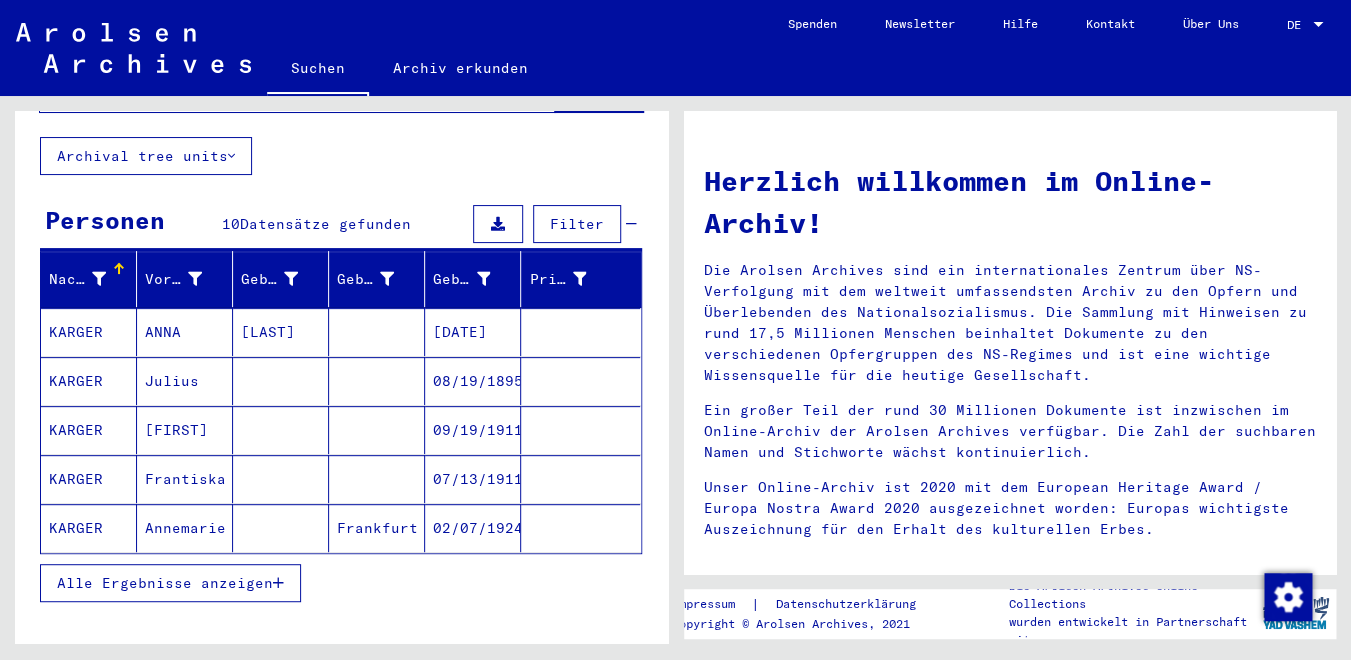 click on "ANNA" at bounding box center (185, 381) 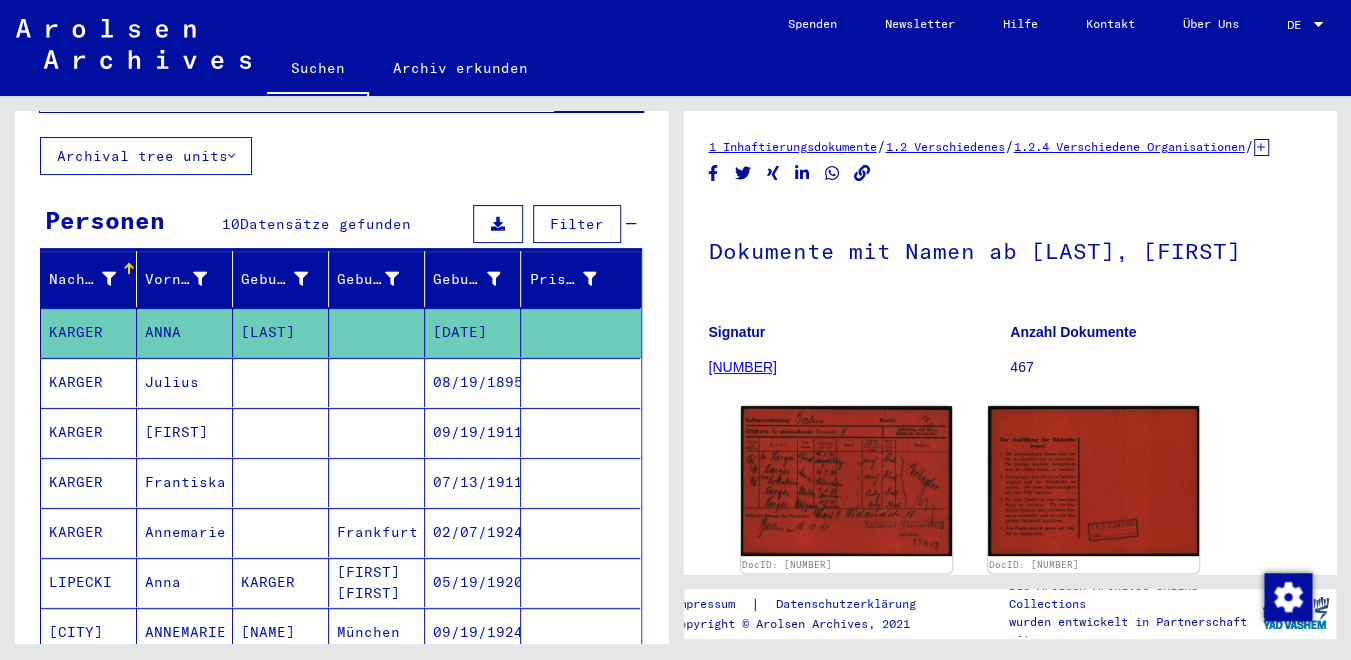 scroll, scrollTop: 0, scrollLeft: 0, axis: both 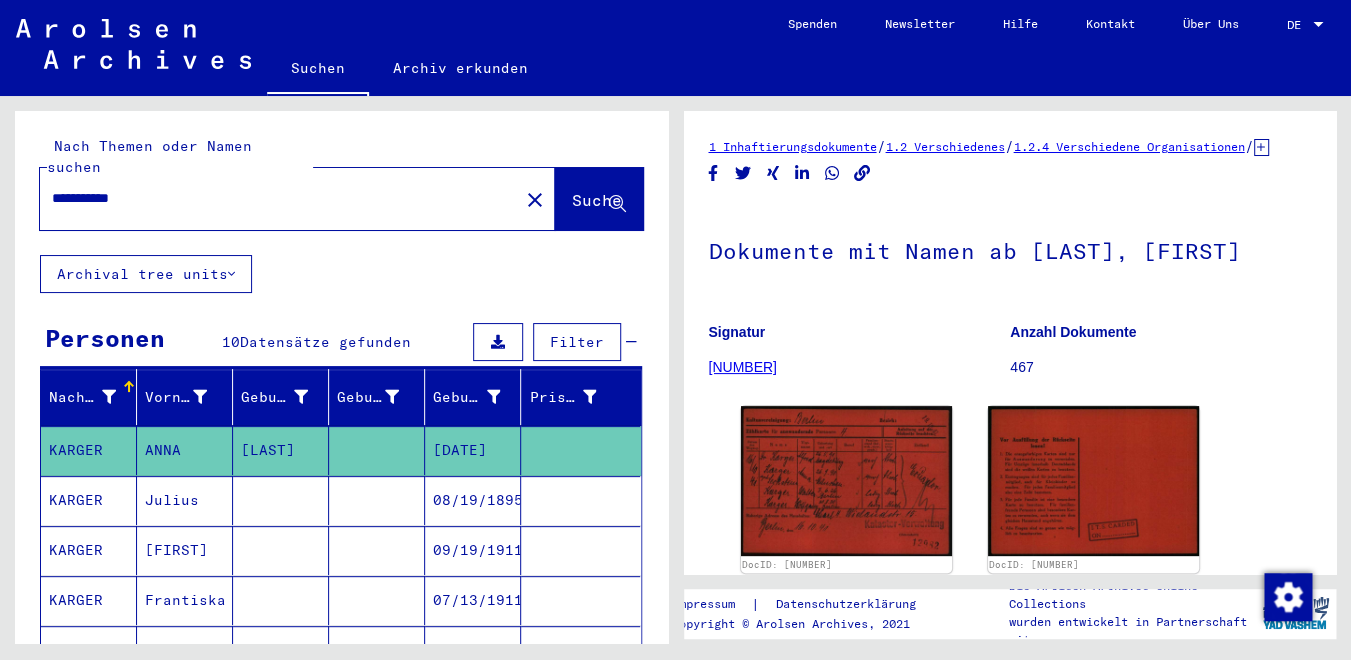 drag, startPoint x: 169, startPoint y: 184, endPoint x: 13, endPoint y: 177, distance: 156.15697 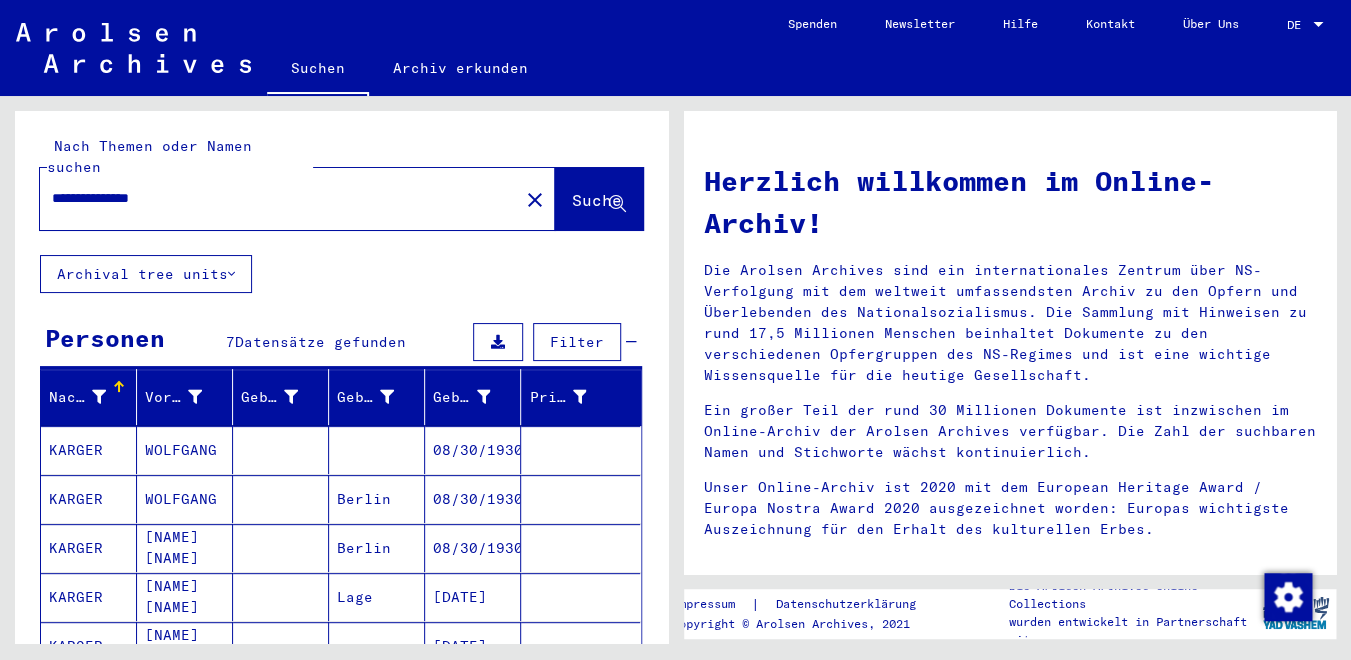 click at bounding box center [281, 499] 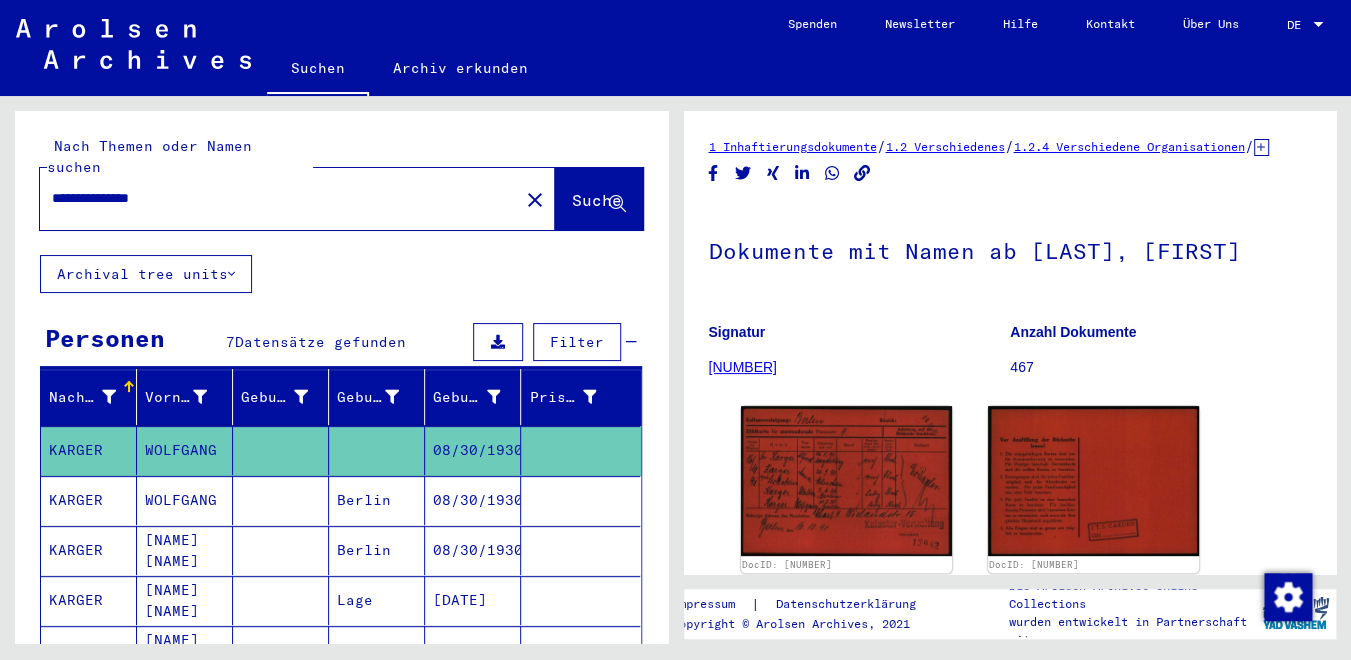 click on "WOLFGANG" at bounding box center [185, 550] 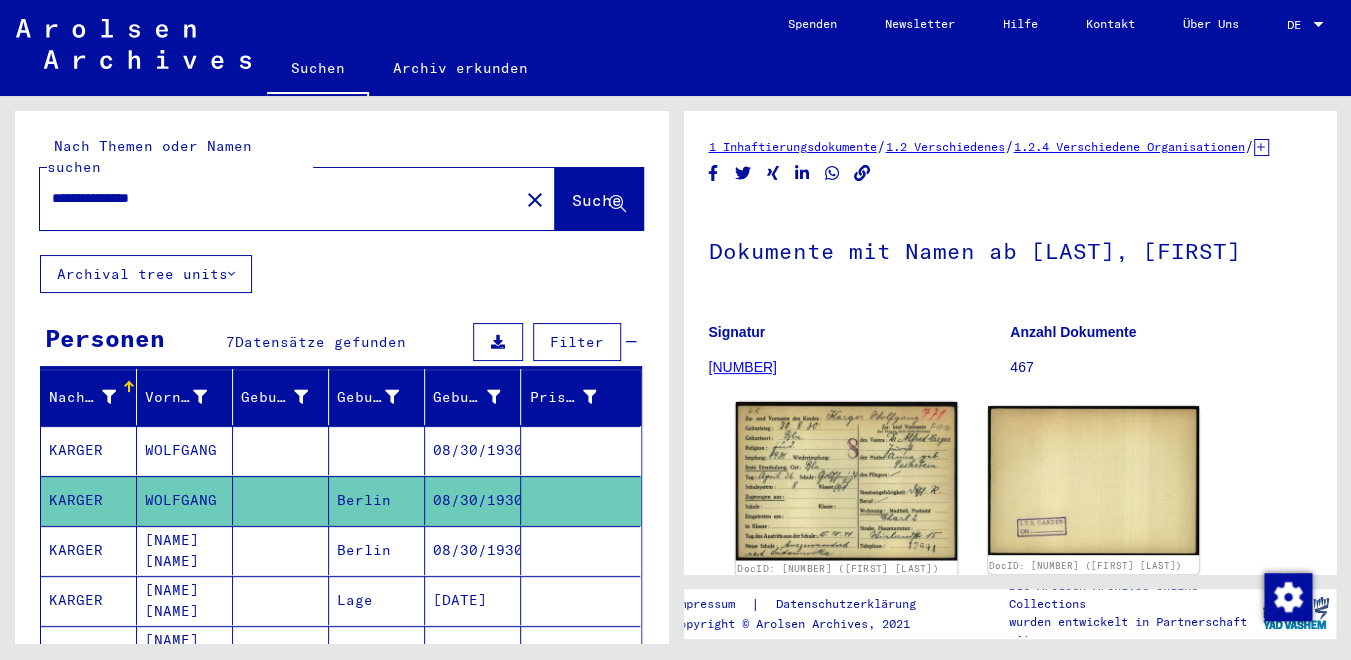 click 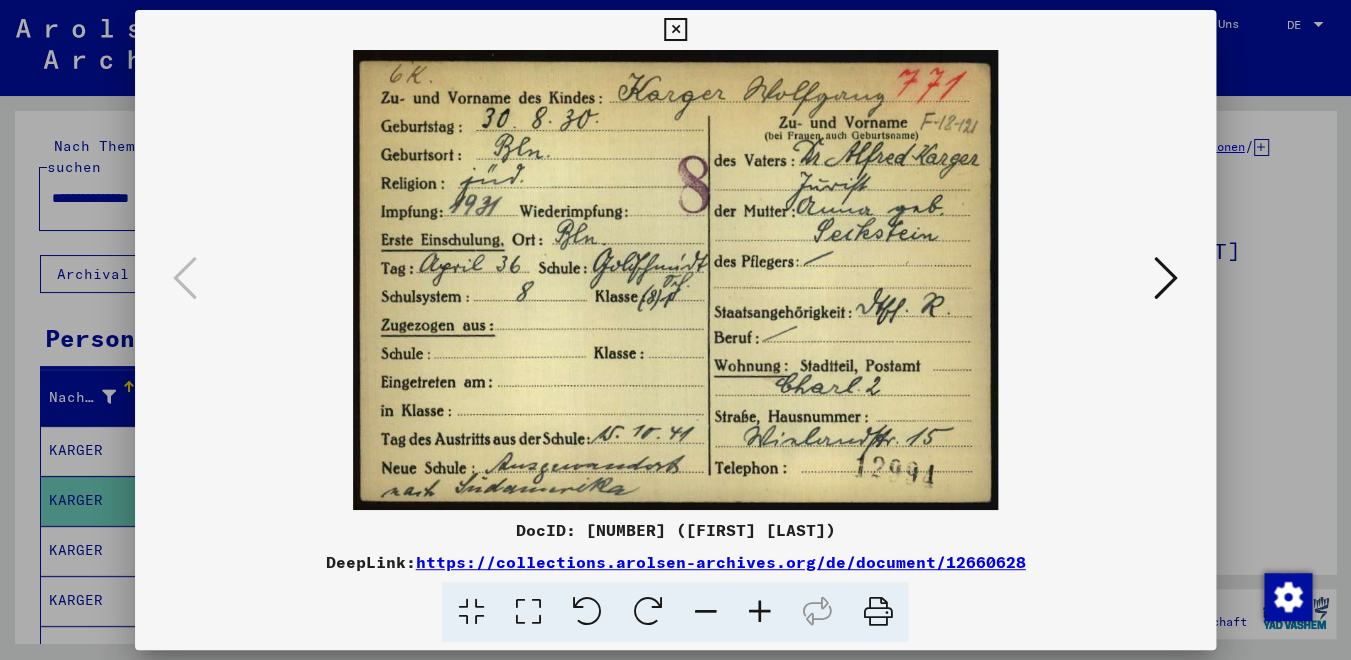 click at bounding box center (1166, 278) 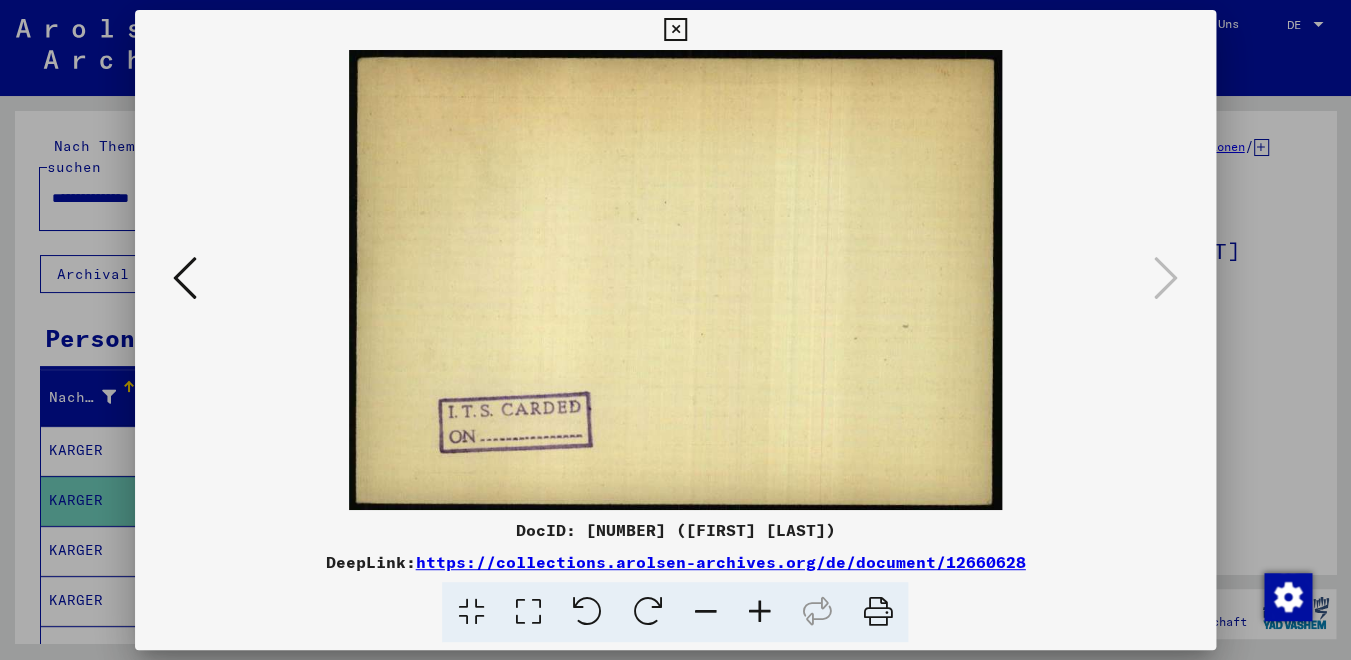 click at bounding box center (675, 30) 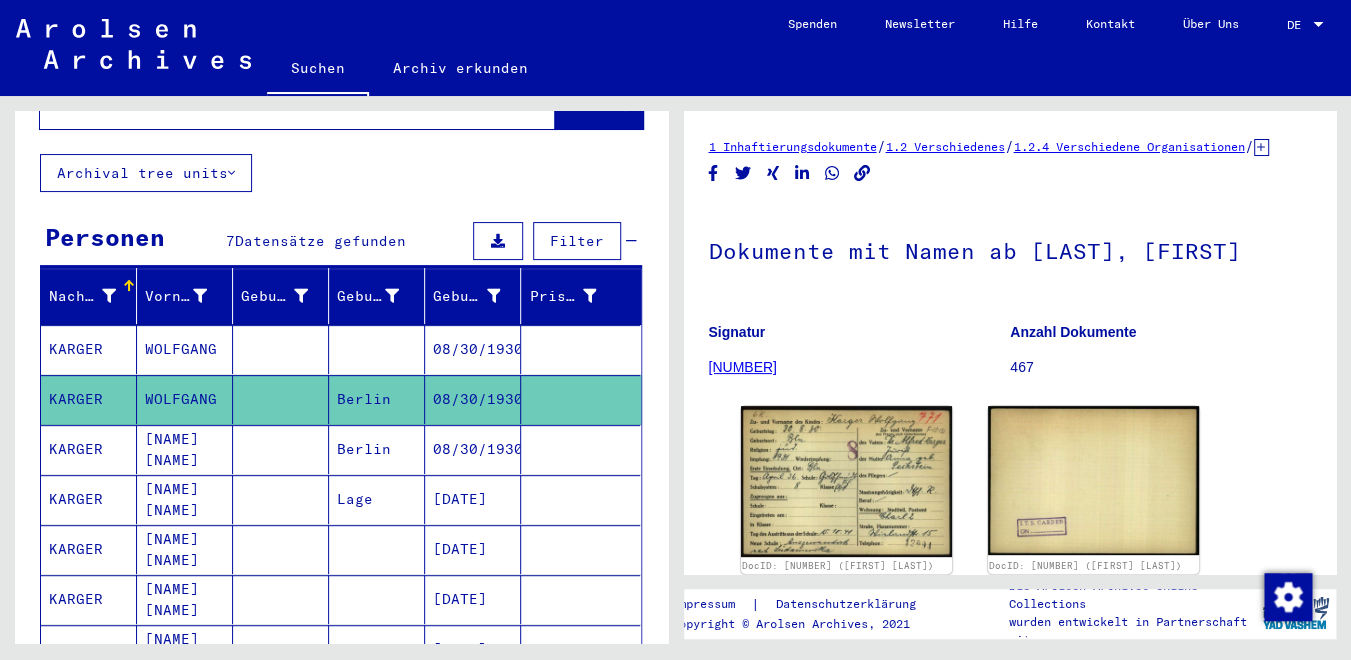 scroll, scrollTop: 115, scrollLeft: 0, axis: vertical 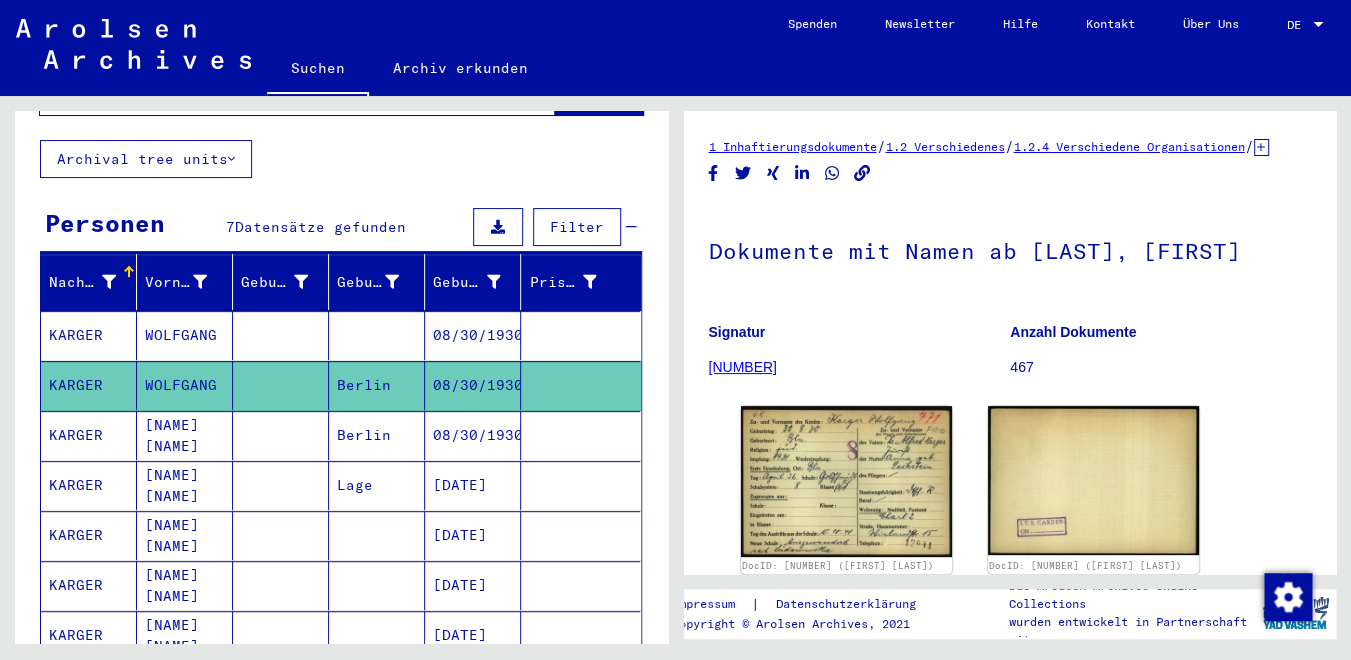 click on "[NAME] [NAME]" at bounding box center [185, 485] 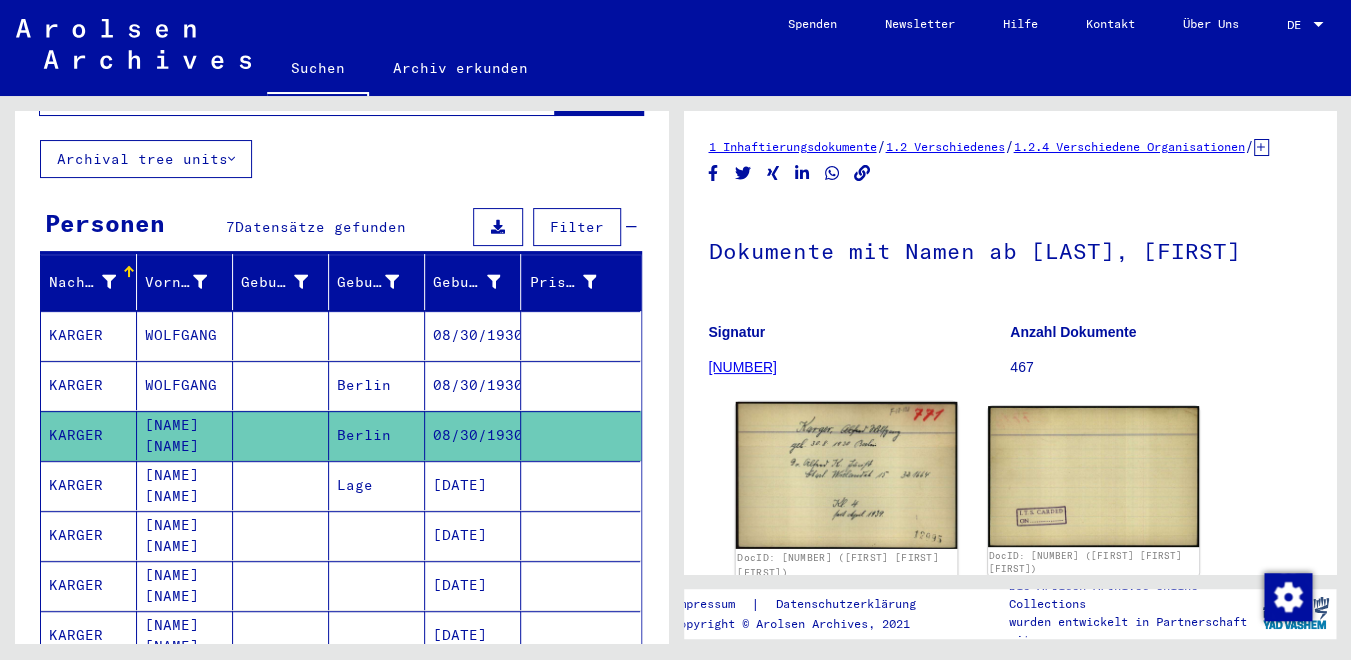 click 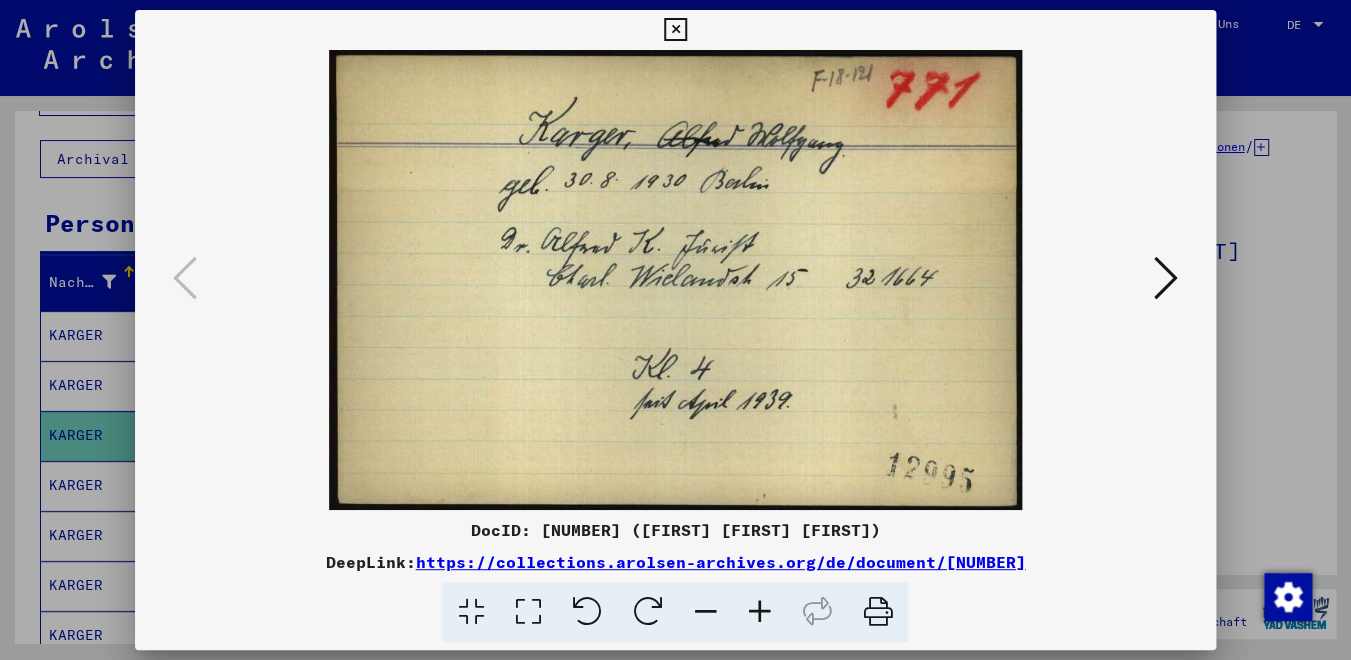 click at bounding box center [675, 30] 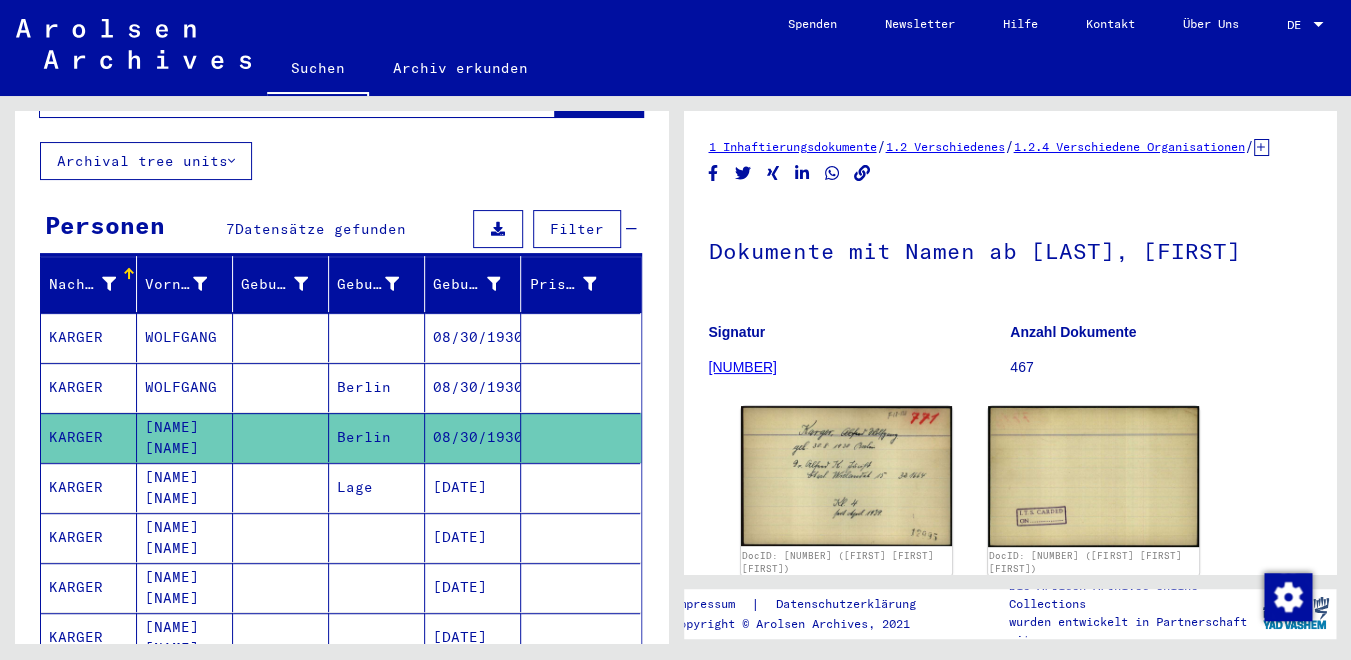 scroll, scrollTop: 0, scrollLeft: 0, axis: both 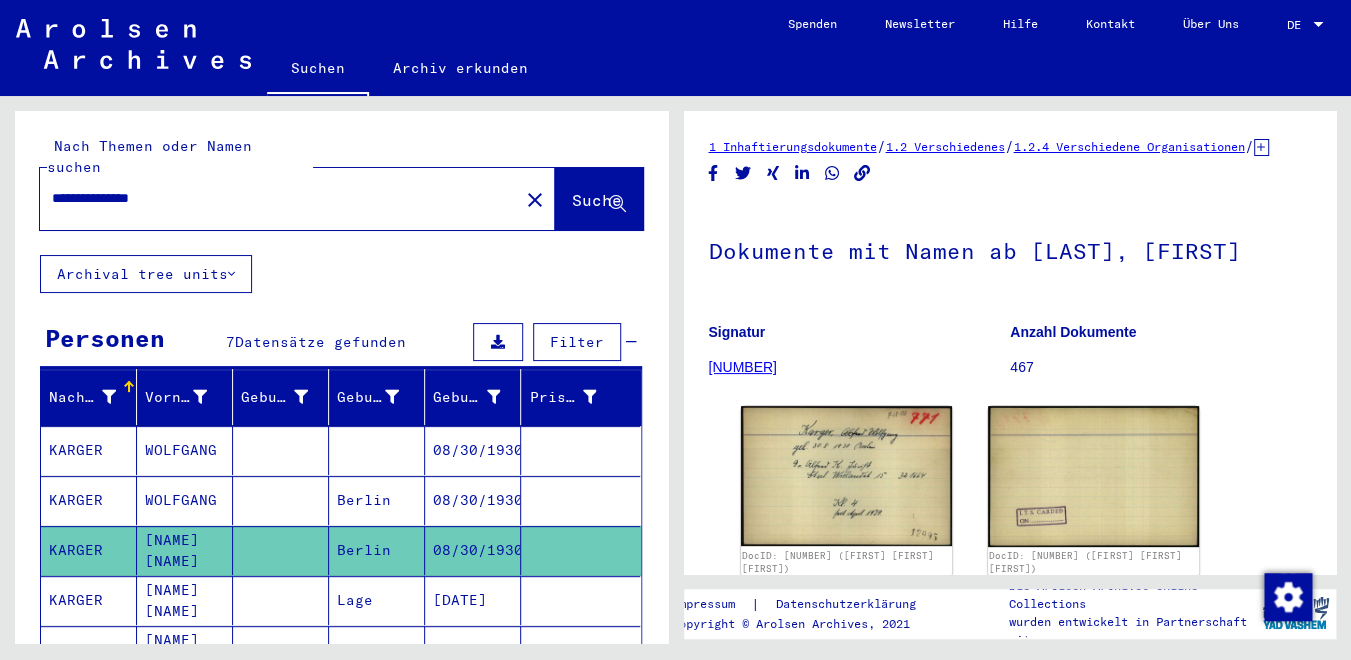 click on "**********" at bounding box center [279, 198] 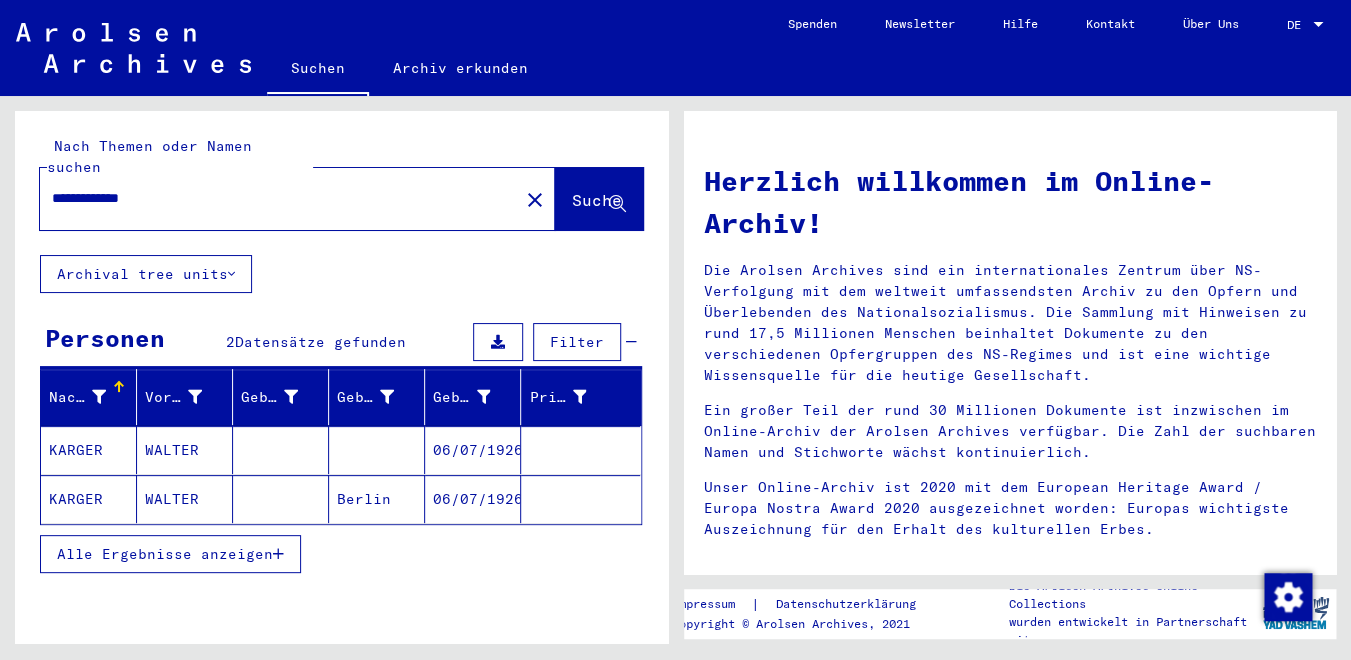 click on "KARGER" at bounding box center [89, 499] 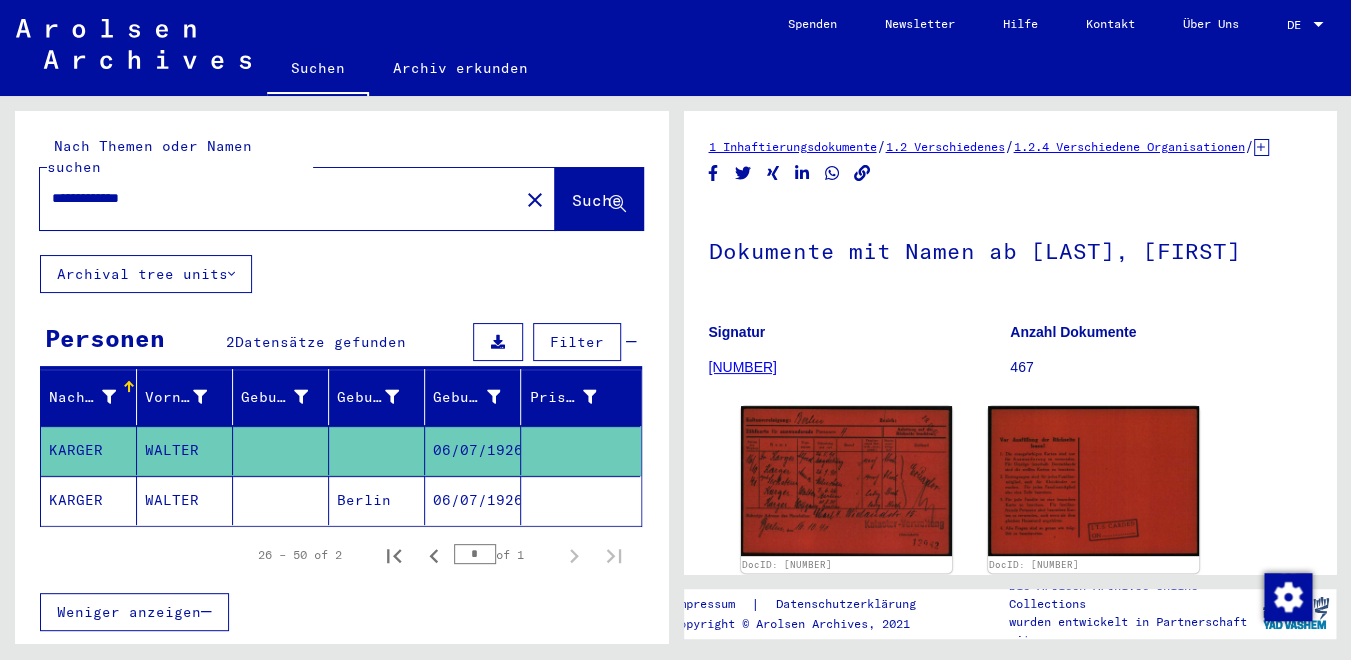 click 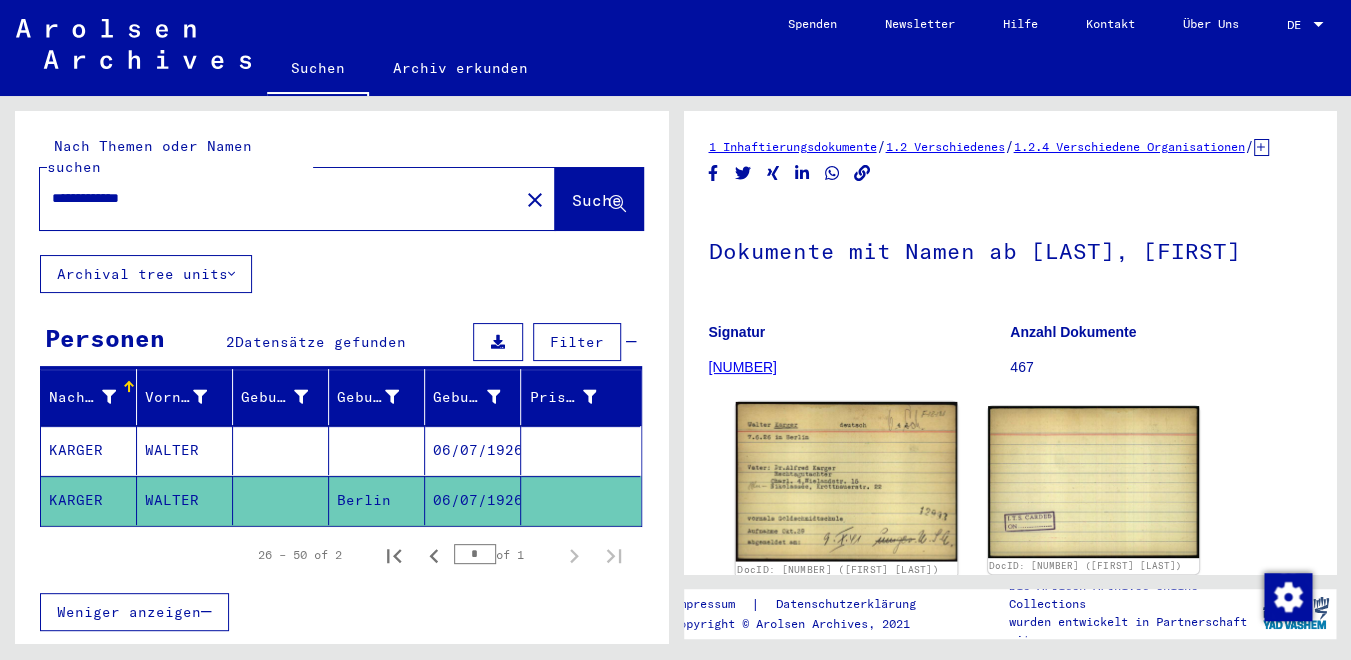 scroll, scrollTop: 24, scrollLeft: 0, axis: vertical 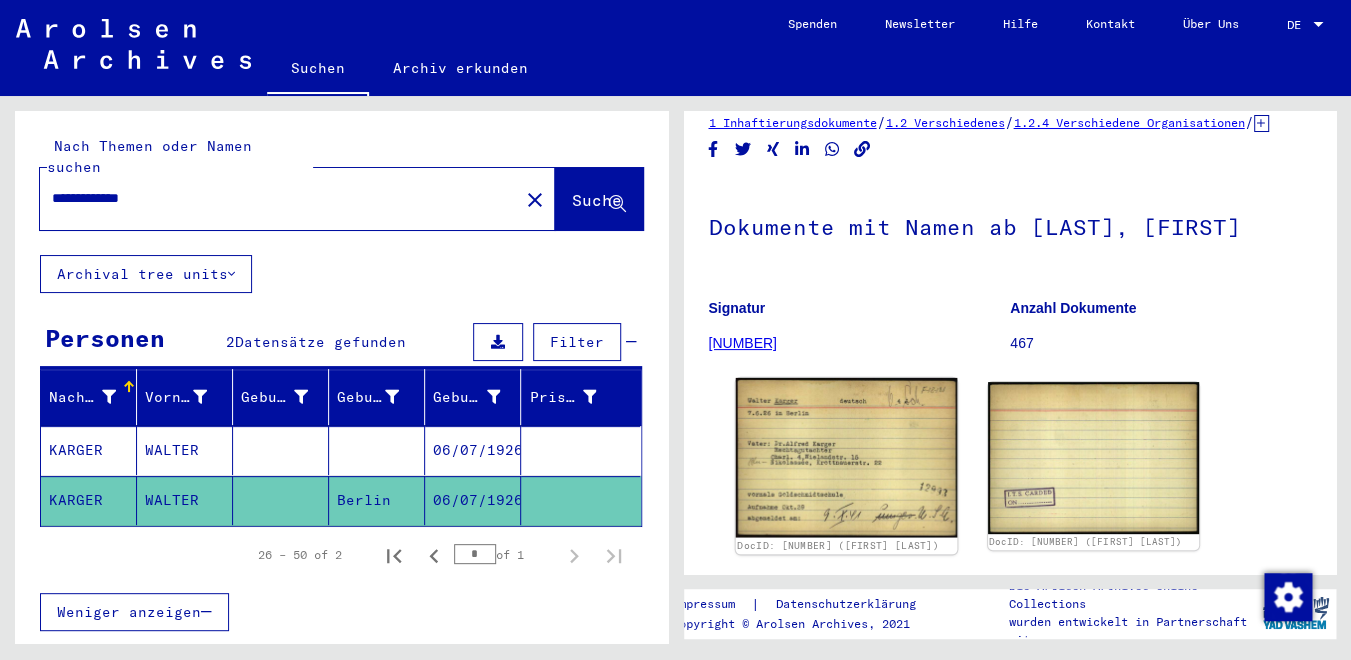 click 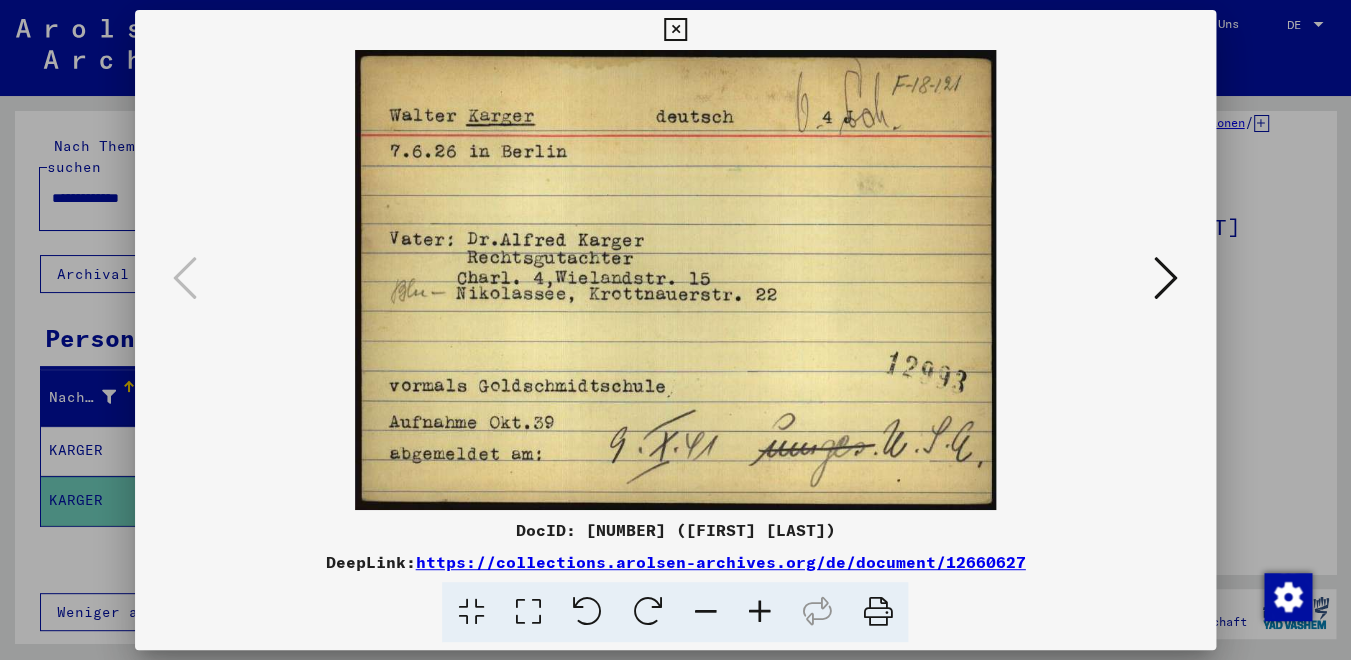 click at bounding box center [1166, 278] 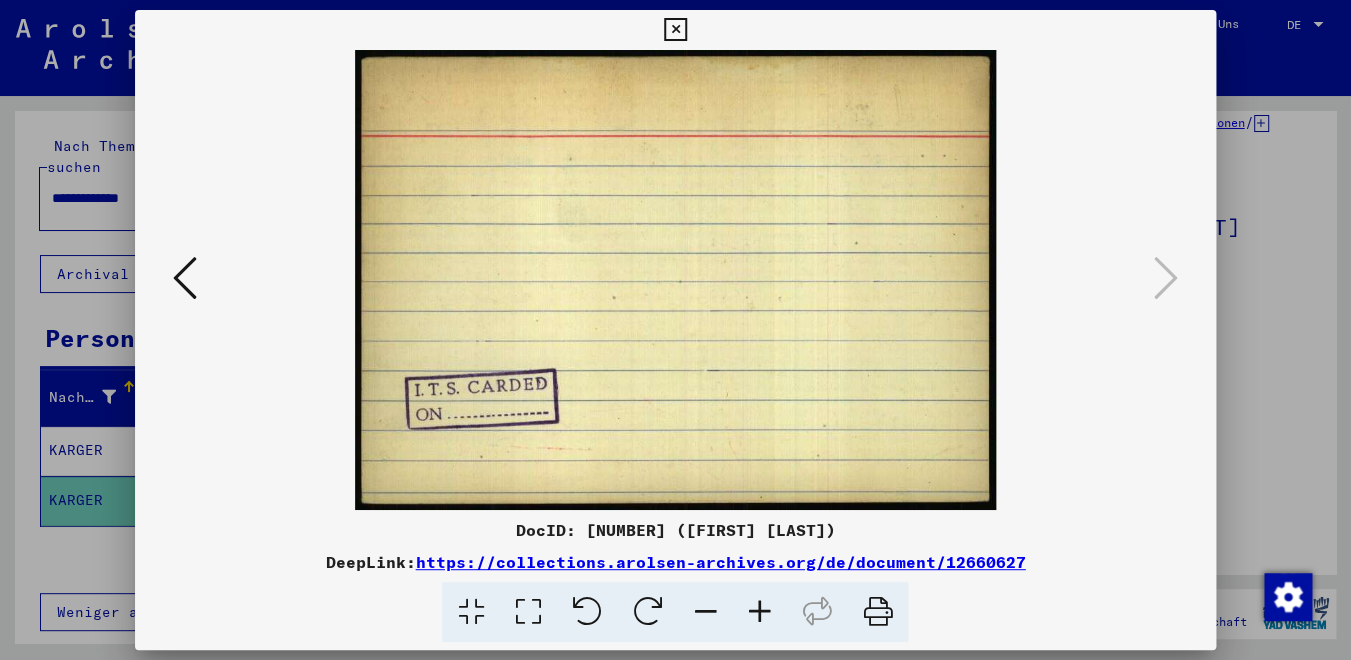 click at bounding box center (675, 280) 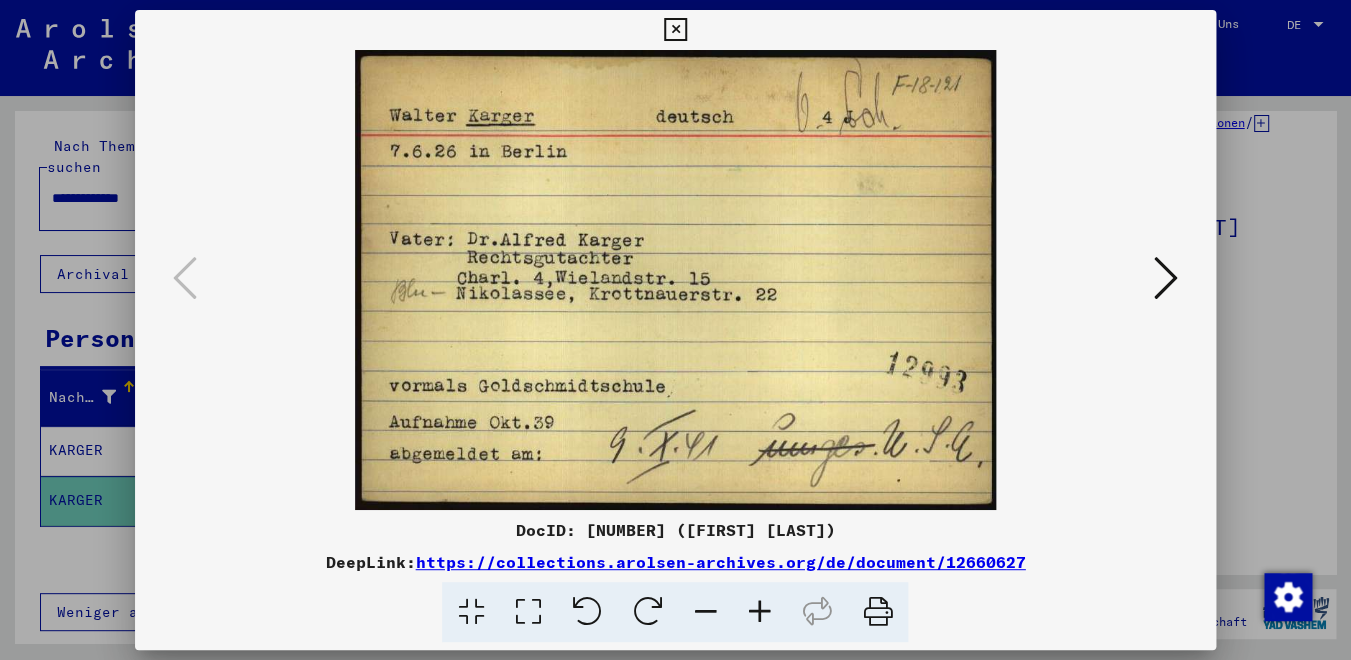 click at bounding box center (675, 30) 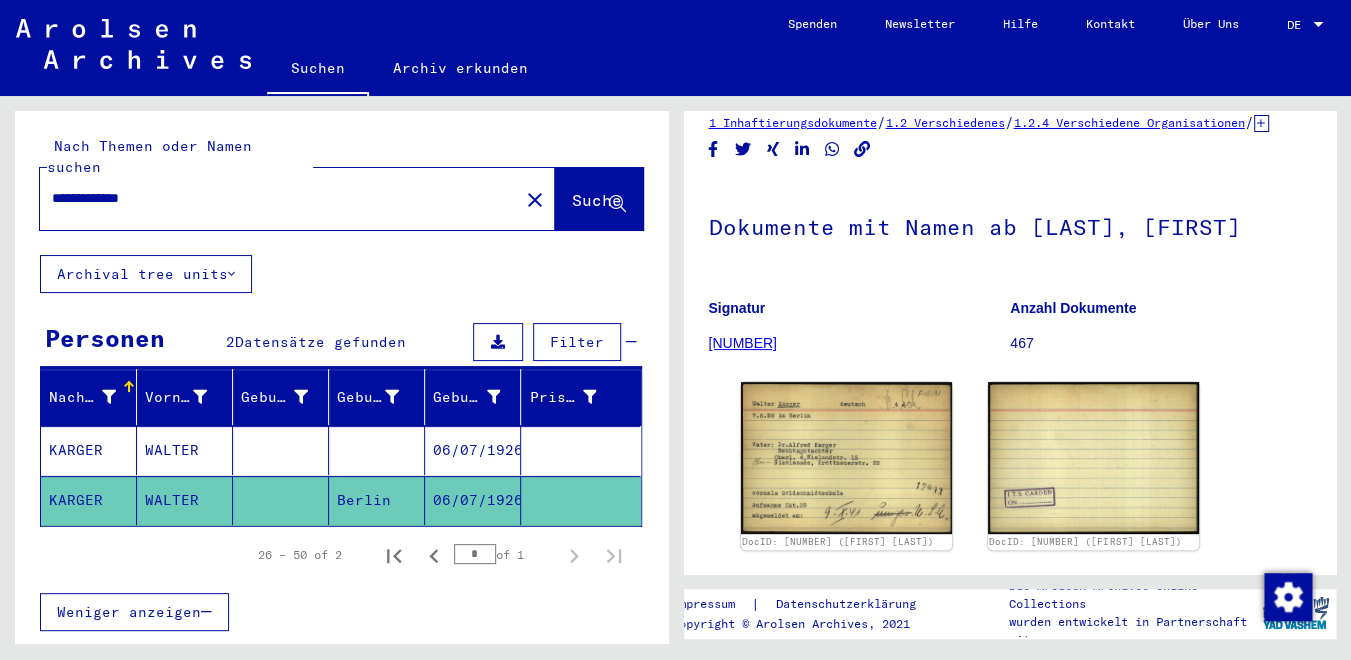 drag, startPoint x: 168, startPoint y: 175, endPoint x: 35, endPoint y: 167, distance: 133.24039 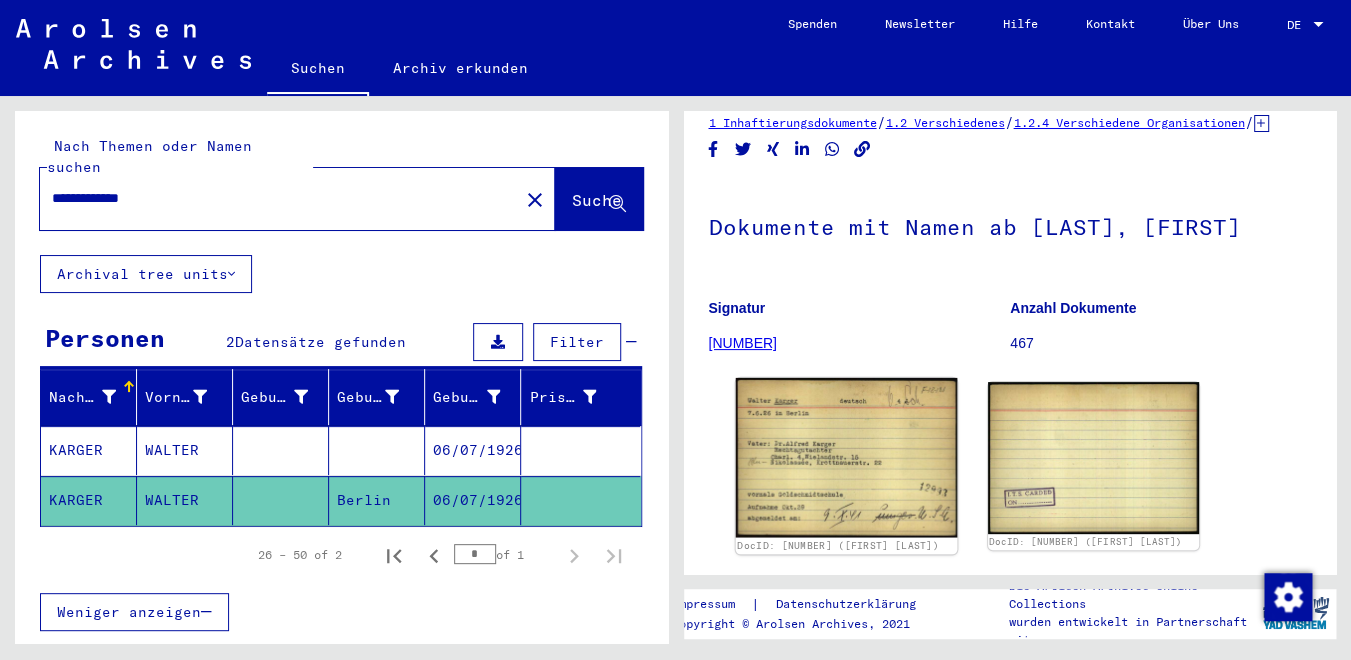click 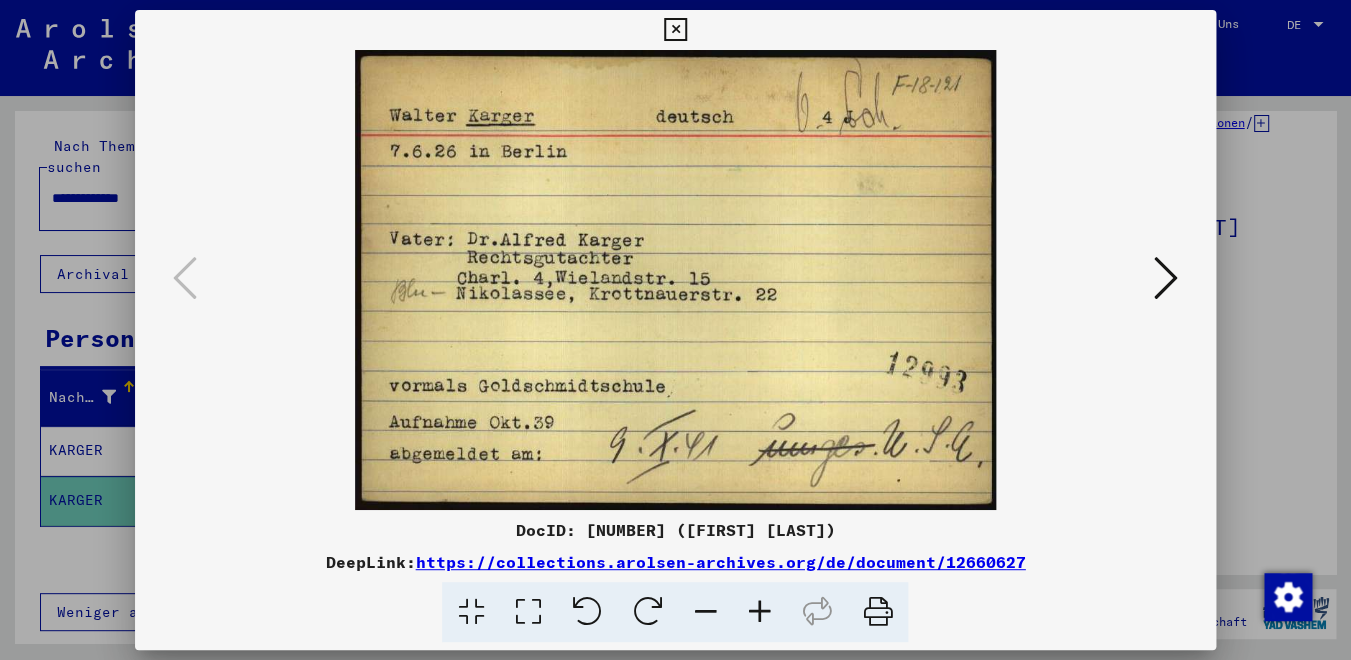 click at bounding box center (675, 280) 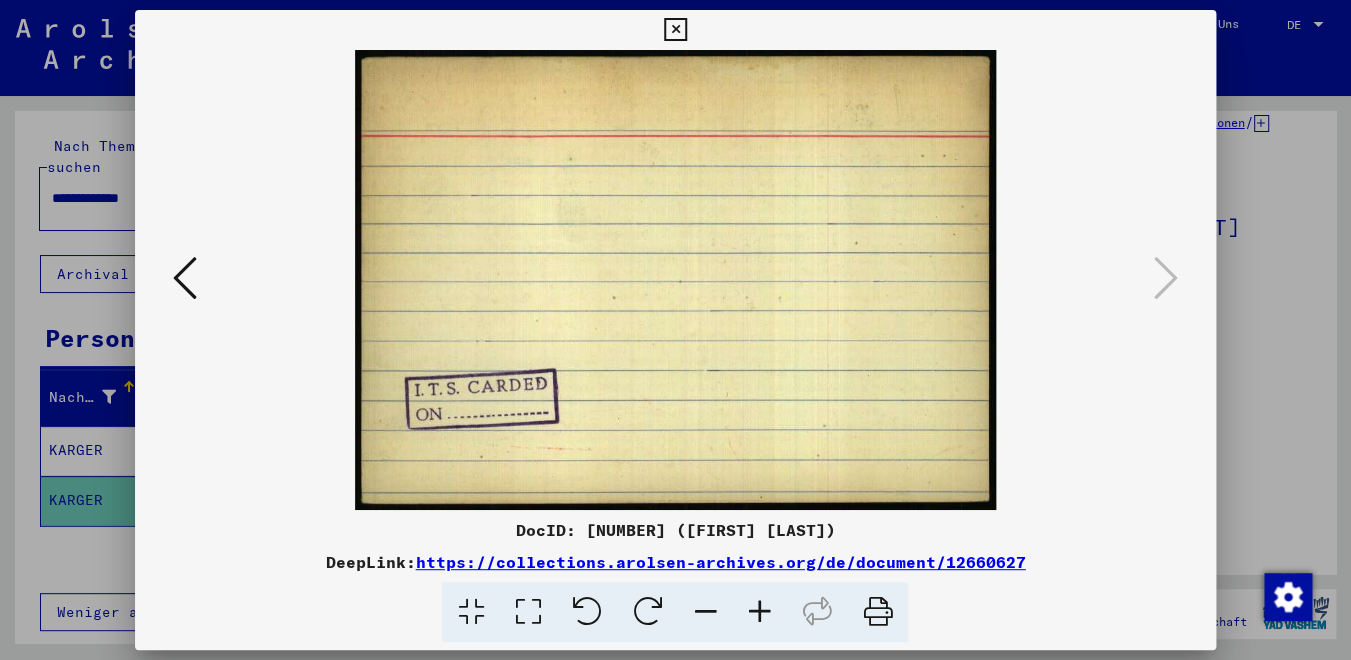 click at bounding box center (185, 278) 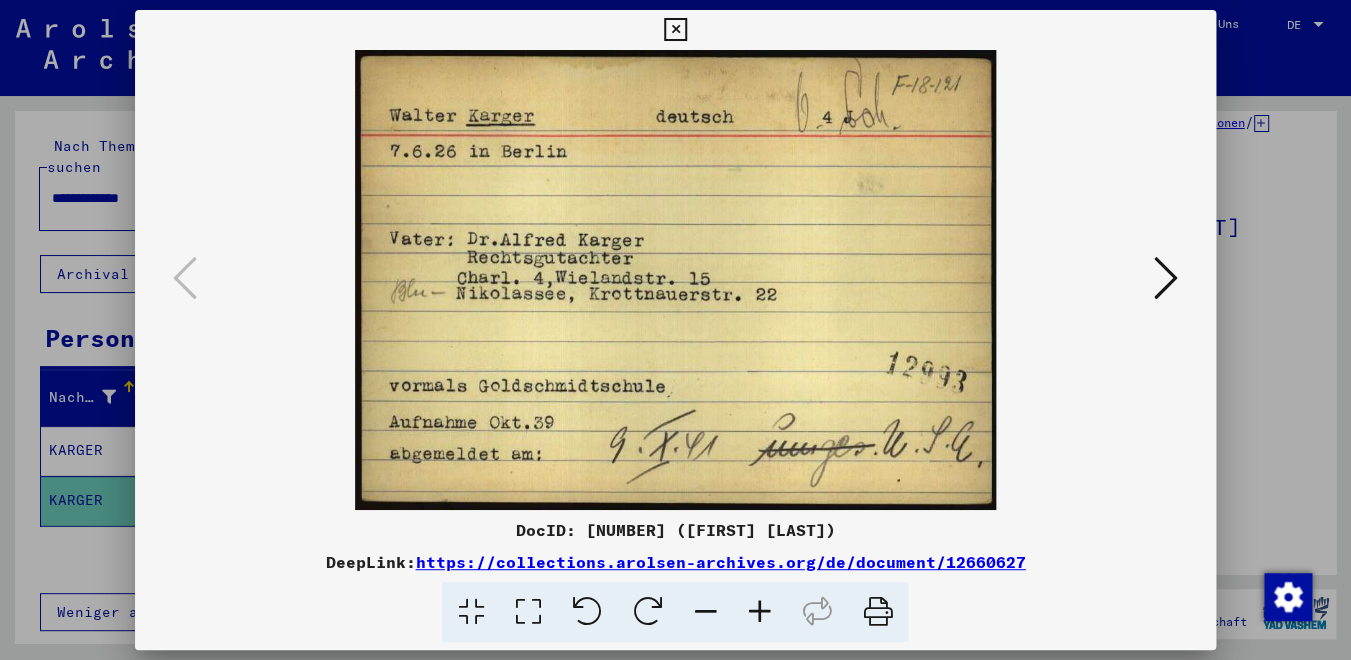 click at bounding box center [675, 30] 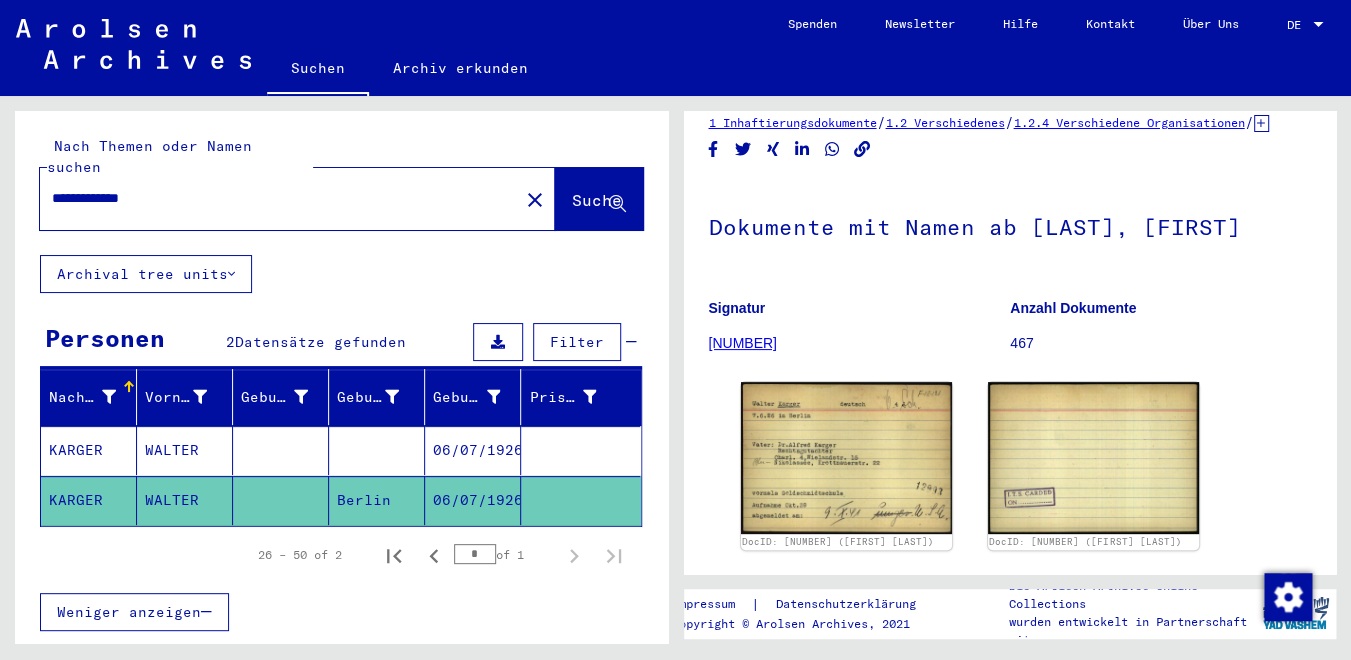 click on "WALTER" at bounding box center (185, 500) 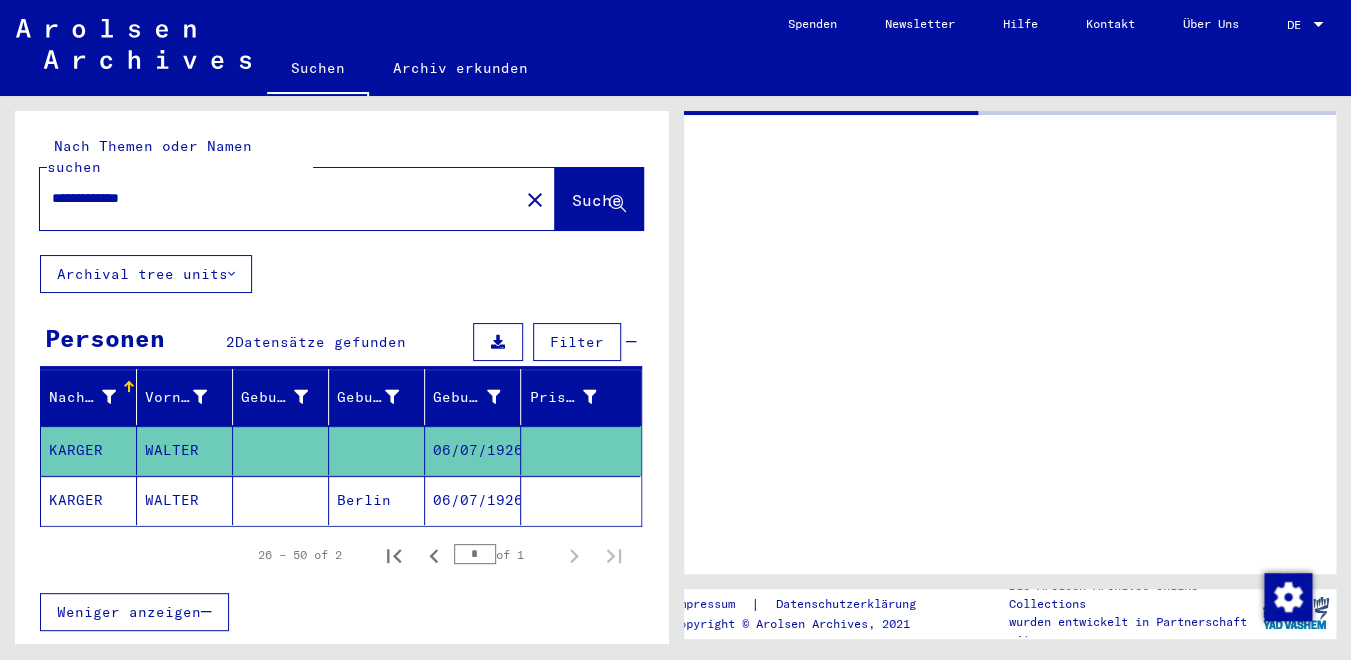 scroll, scrollTop: 0, scrollLeft: 0, axis: both 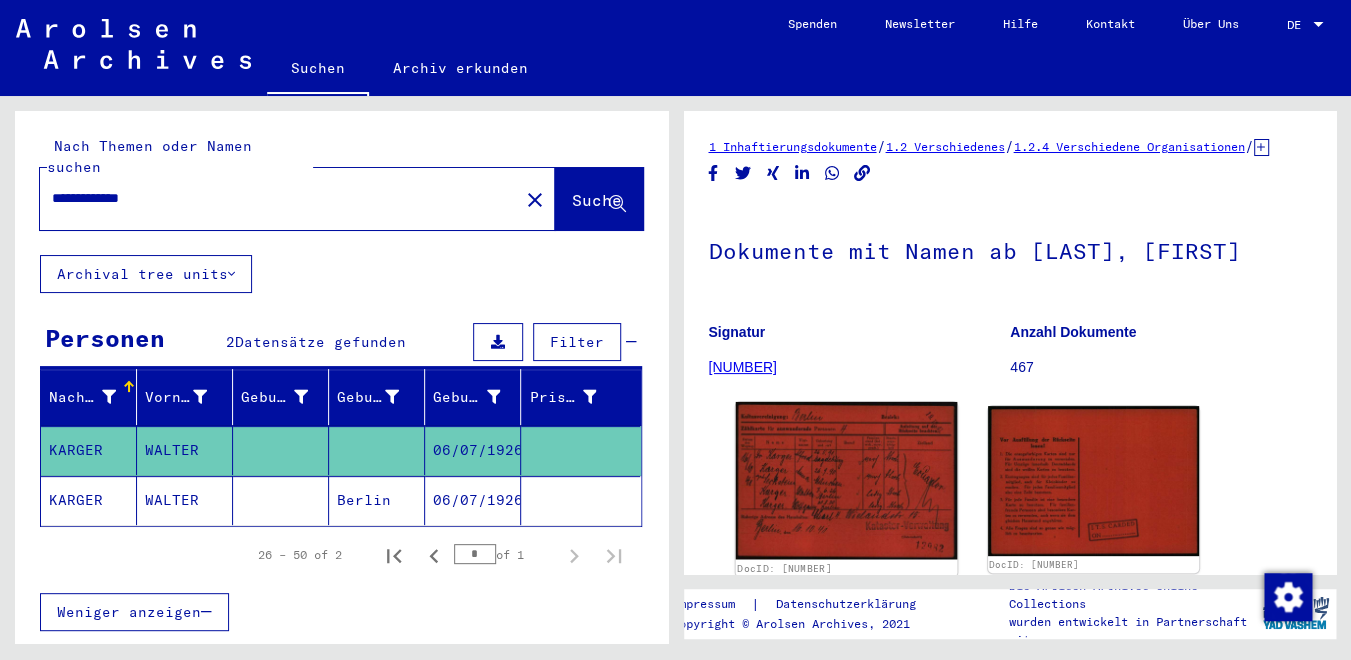 click 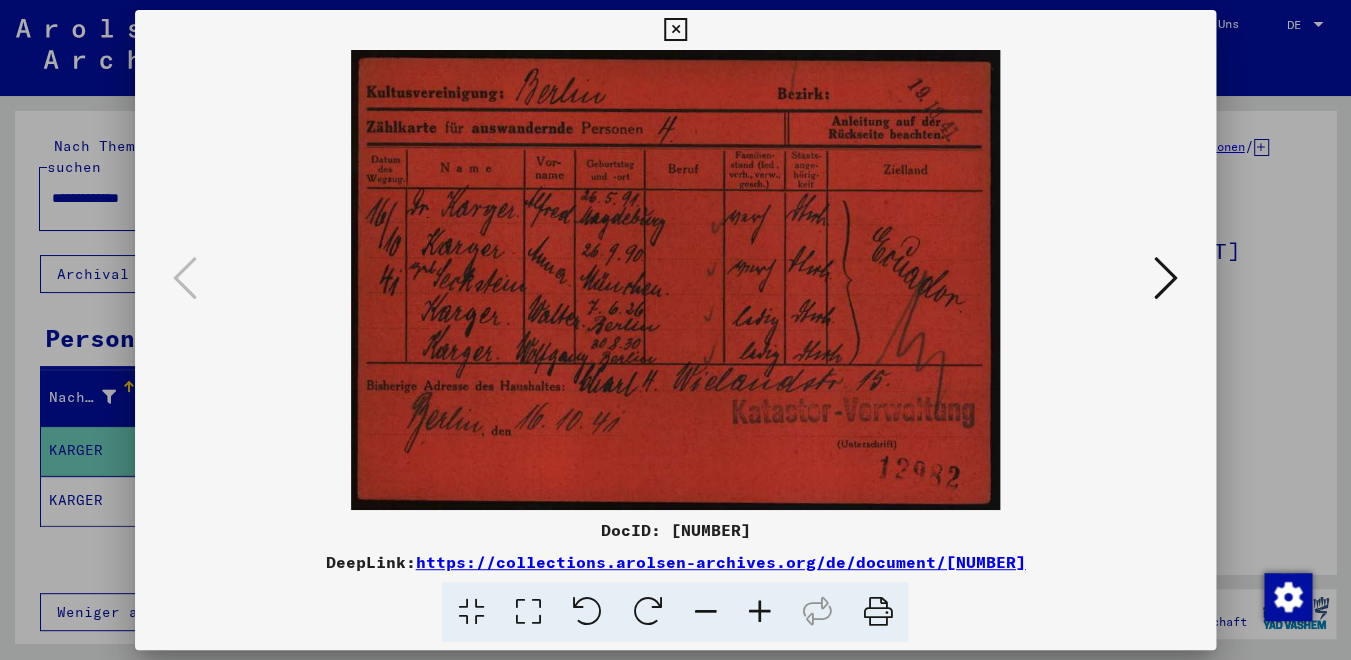 click at bounding box center (675, 30) 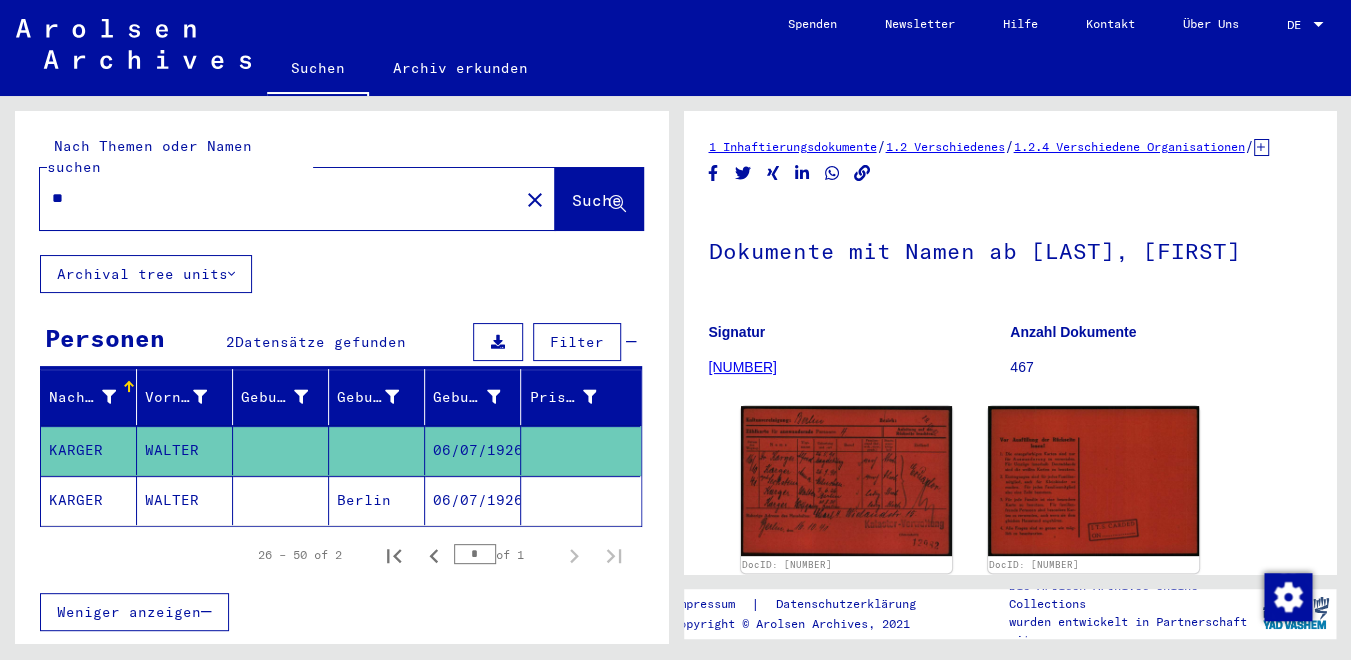 type on "*" 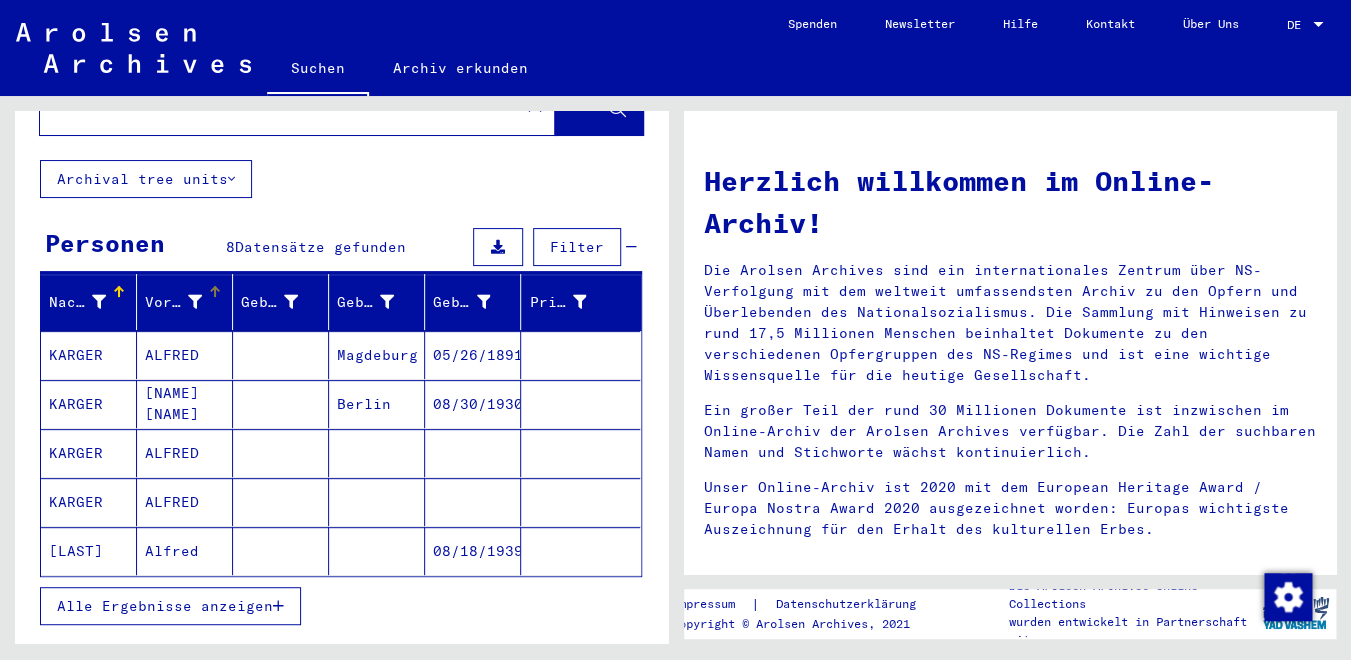 scroll, scrollTop: 103, scrollLeft: 0, axis: vertical 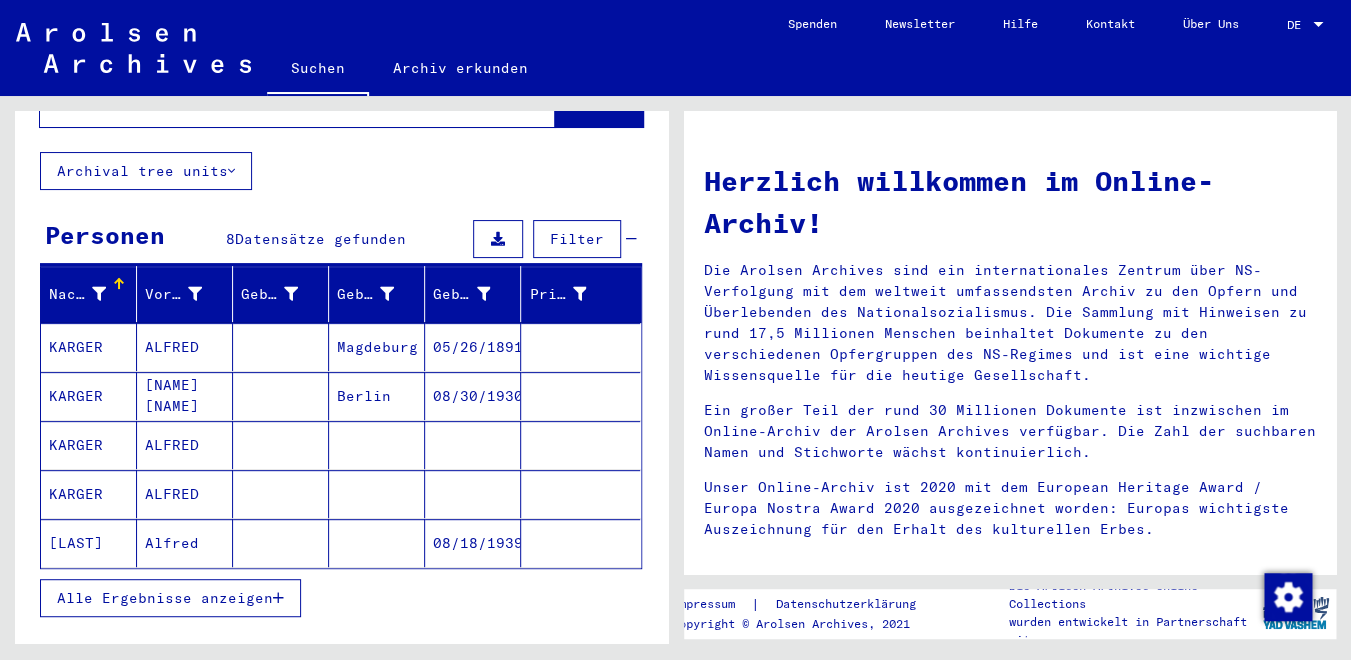 click on "ALFRED" at bounding box center [185, 396] 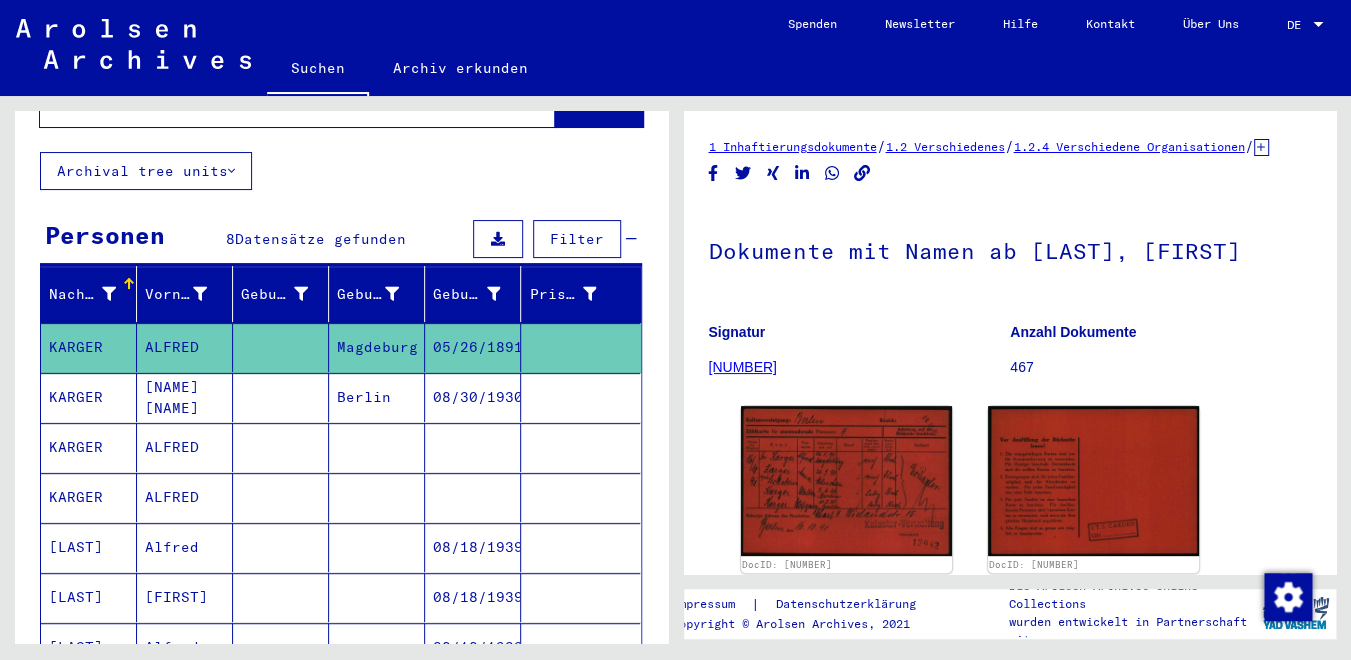 click at bounding box center (281, 447) 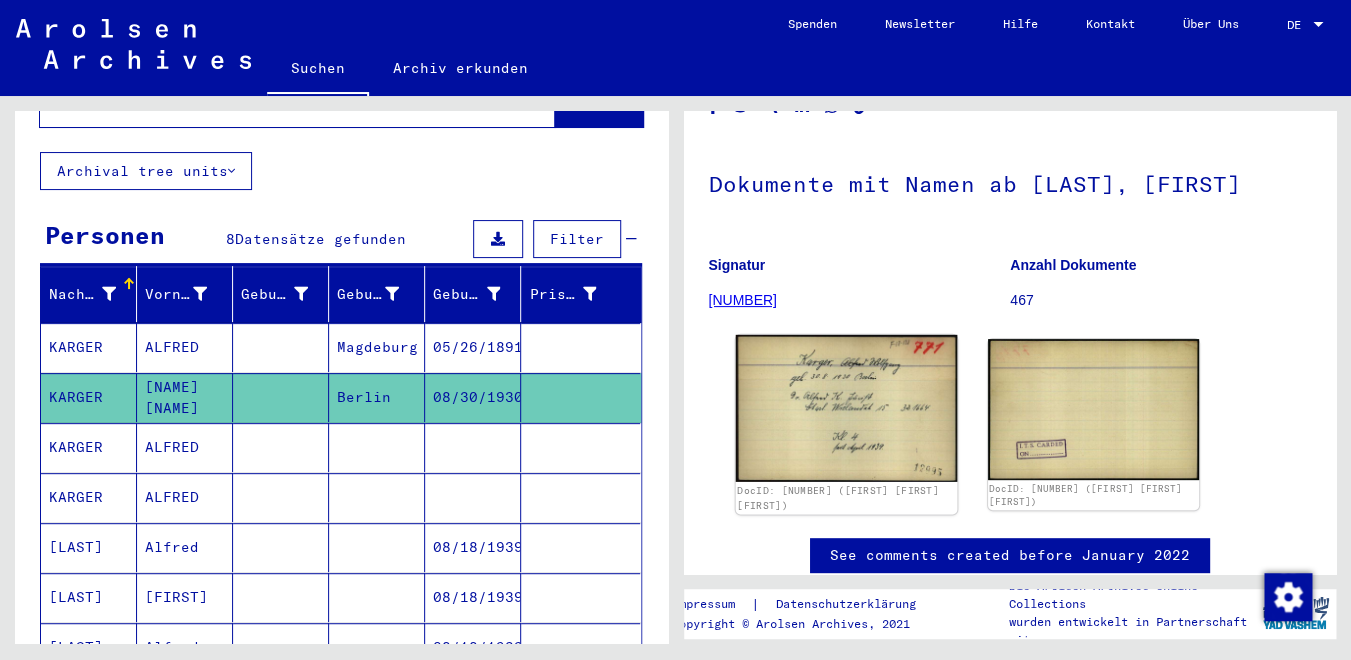 scroll, scrollTop: 96, scrollLeft: 0, axis: vertical 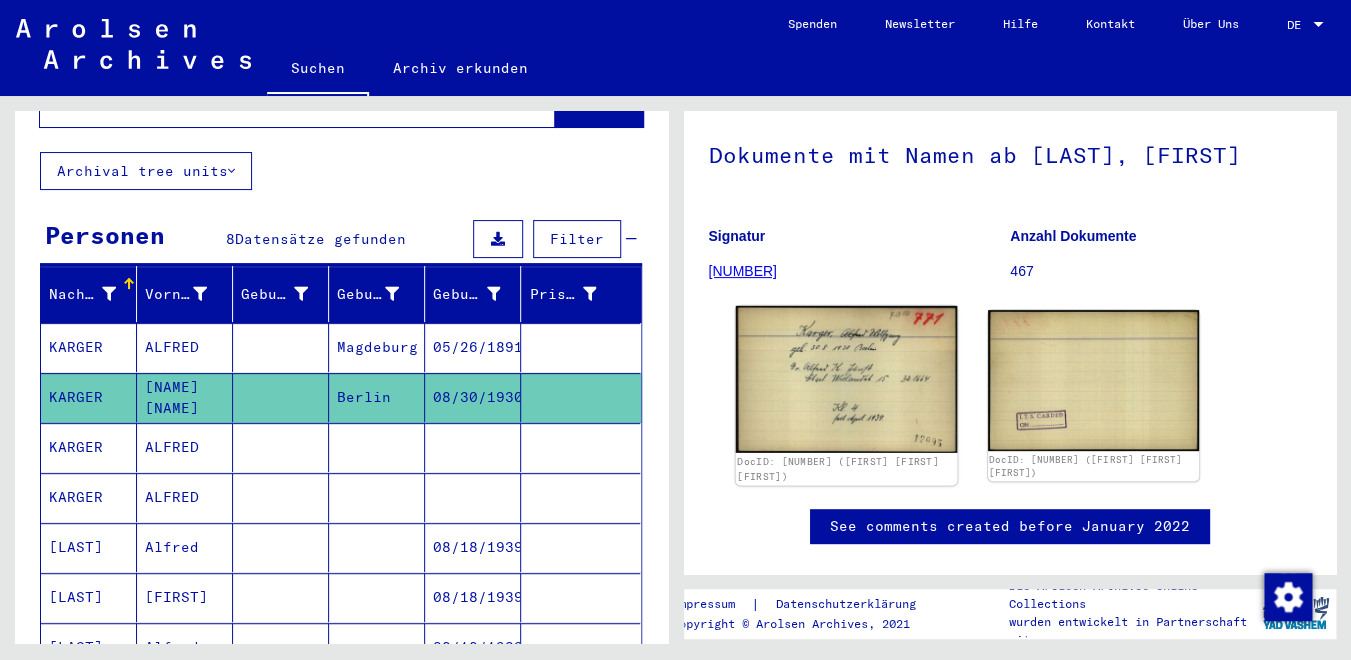 click 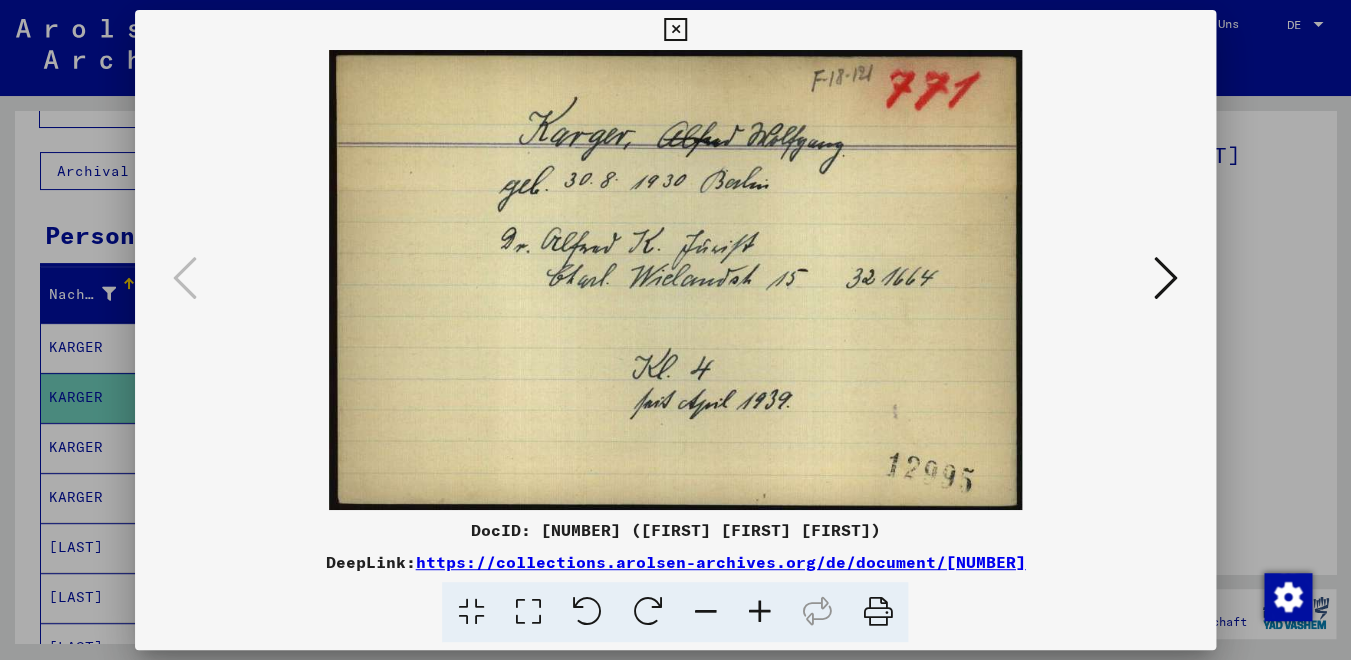 click at bounding box center (675, 330) 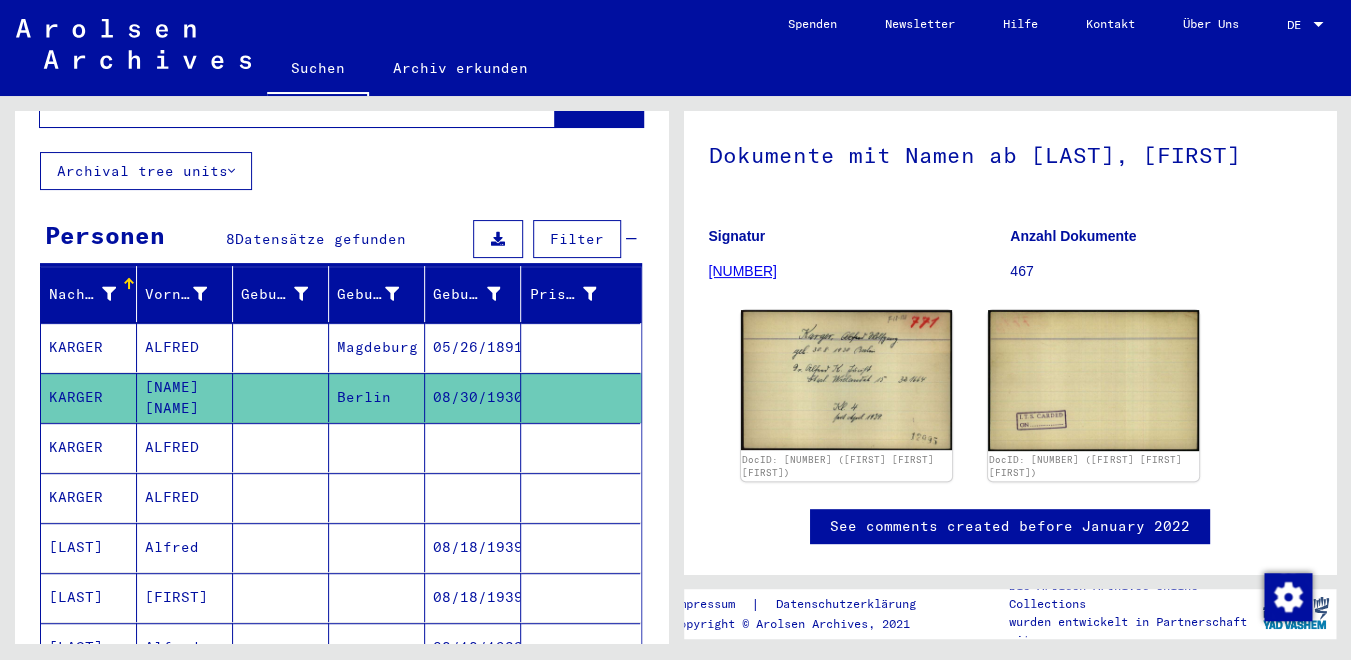 click on "ALFRED" at bounding box center [185, 497] 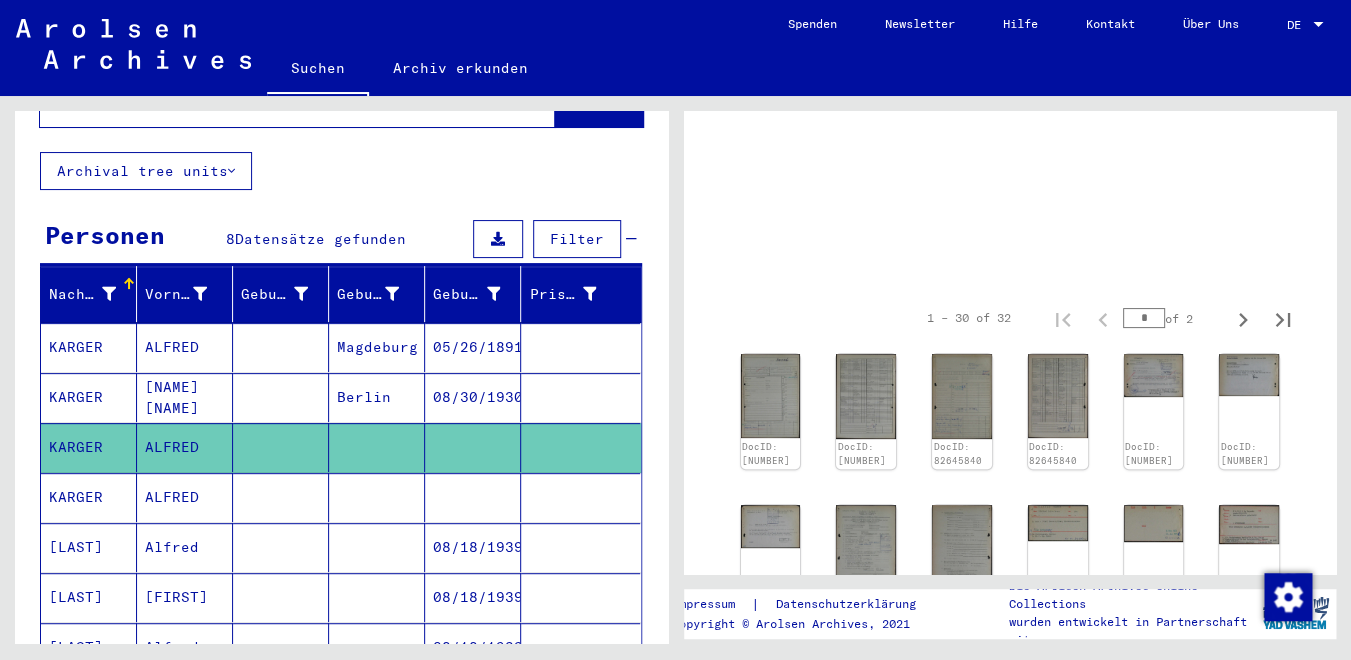click on "ALFRED" at bounding box center [185, 547] 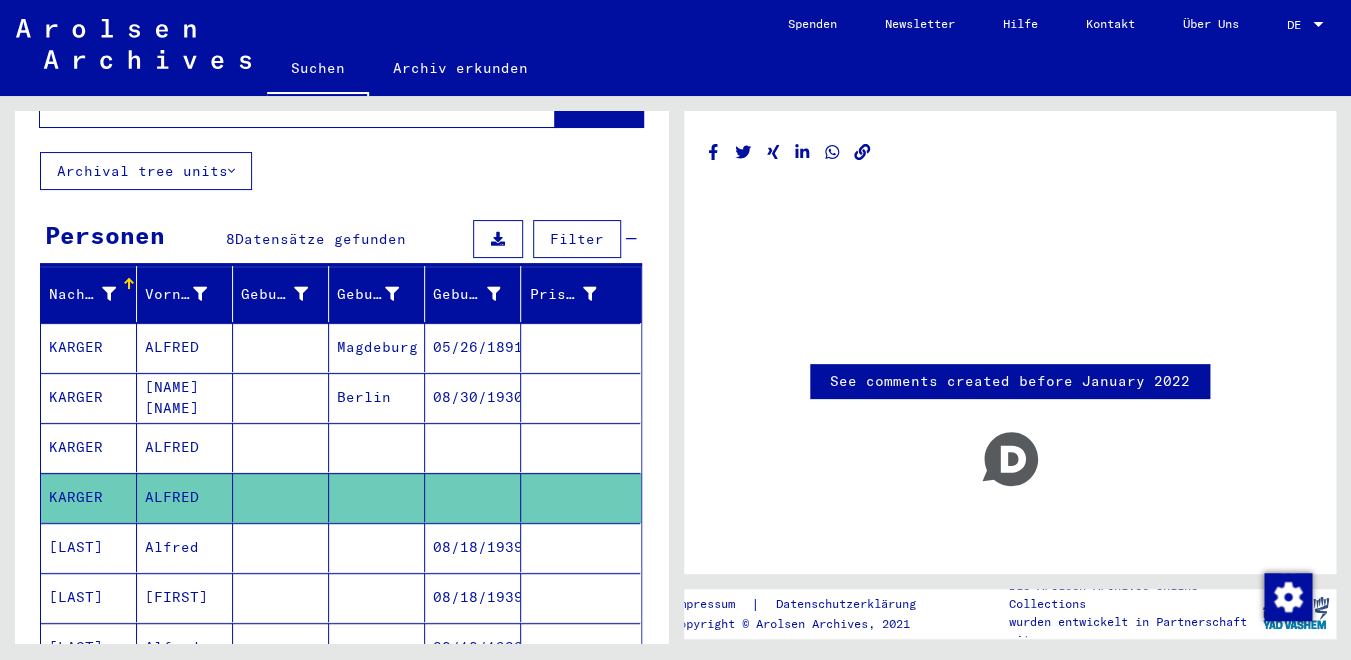 scroll, scrollTop: 4, scrollLeft: 0, axis: vertical 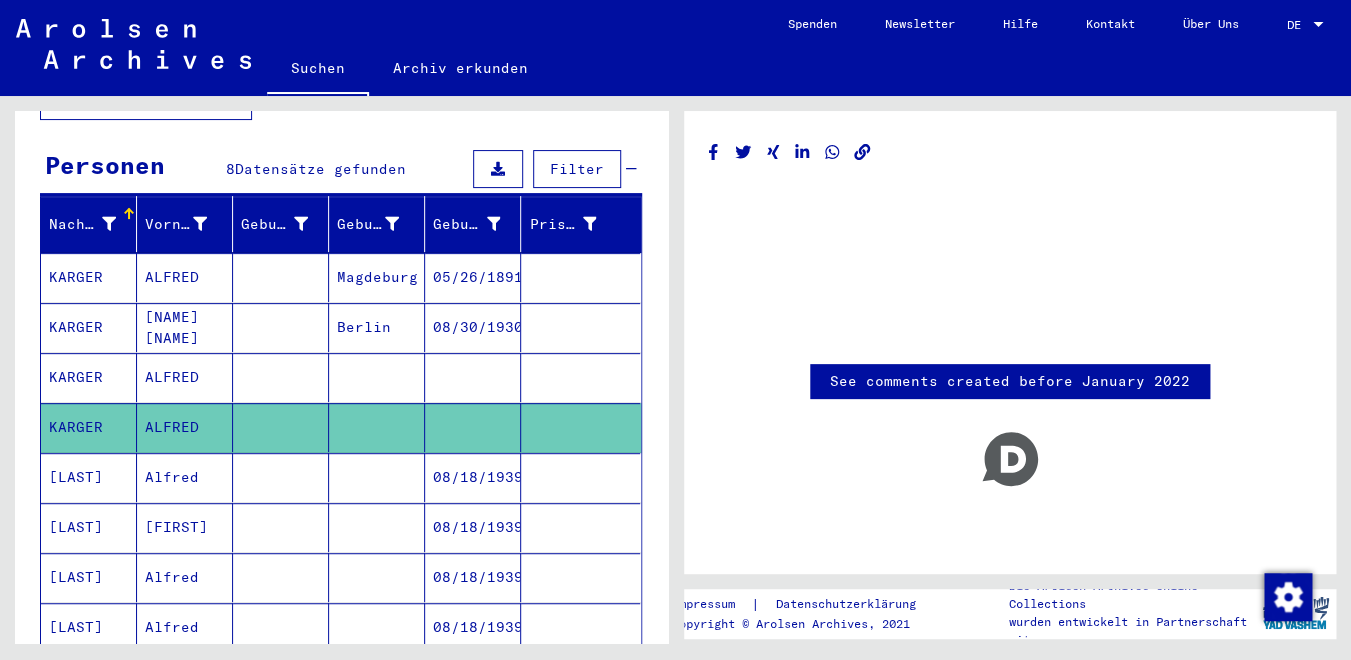 click on "ALFRED" at bounding box center [185, 327] 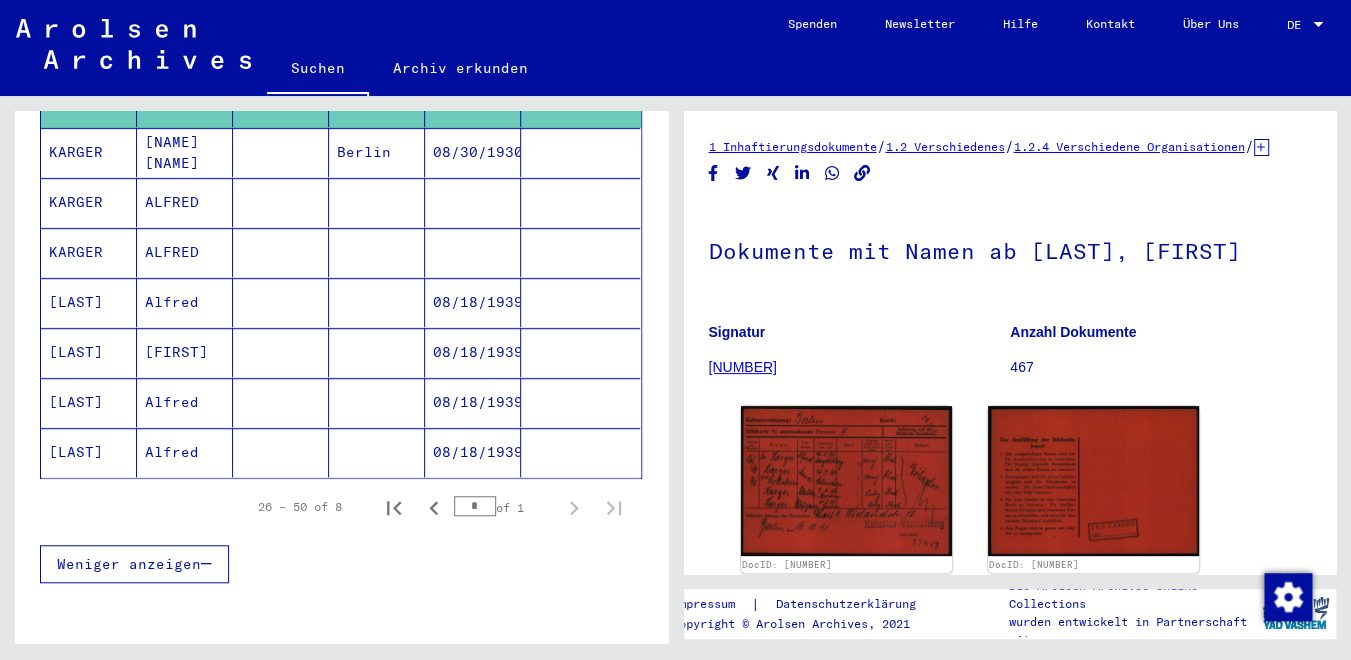 scroll, scrollTop: 416, scrollLeft: 0, axis: vertical 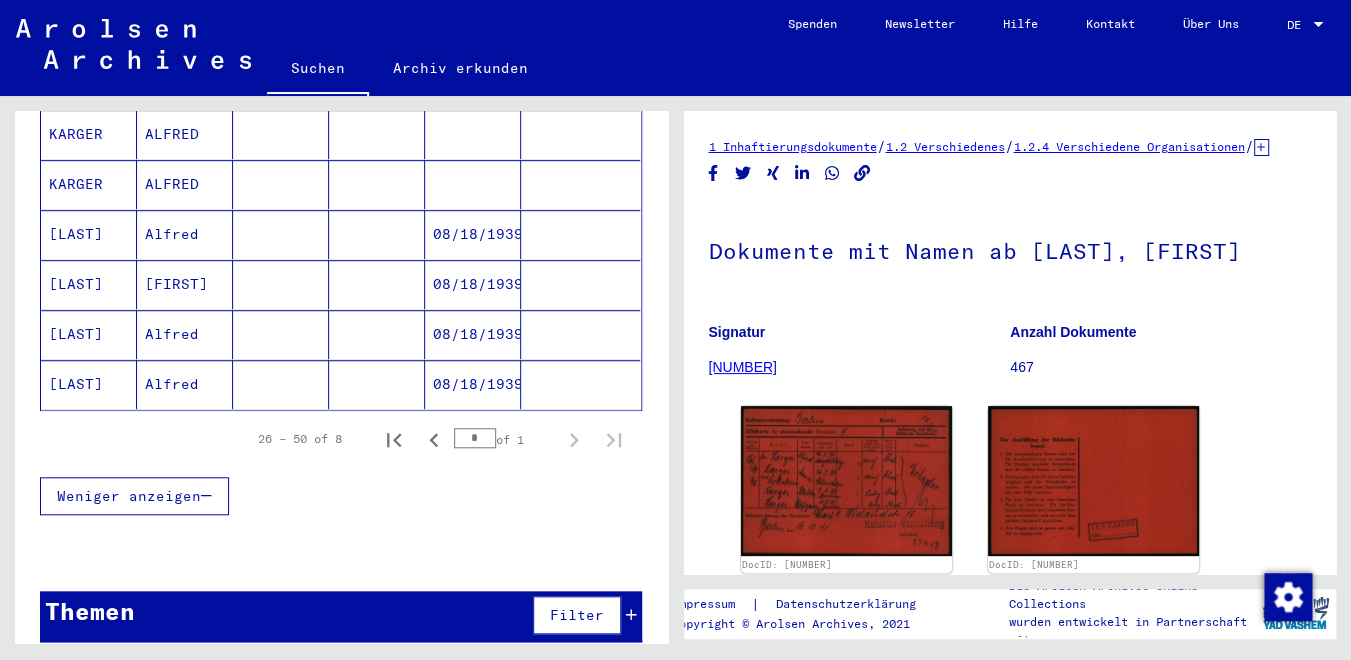 click at bounding box center [631, 615] 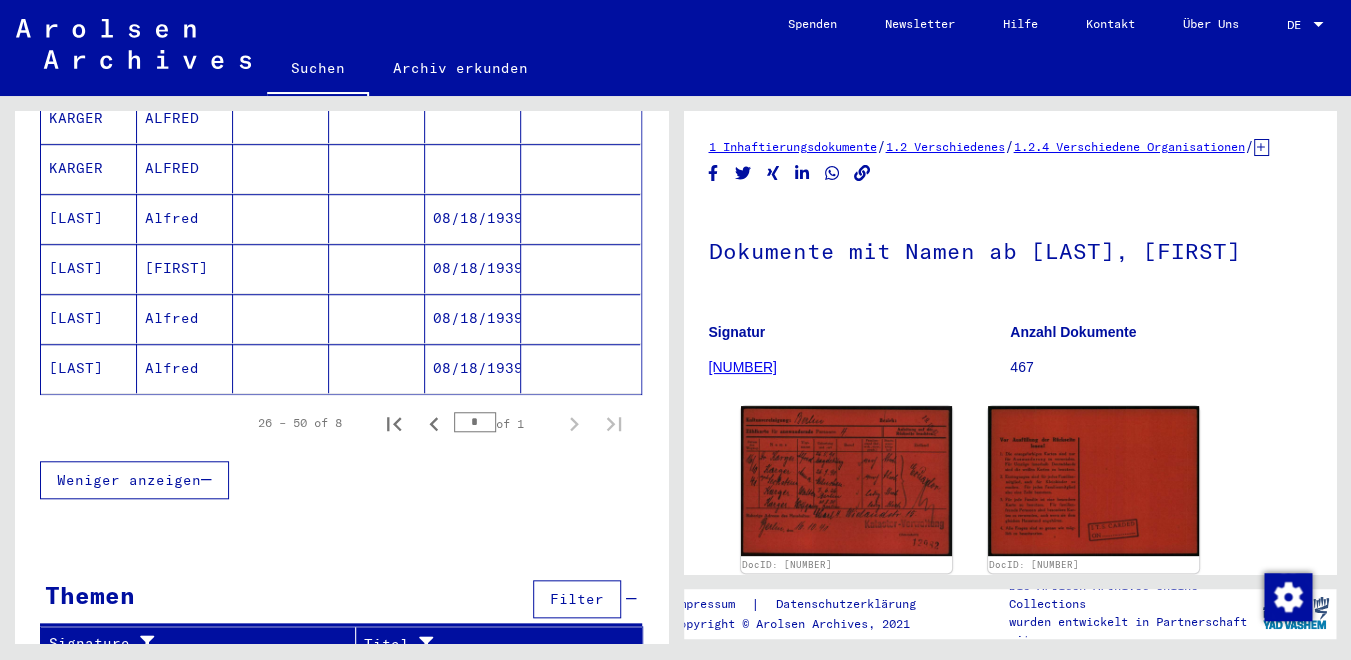 scroll, scrollTop: 0, scrollLeft: 0, axis: both 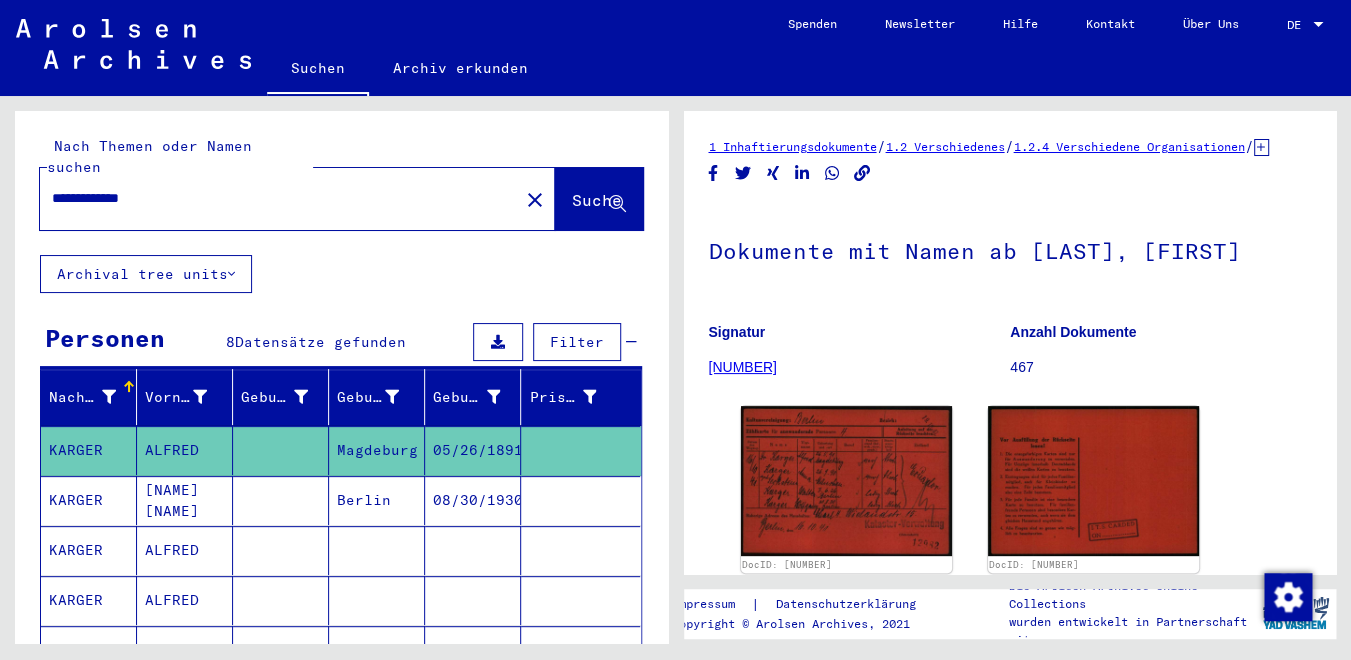drag, startPoint x: 102, startPoint y: 177, endPoint x: -56, endPoint y: 166, distance: 158.38245 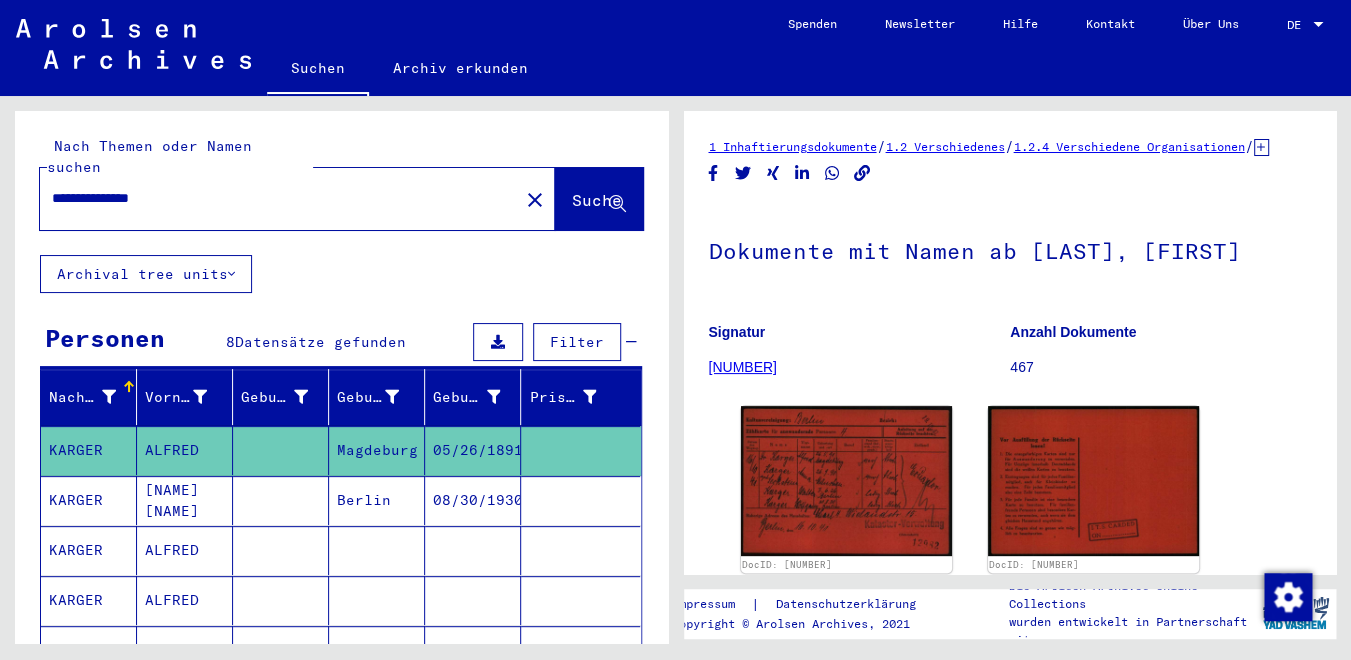 type on "**********" 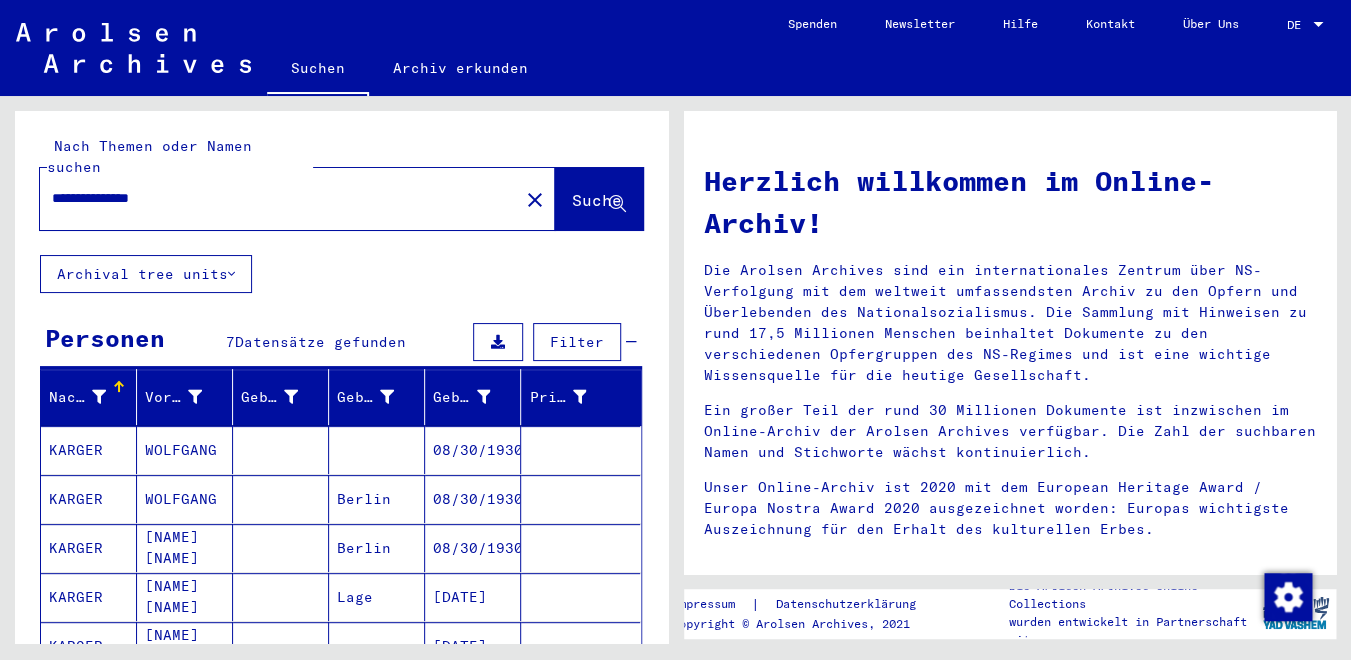 click on "KARGER" at bounding box center (89, 548) 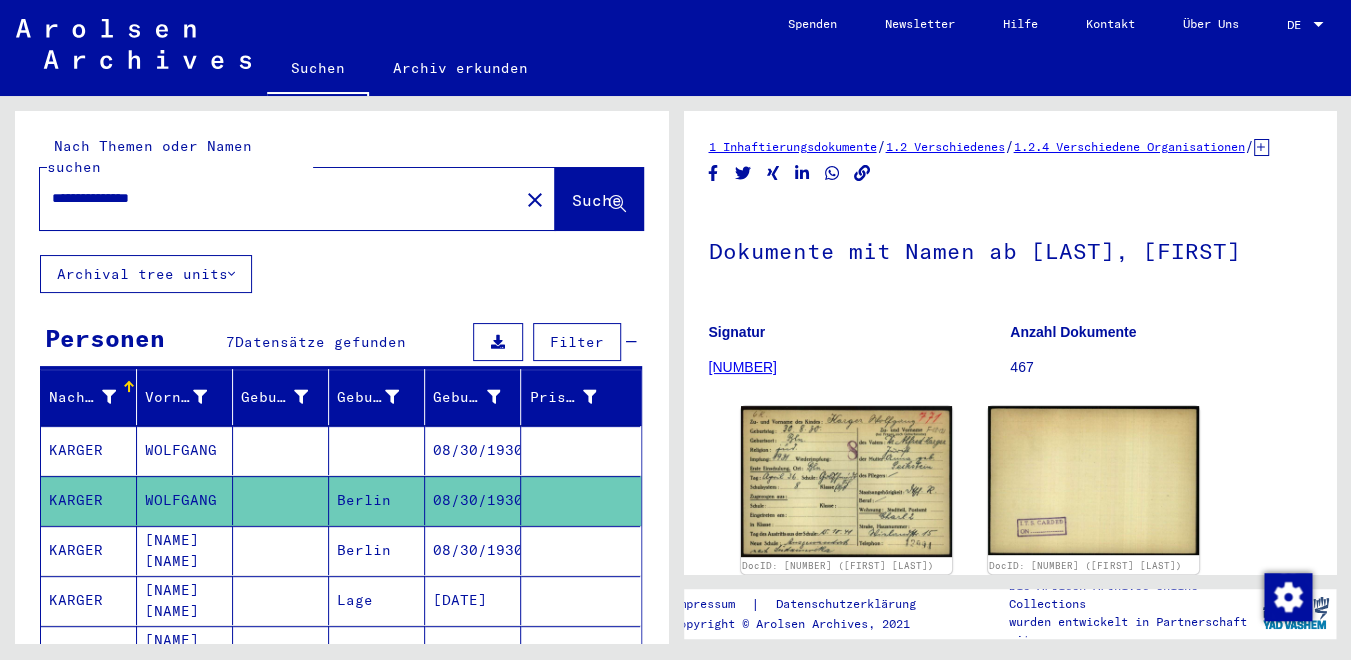 click on "KARGER" at bounding box center (89, 500) 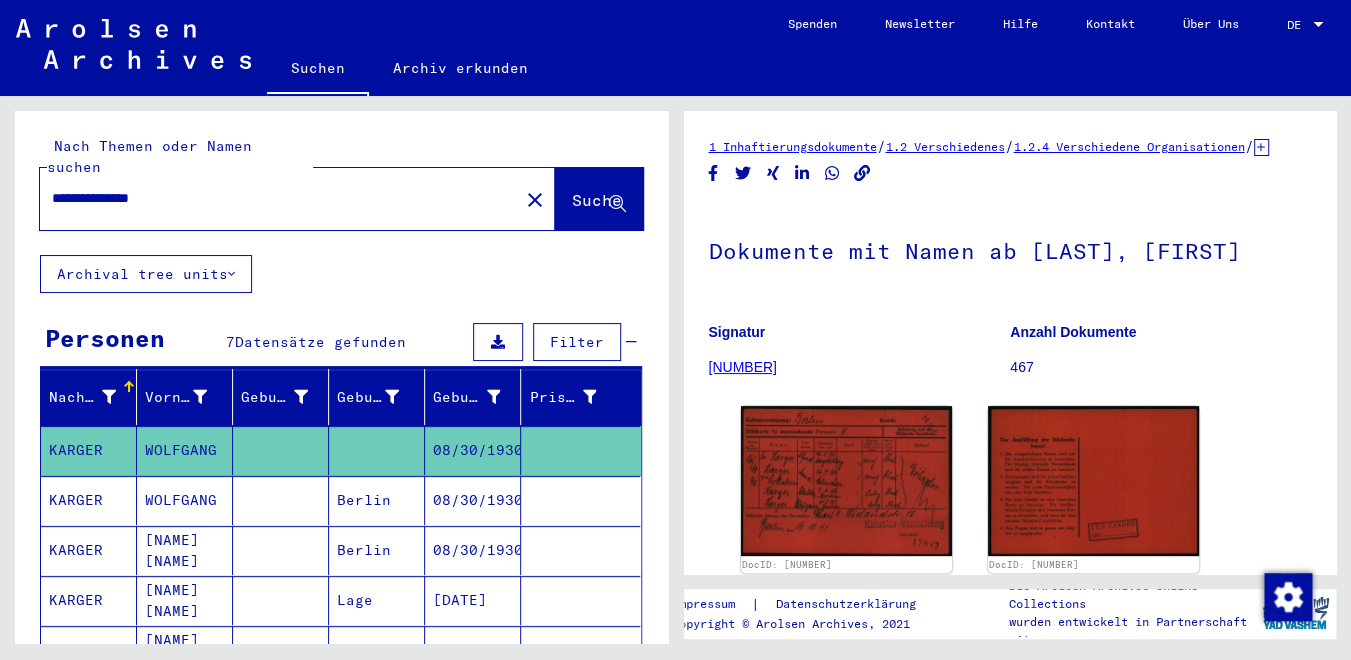 click on "KARGER" at bounding box center (89, 600) 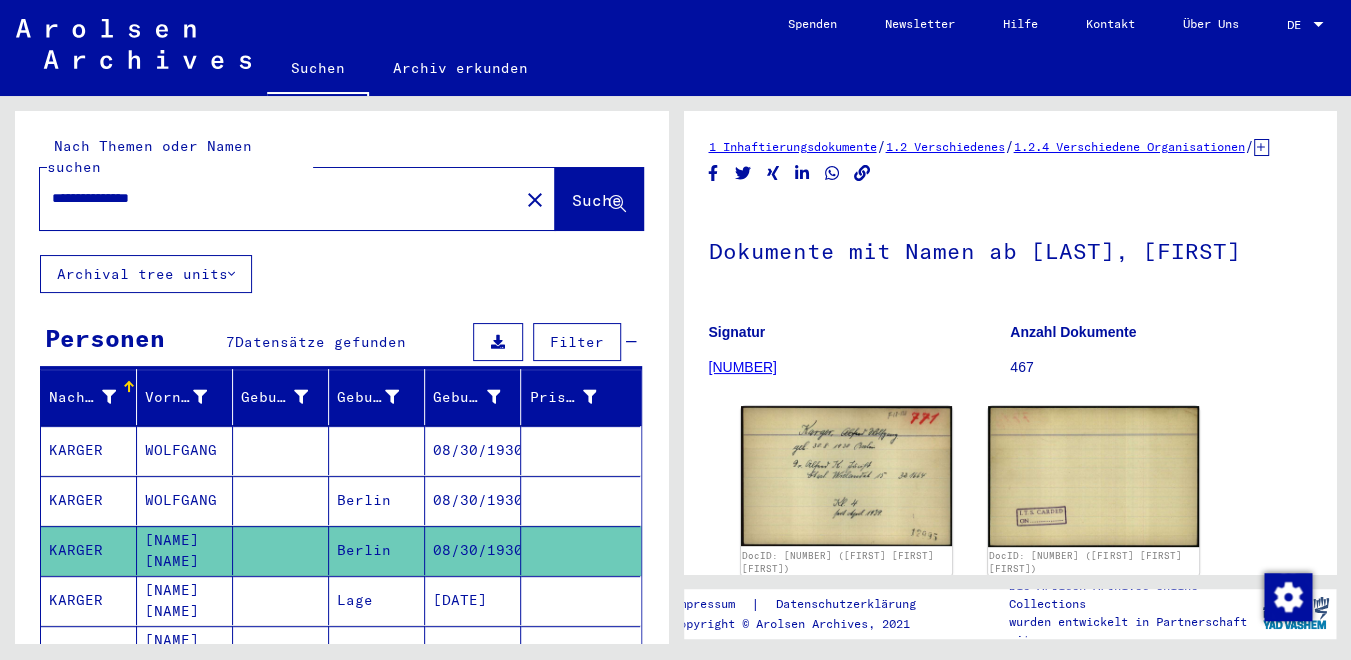 click on "KARGER" at bounding box center [89, 550] 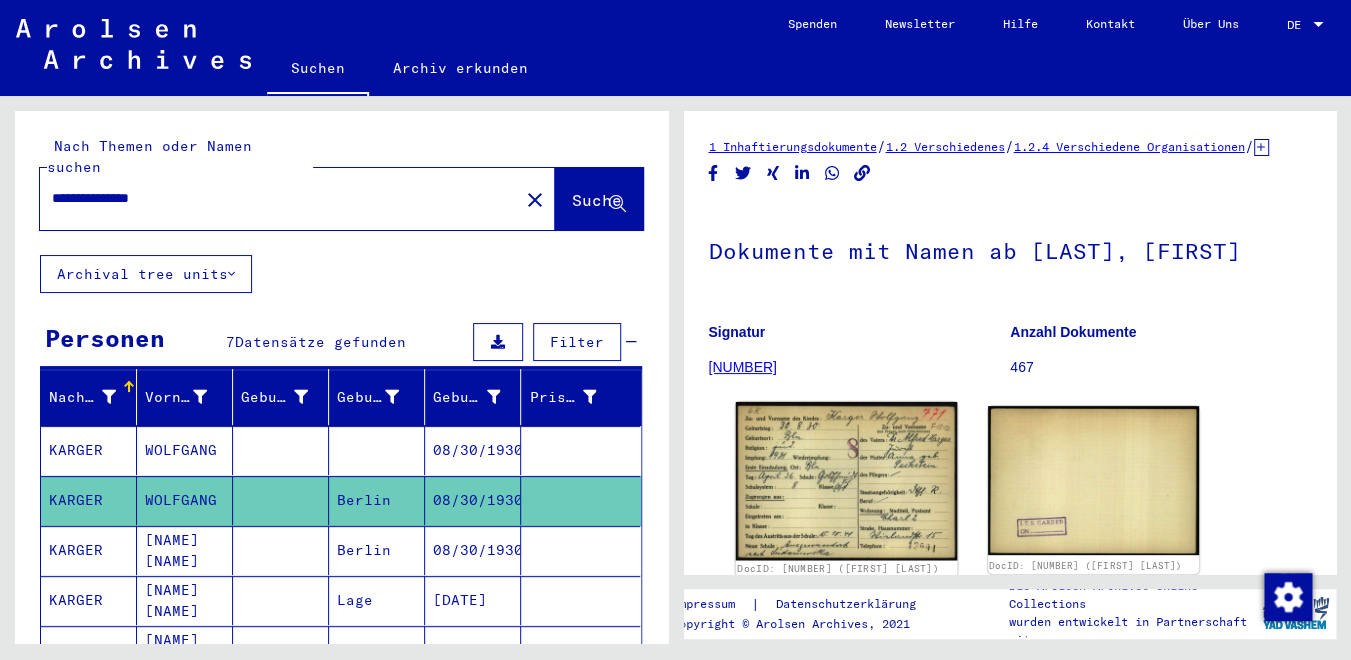 click 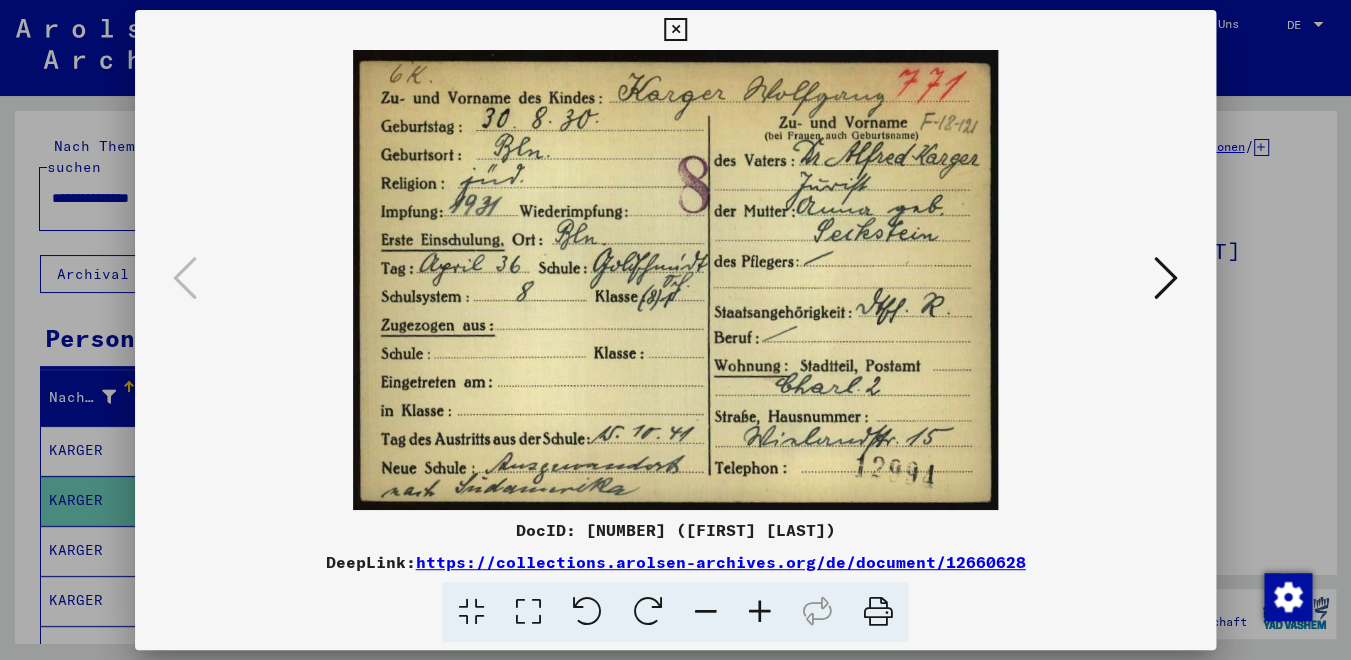 click at bounding box center [1166, 278] 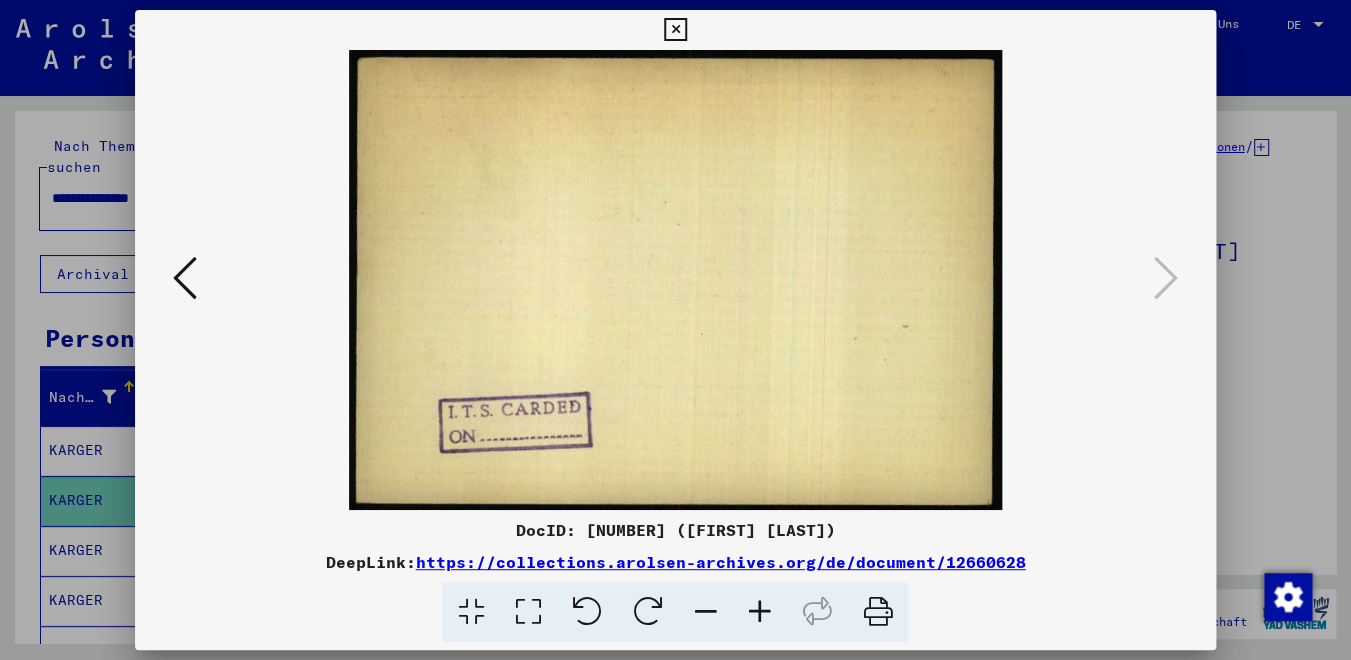 click at bounding box center [185, 278] 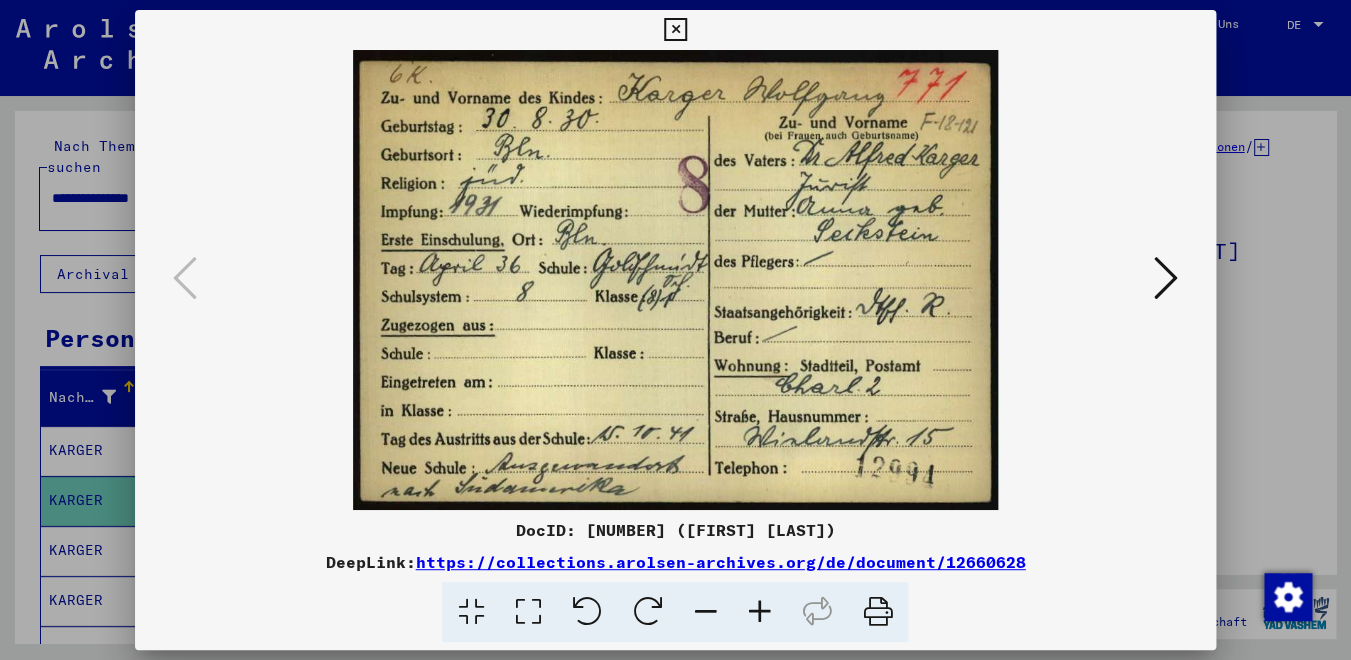 click at bounding box center (675, 30) 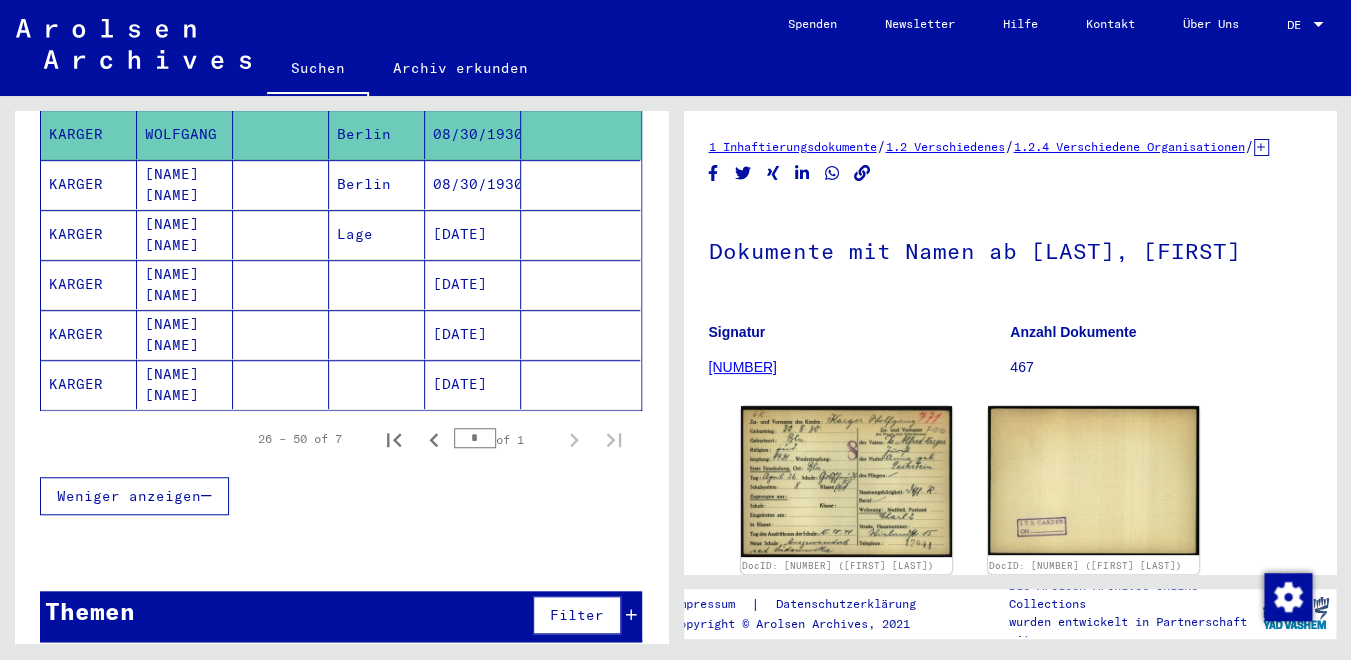 scroll, scrollTop: 0, scrollLeft: 0, axis: both 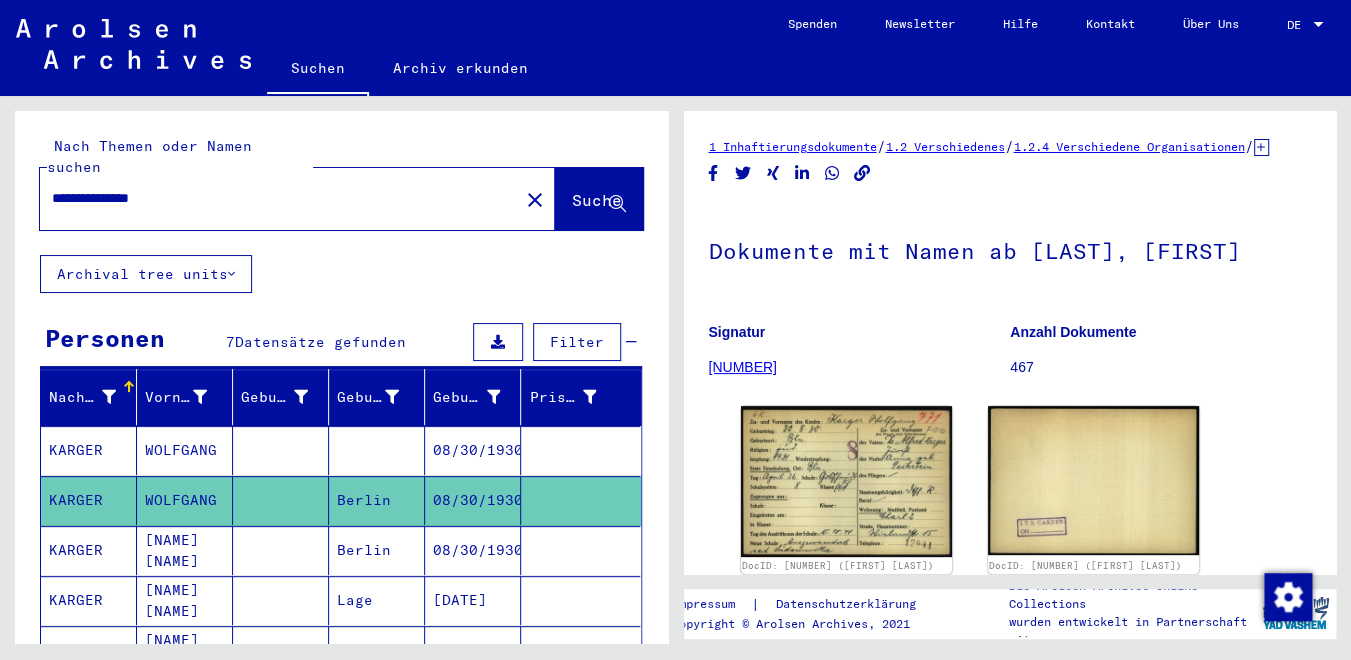 drag, startPoint x: 202, startPoint y: 187, endPoint x: -34, endPoint y: 183, distance: 236.03389 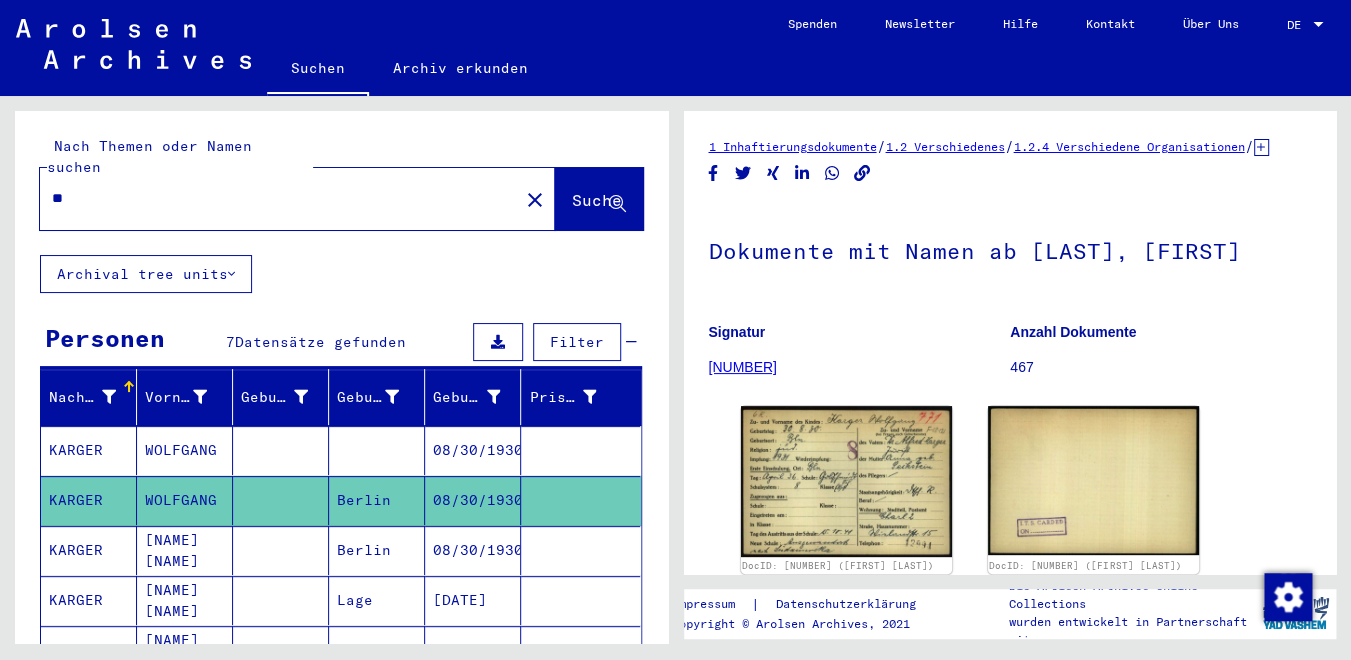 type on "*" 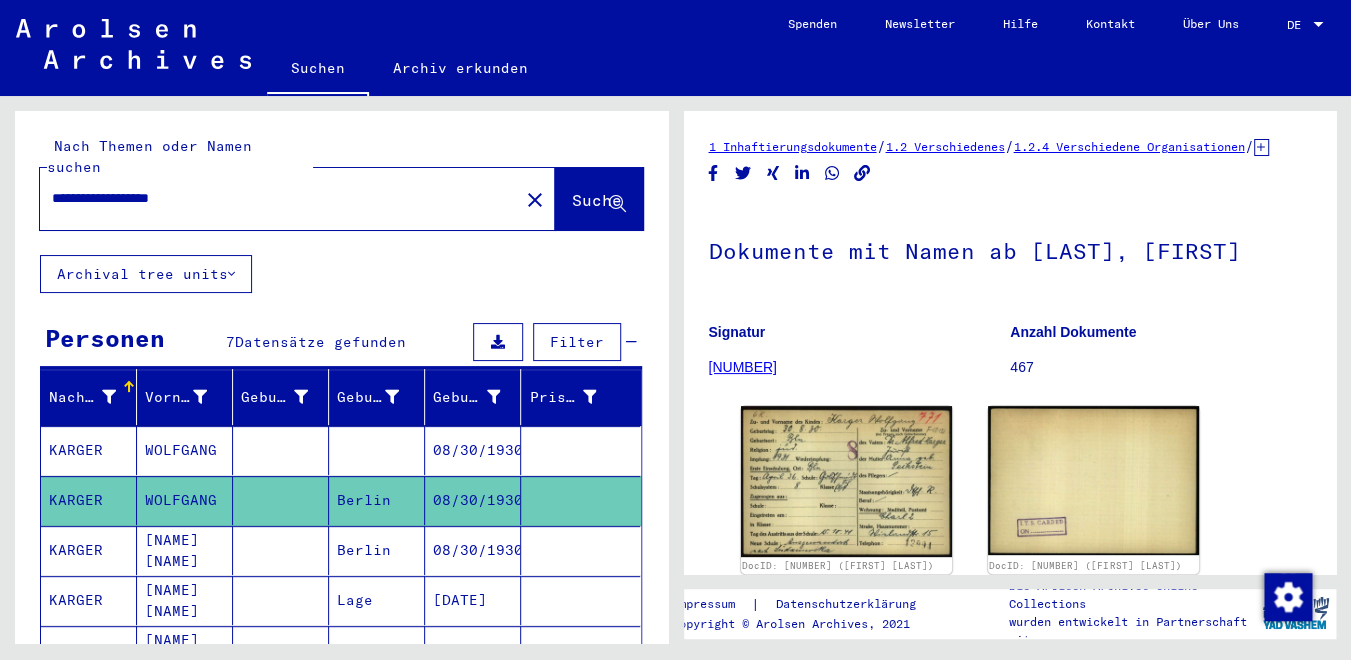 type on "**********" 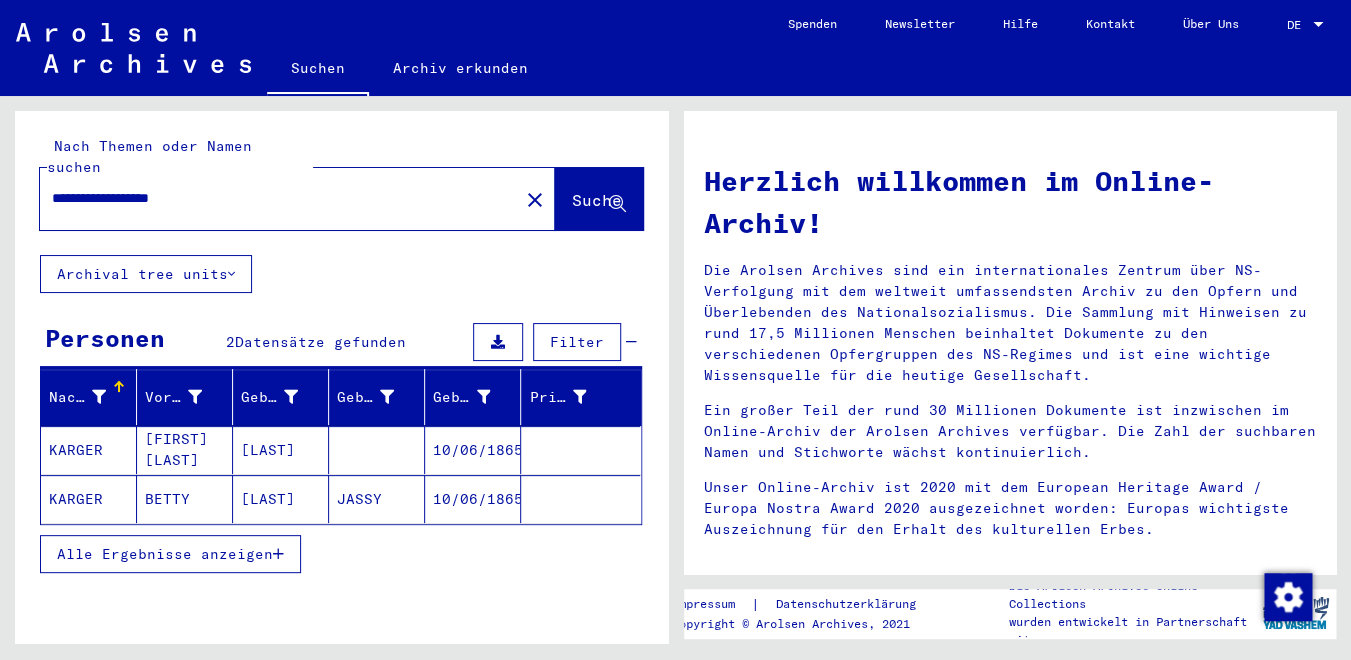 click on "KARGER" at bounding box center [89, 499] 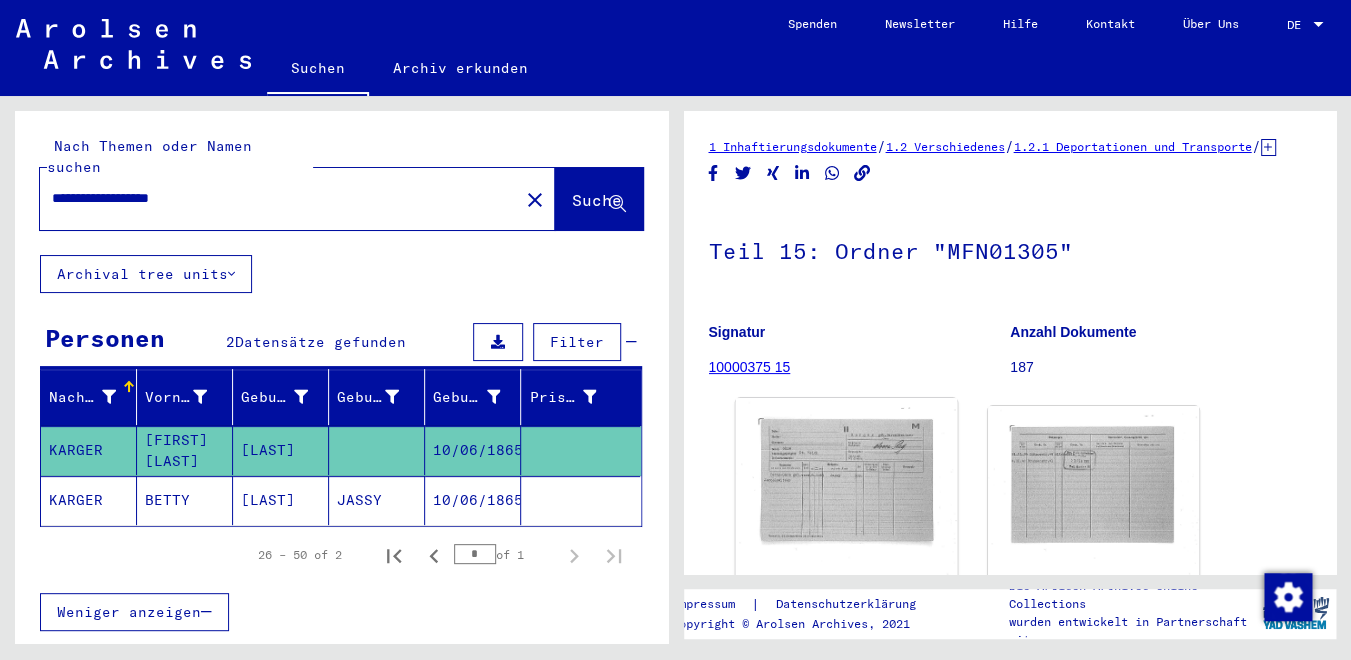 click 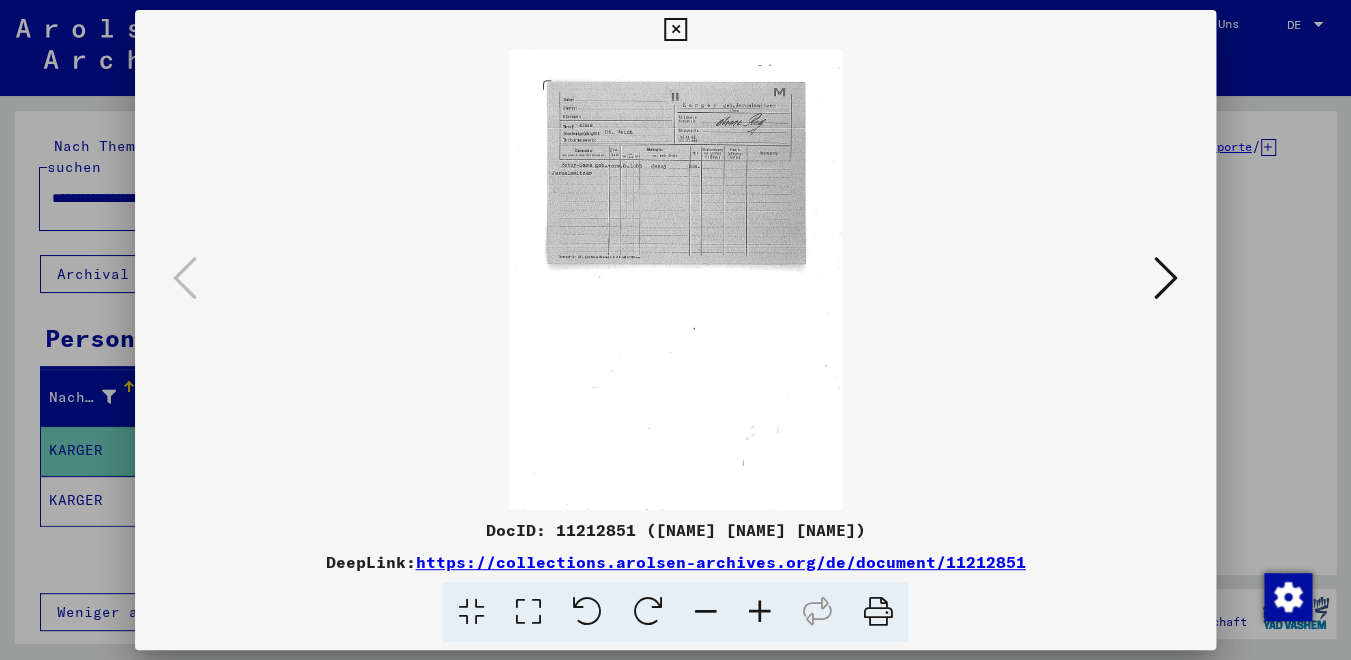 click at bounding box center [675, 280] 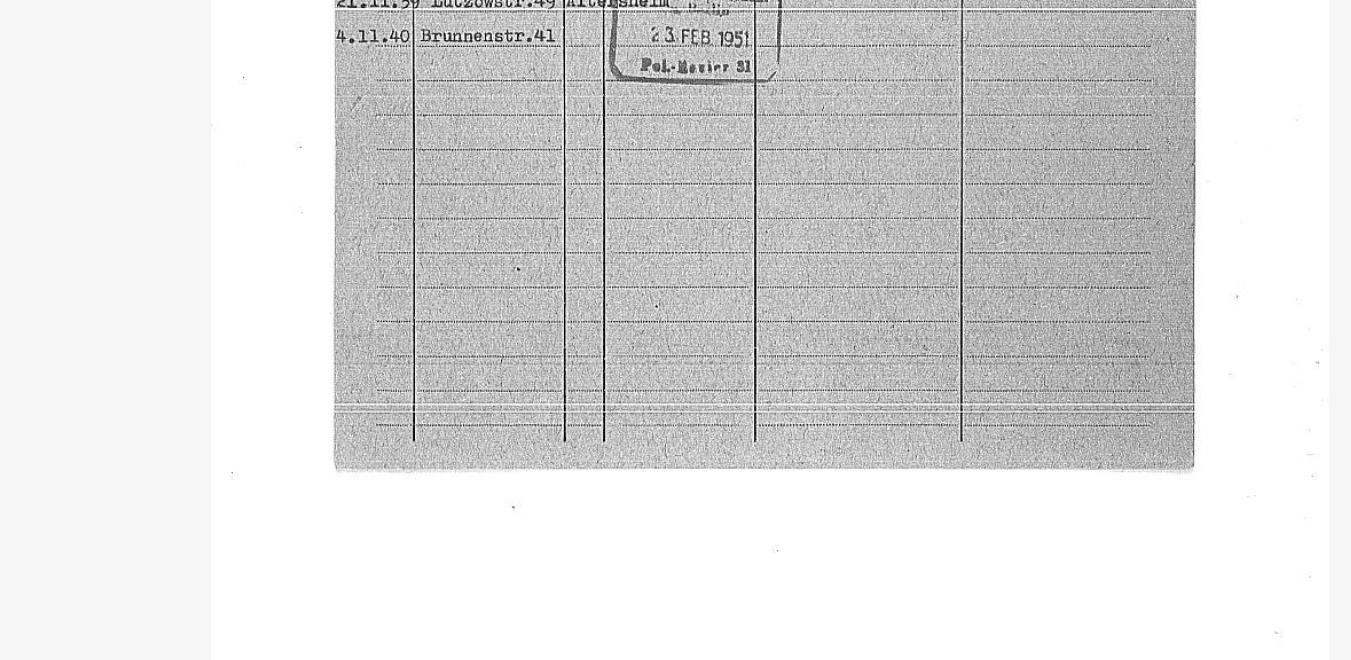 drag, startPoint x: 639, startPoint y: 180, endPoint x: 640, endPoint y: 227, distance: 47.010635 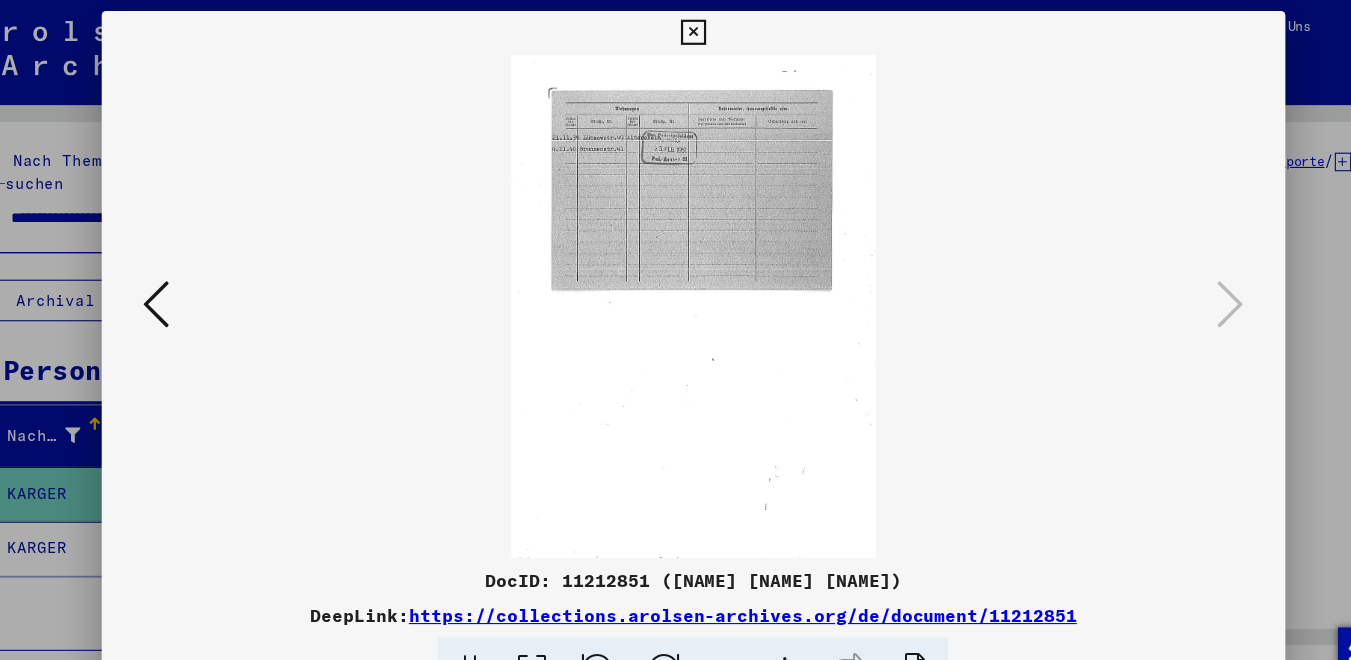 click at bounding box center (675, 30) 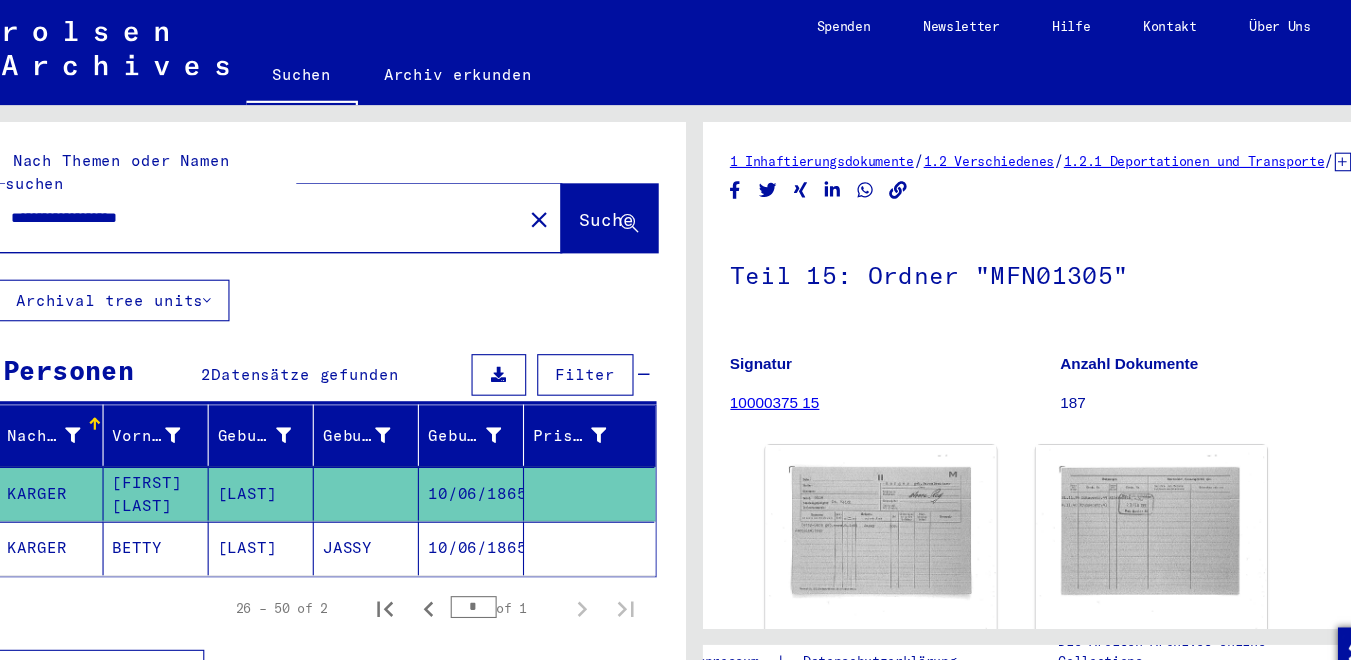 click on "BETTY" 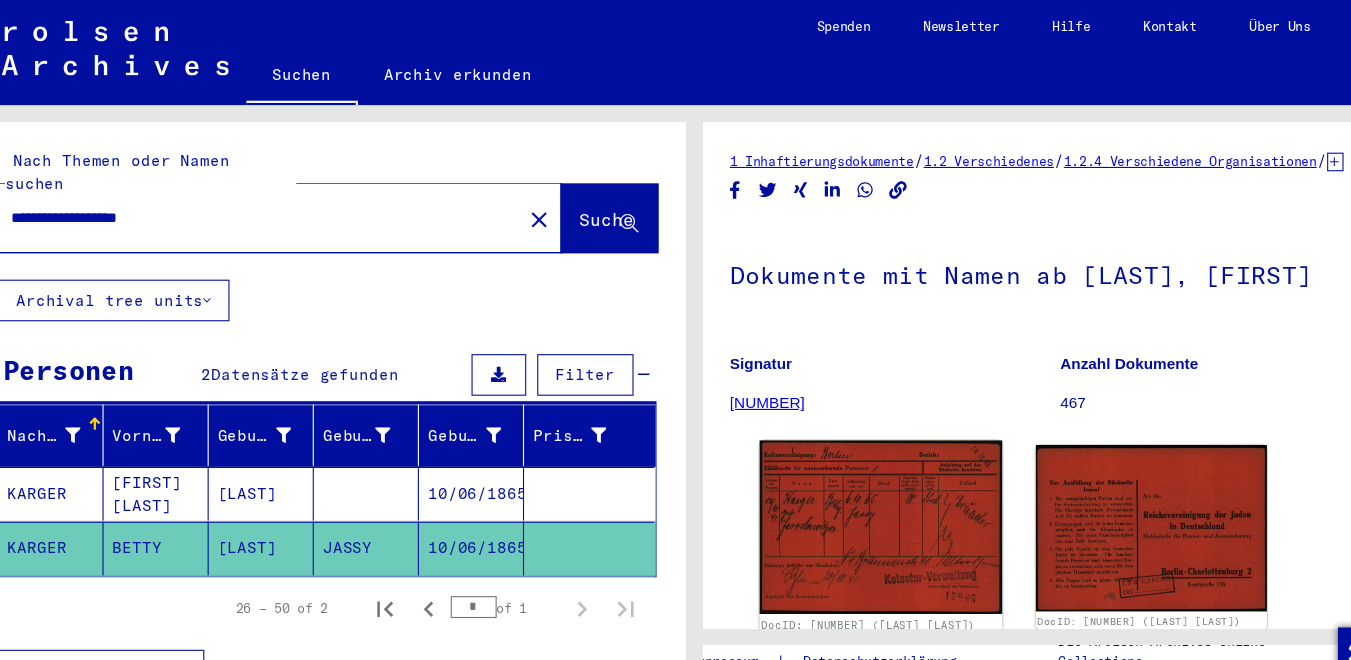 click 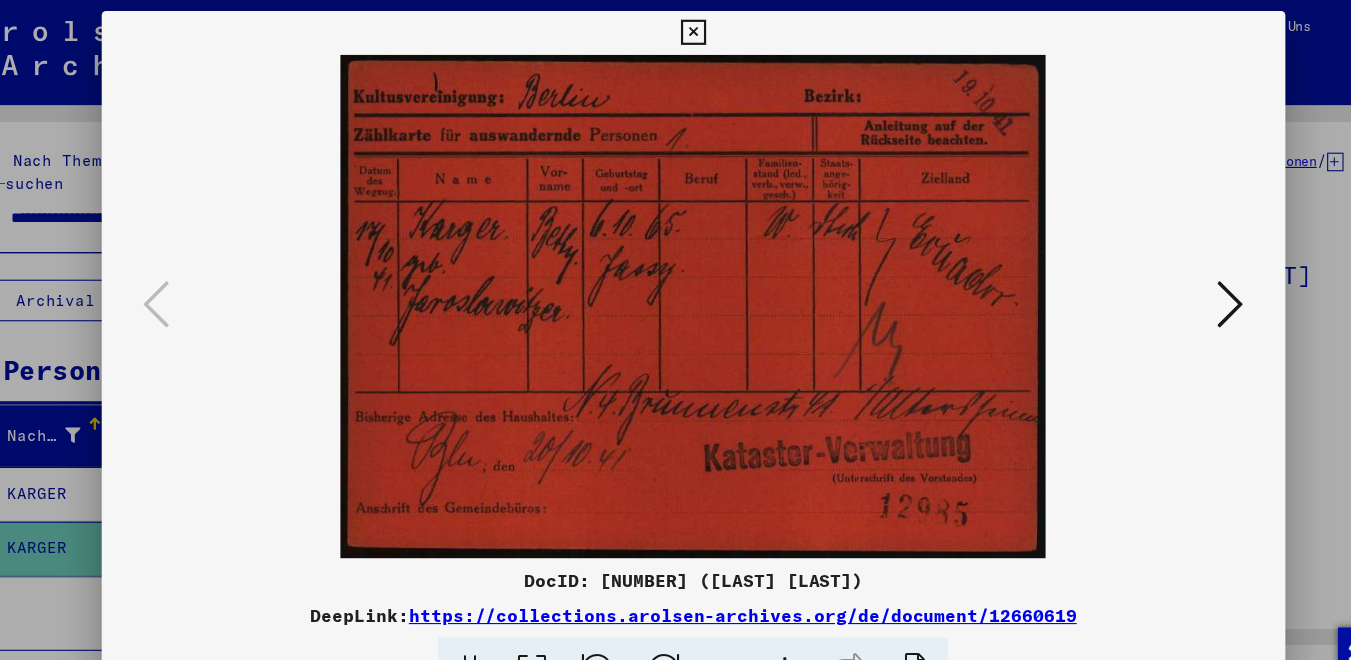 click at bounding box center [1166, 278] 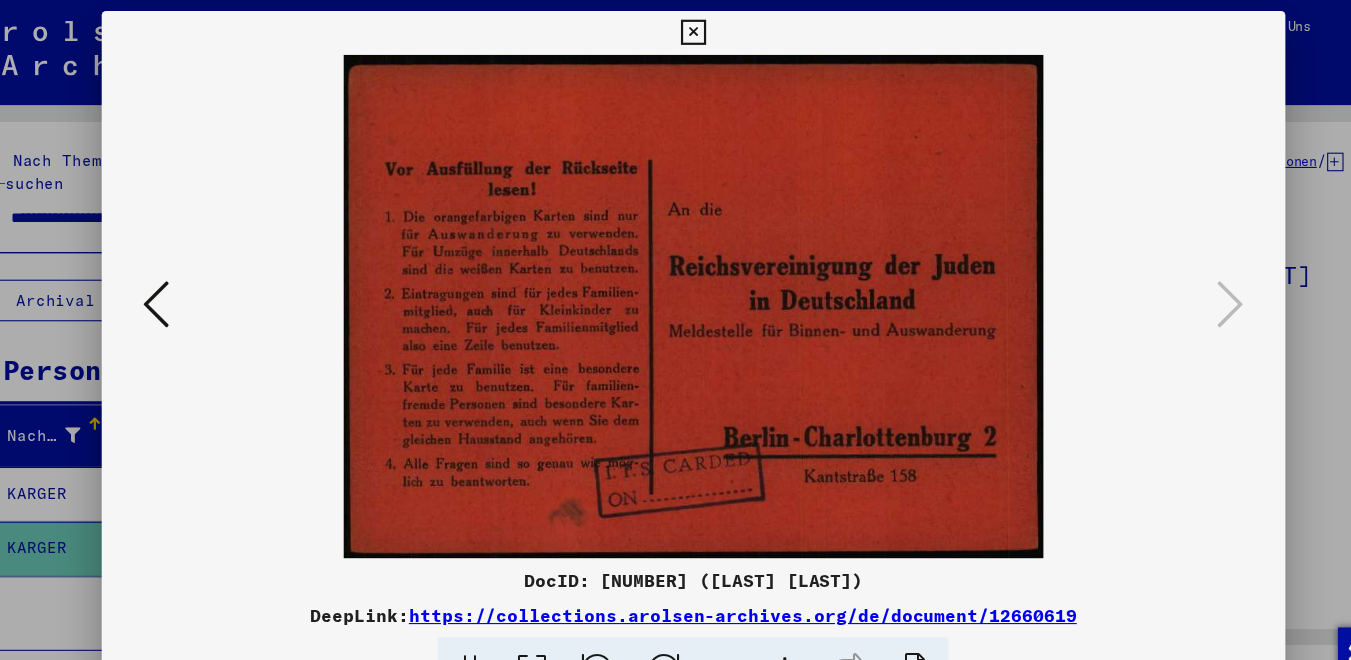 click at bounding box center (185, 278) 